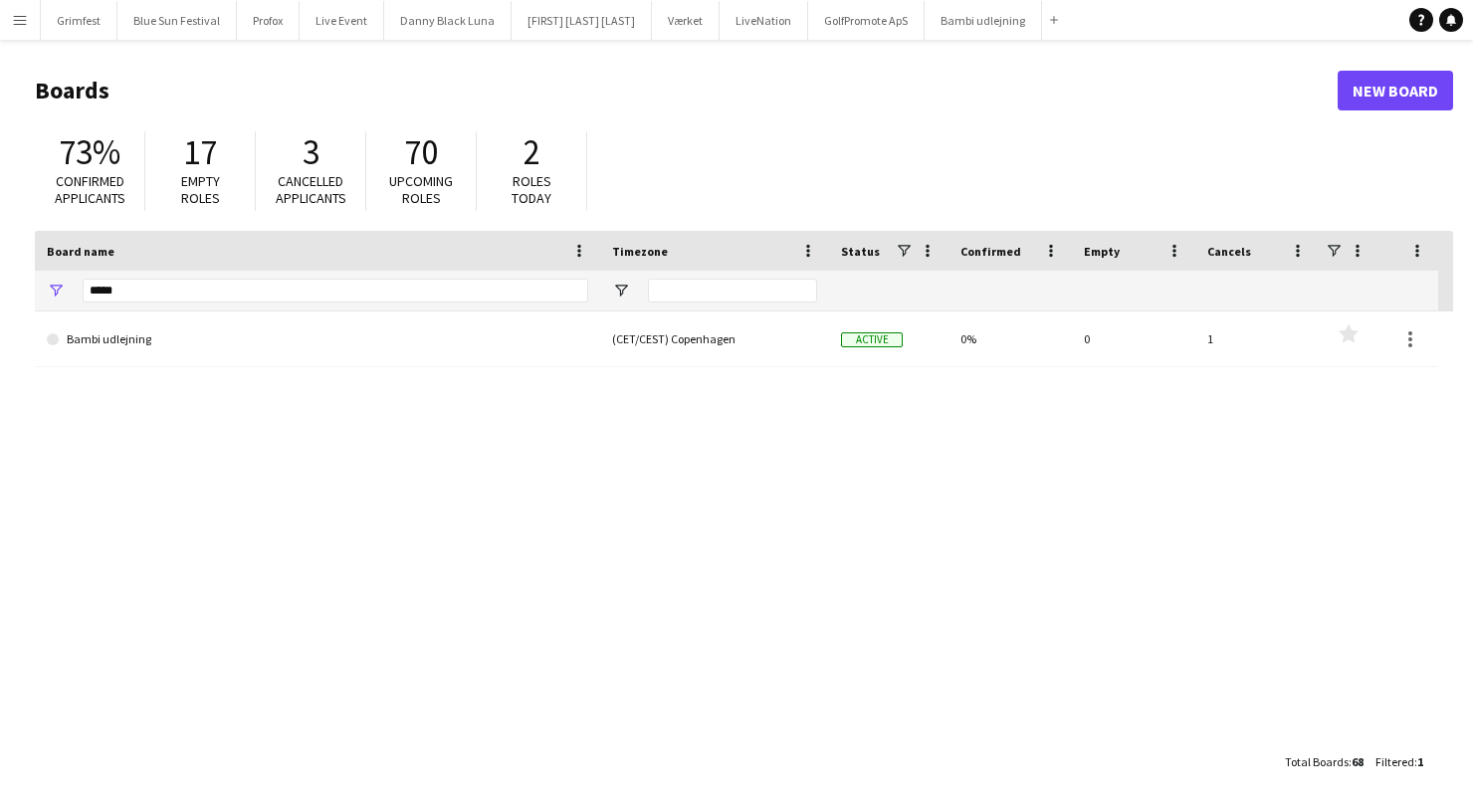 scroll, scrollTop: 0, scrollLeft: 0, axis: both 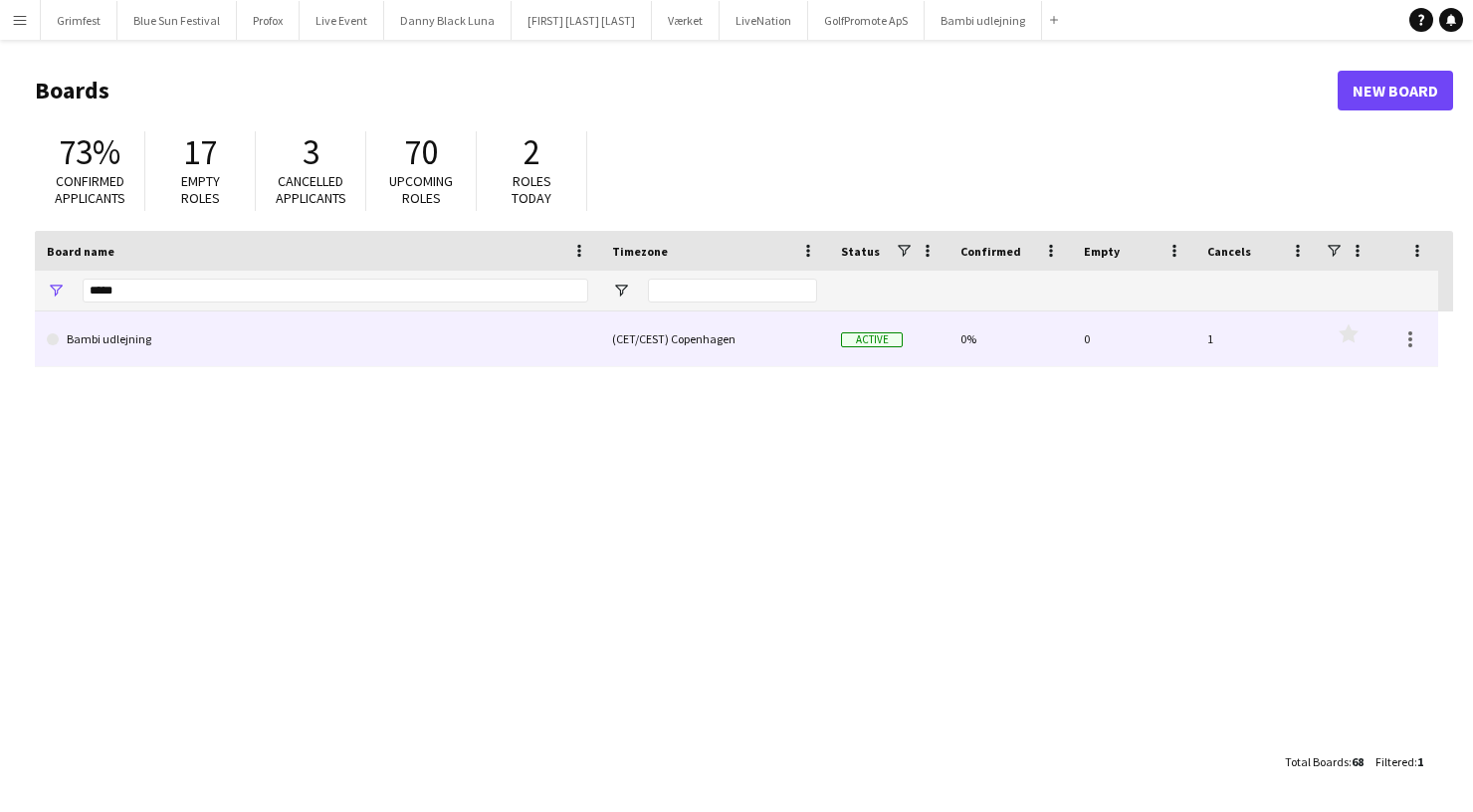click on "Bambi udlejning" 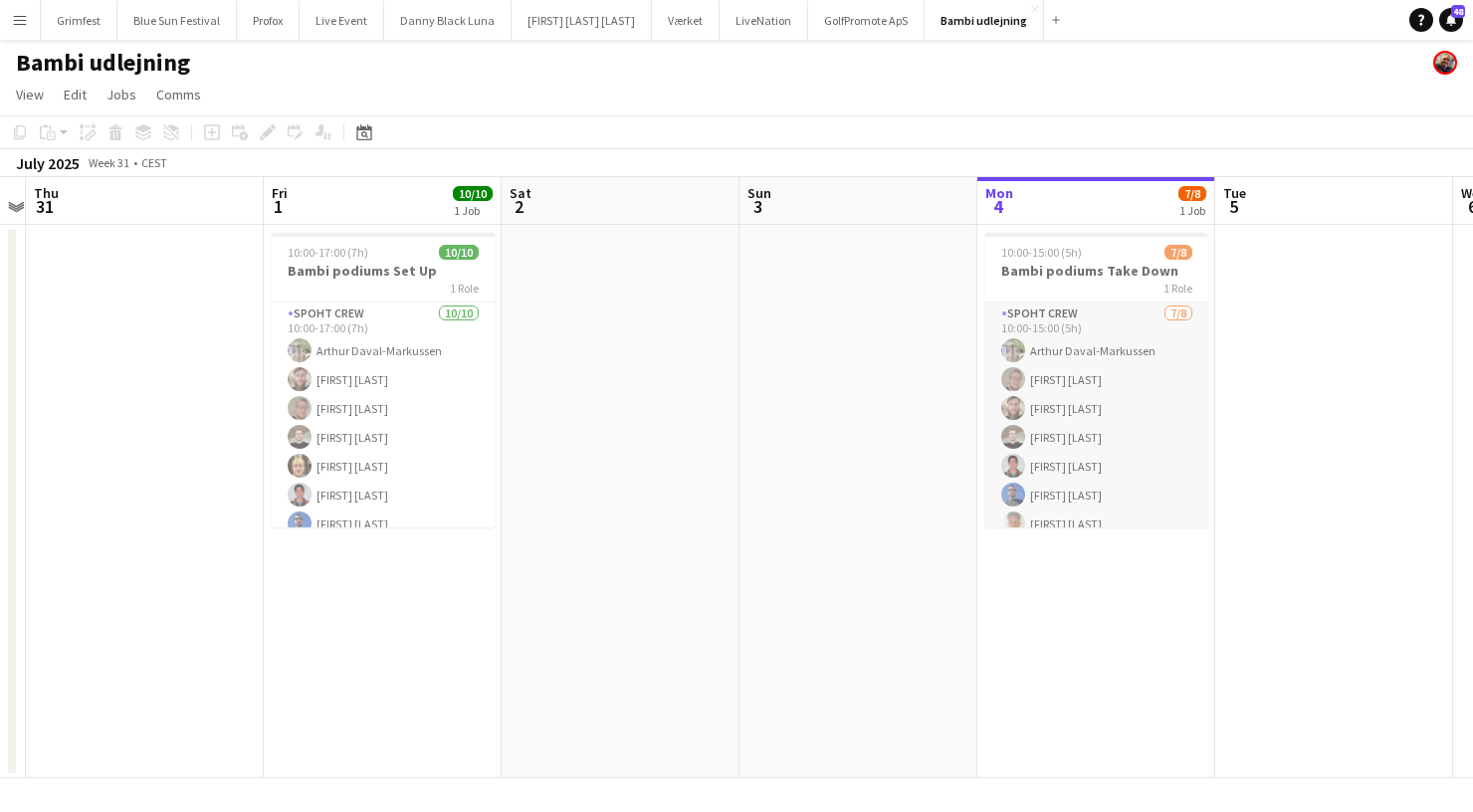 scroll, scrollTop: 0, scrollLeft: 616, axis: horizontal 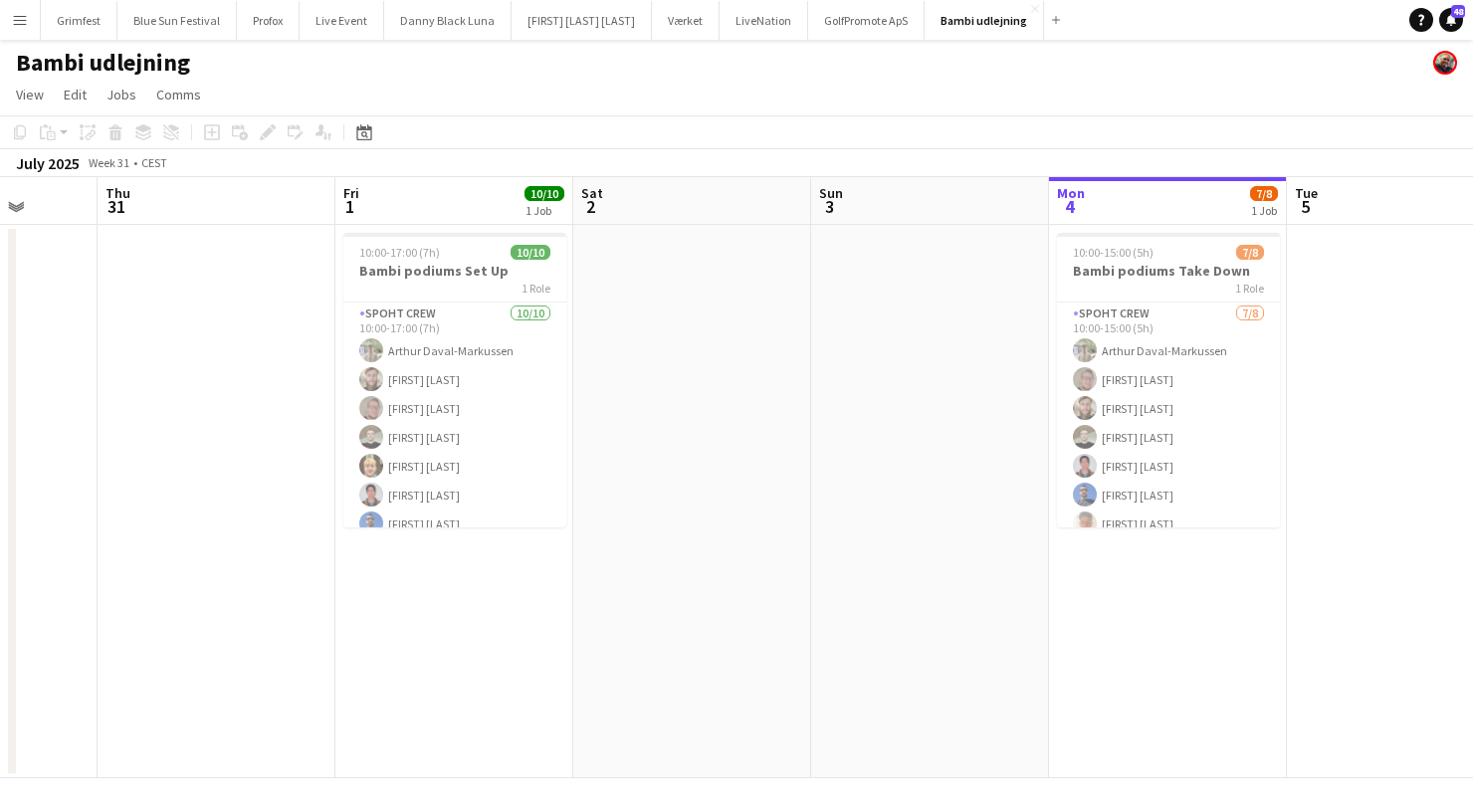 click on "Menu" at bounding box center [20, 20] 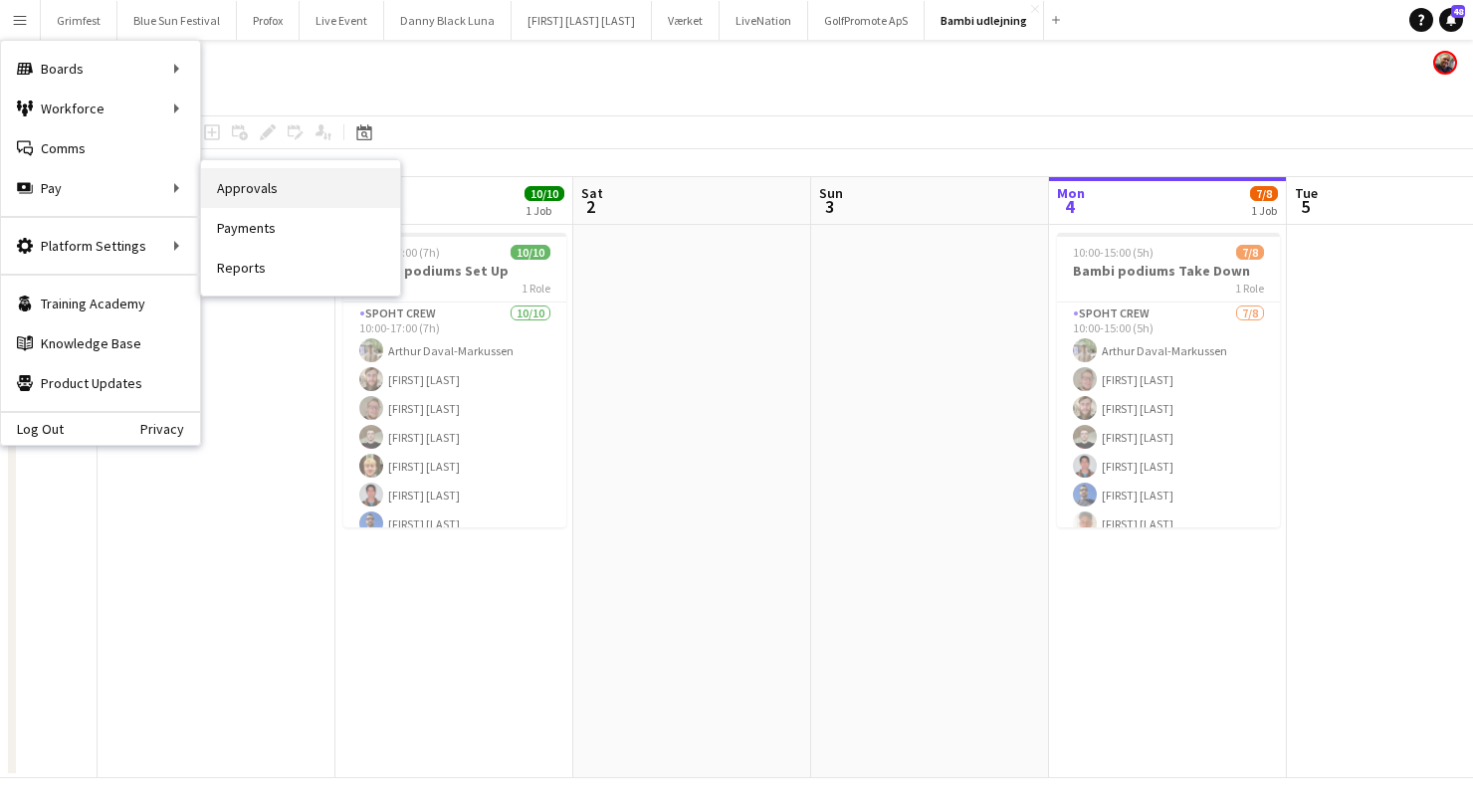 click on "Approvals" at bounding box center (301, 188) 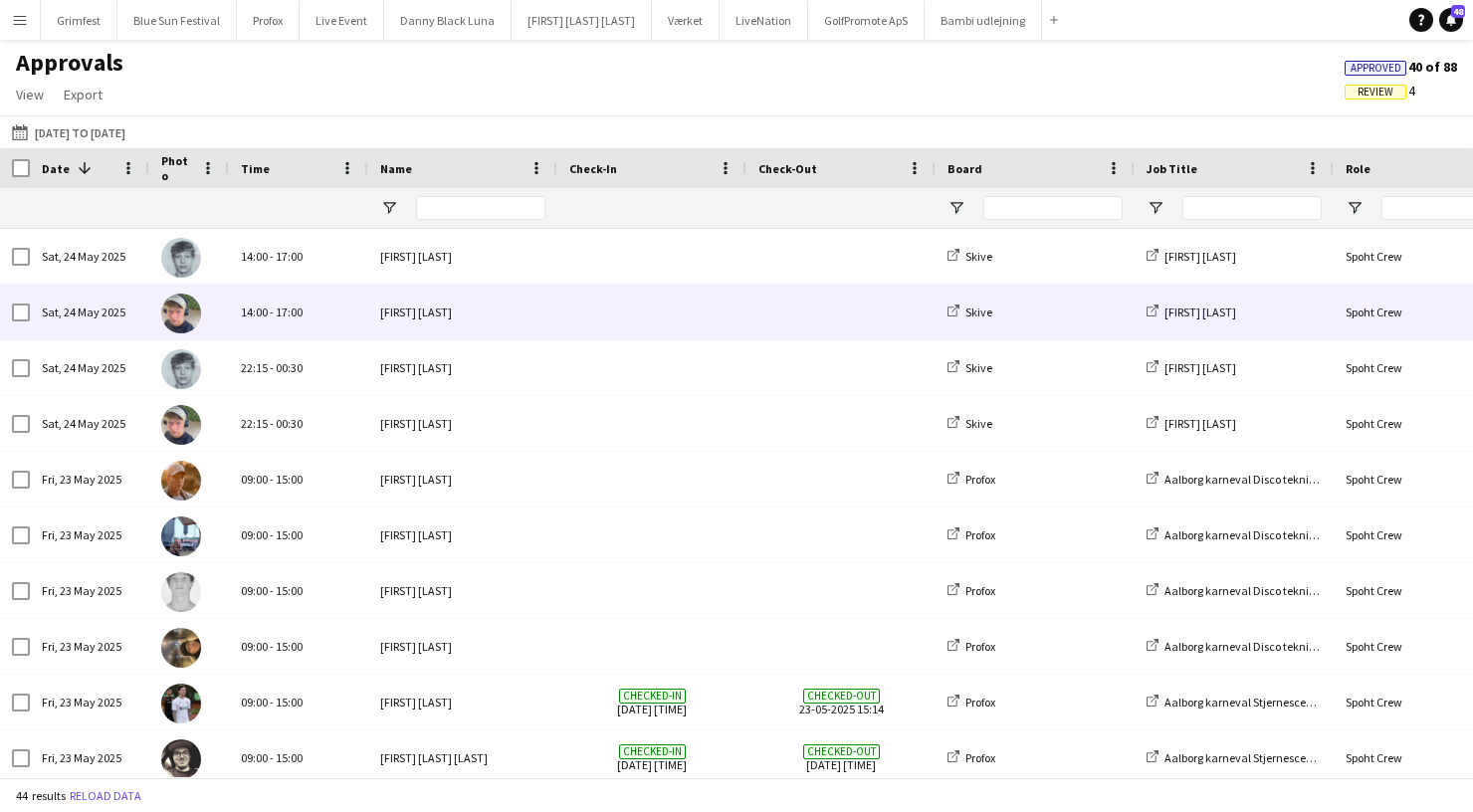 scroll, scrollTop: 0, scrollLeft: 44, axis: horizontal 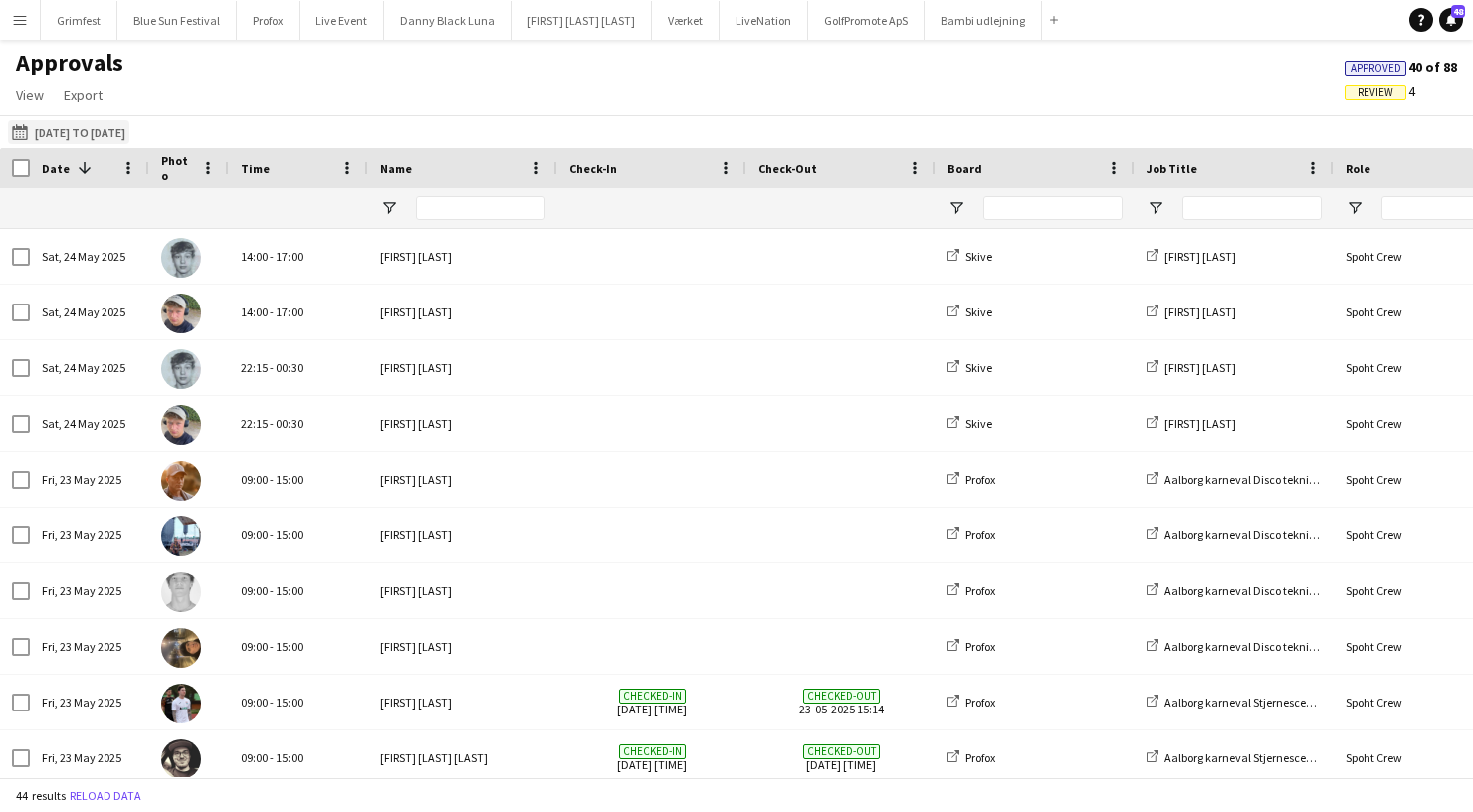 click on "18-05-2025 to 24-05-2025" 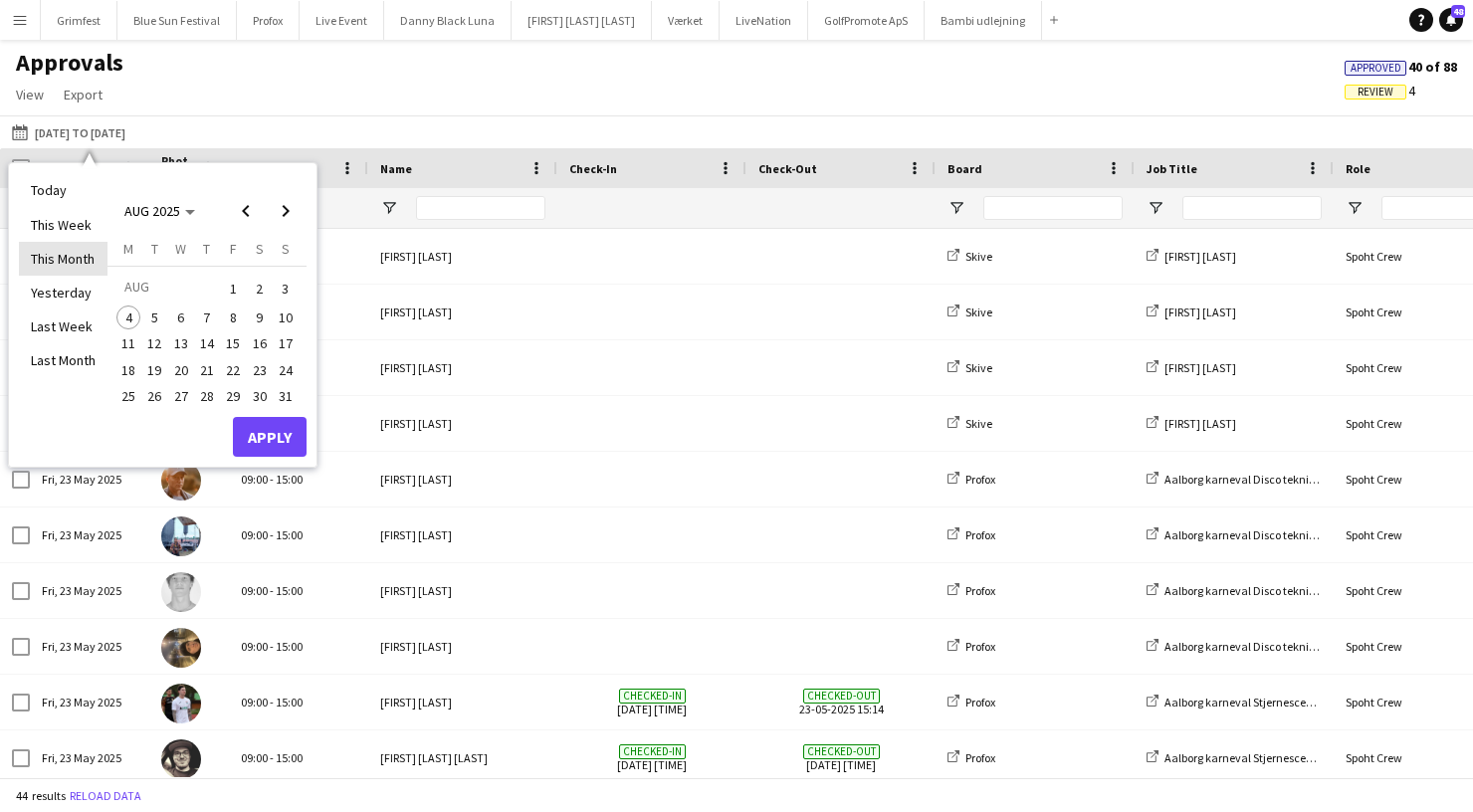 click on "This Month" at bounding box center [63, 259] 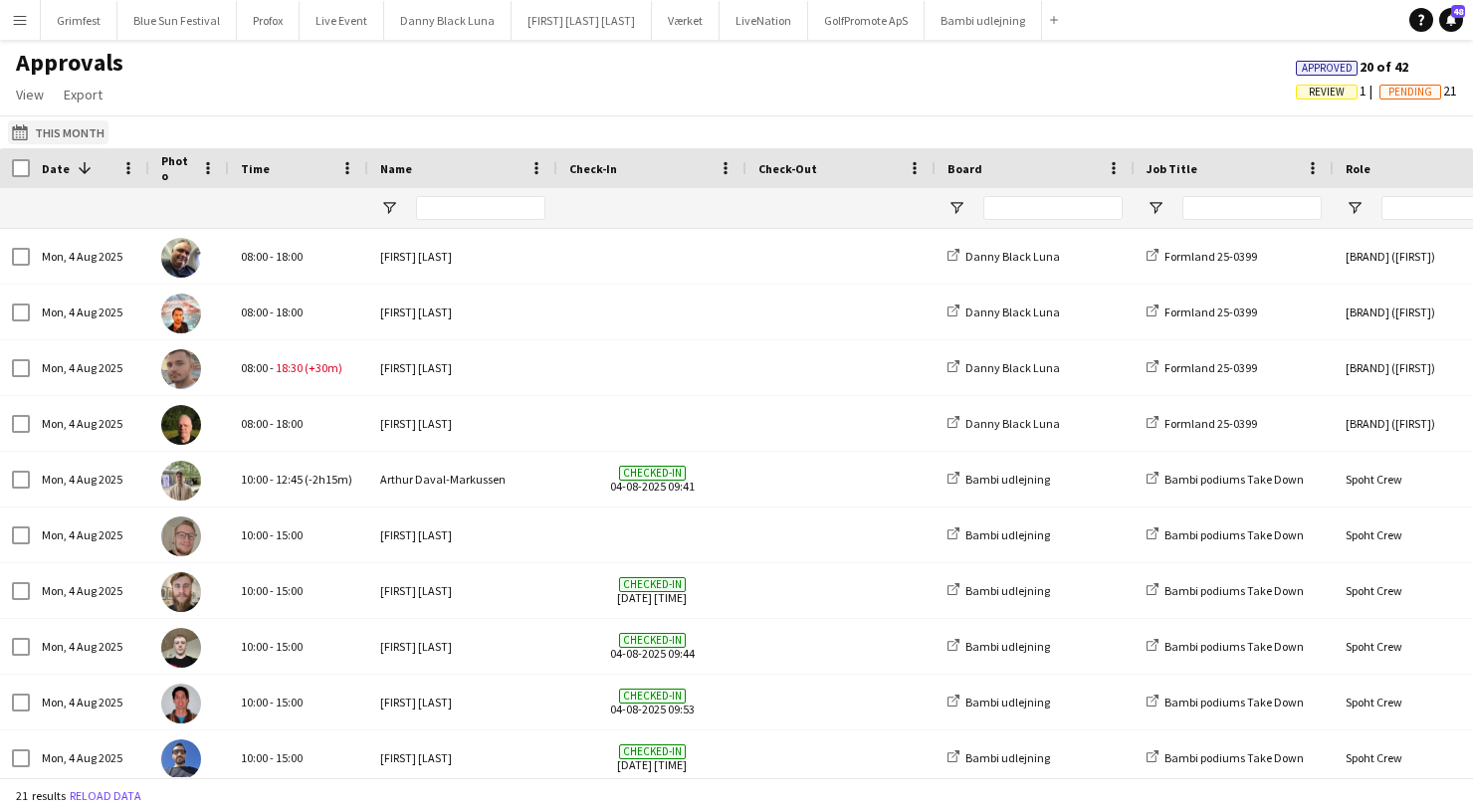 click on "18-05-2025 to 24-05-2025
This Month" 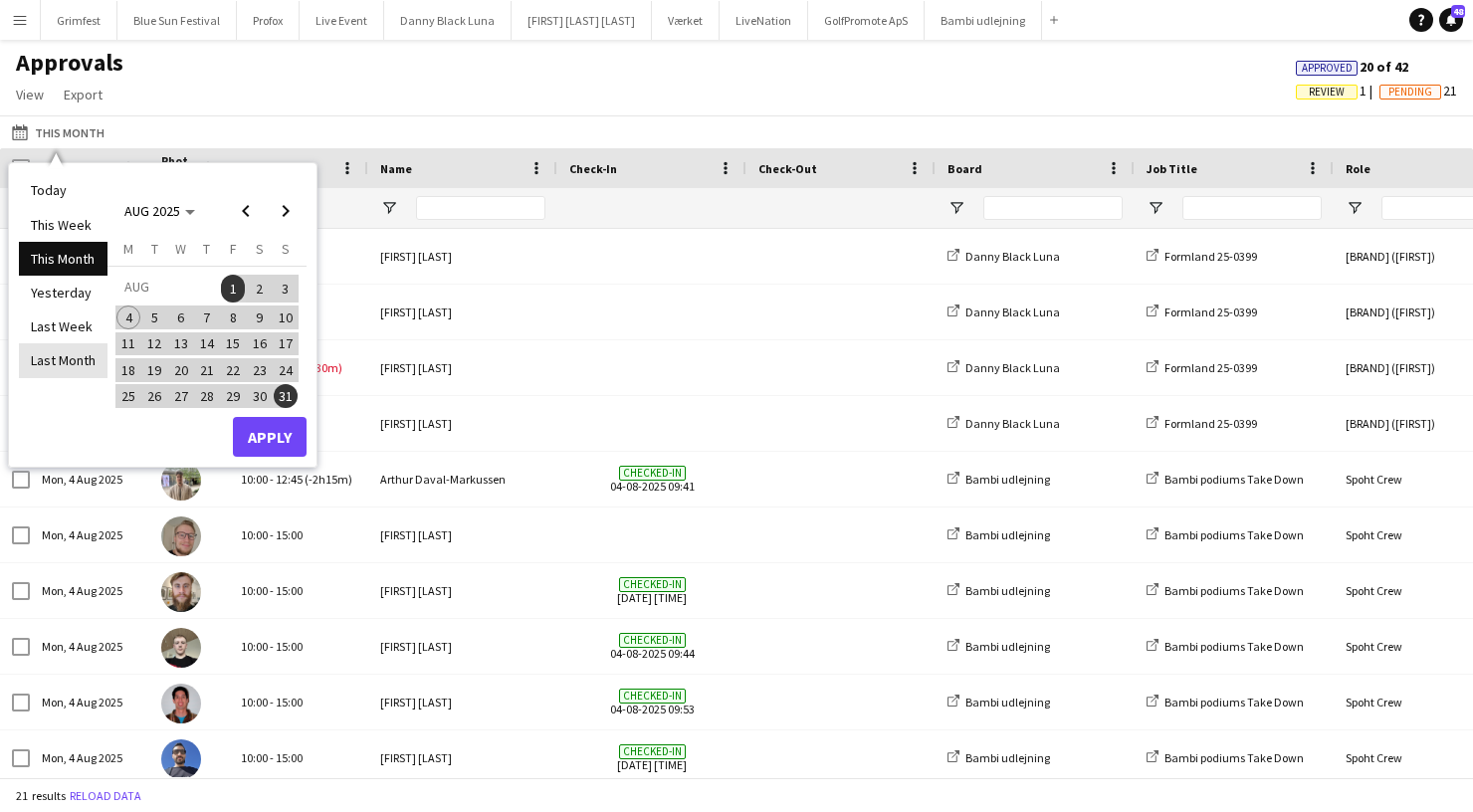 click on "Last Month" at bounding box center [63, 360] 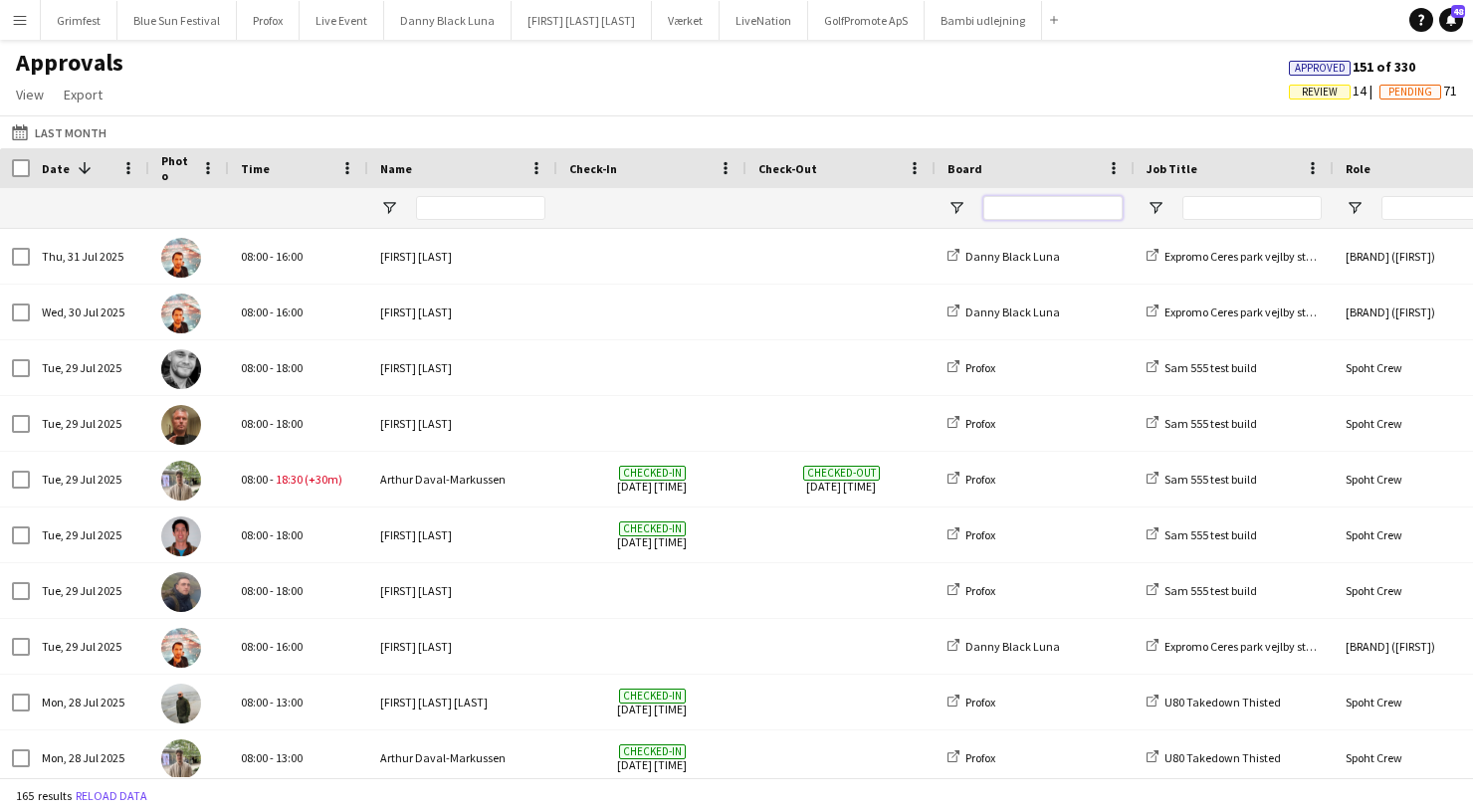 click at bounding box center (1053, 208) 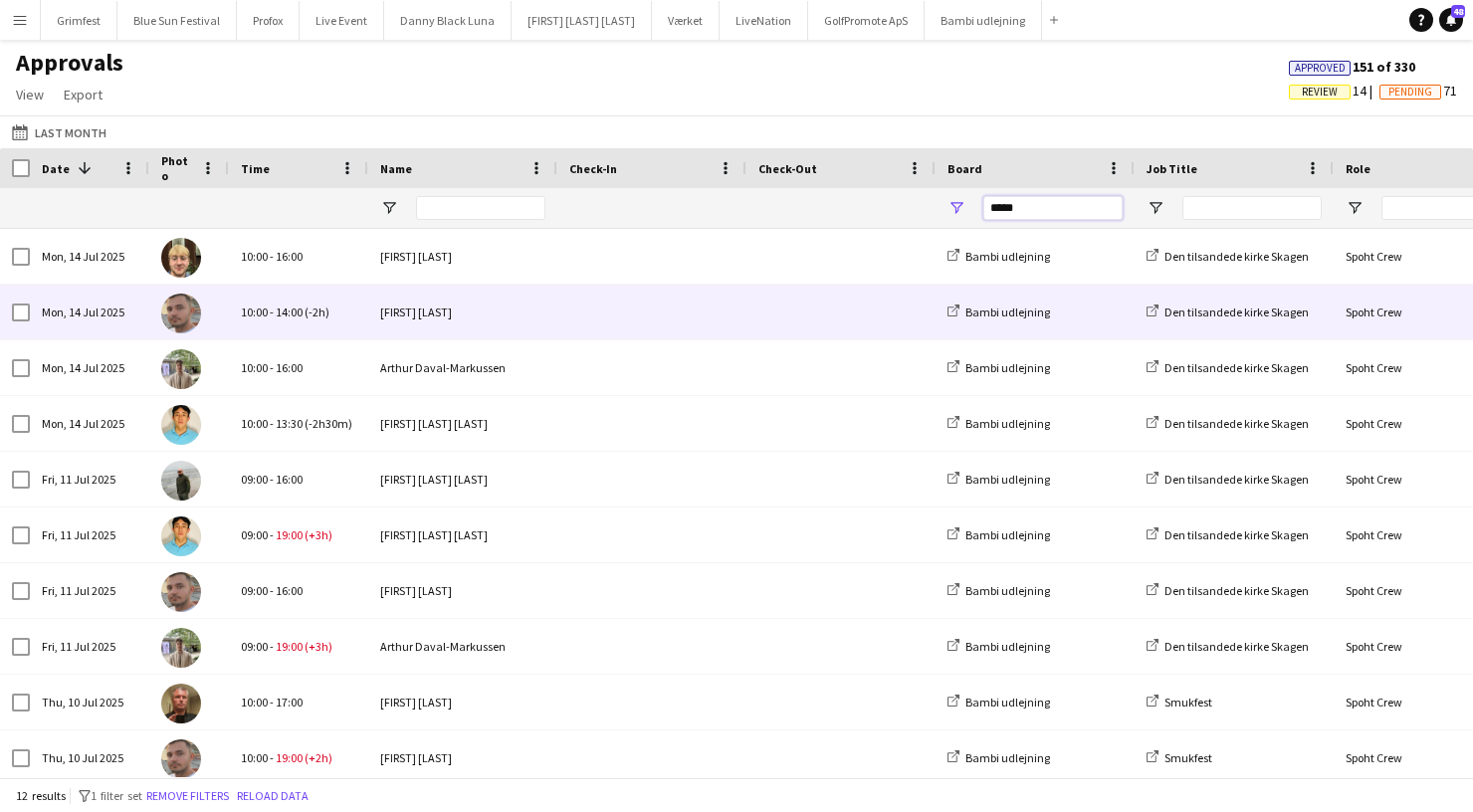 scroll, scrollTop: 121, scrollLeft: 0, axis: vertical 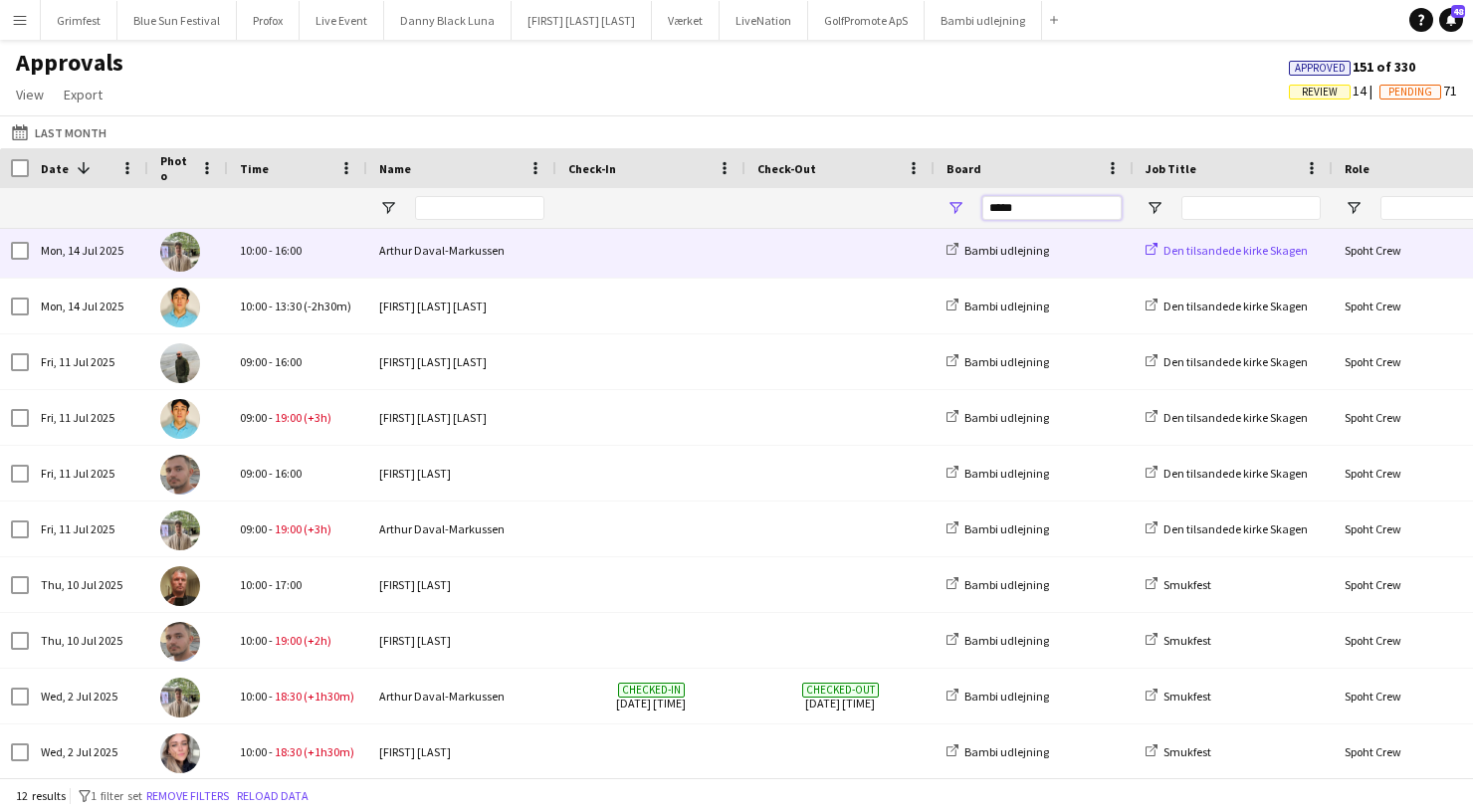 type on "*****" 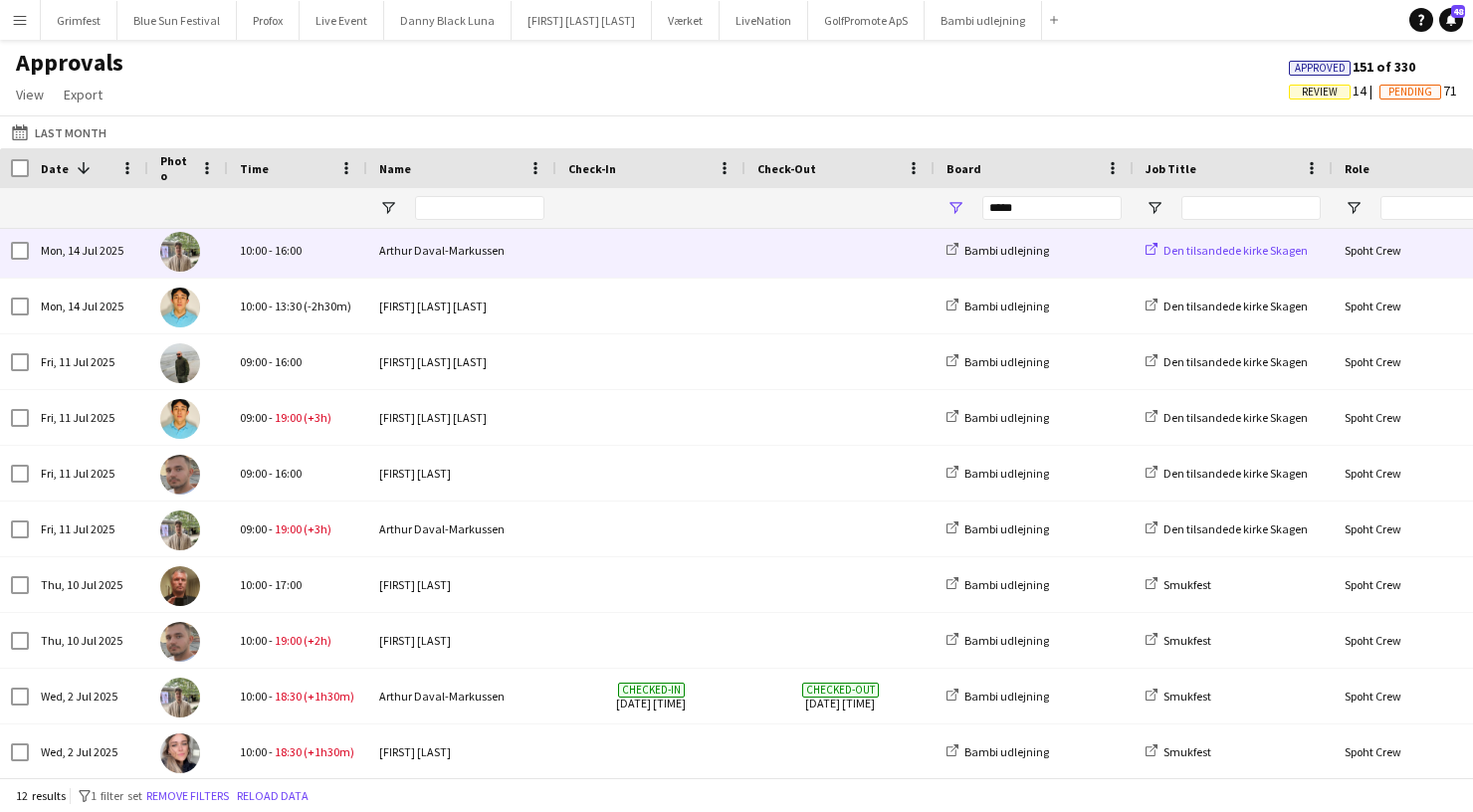 scroll, scrollTop: 111, scrollLeft: 0, axis: vertical 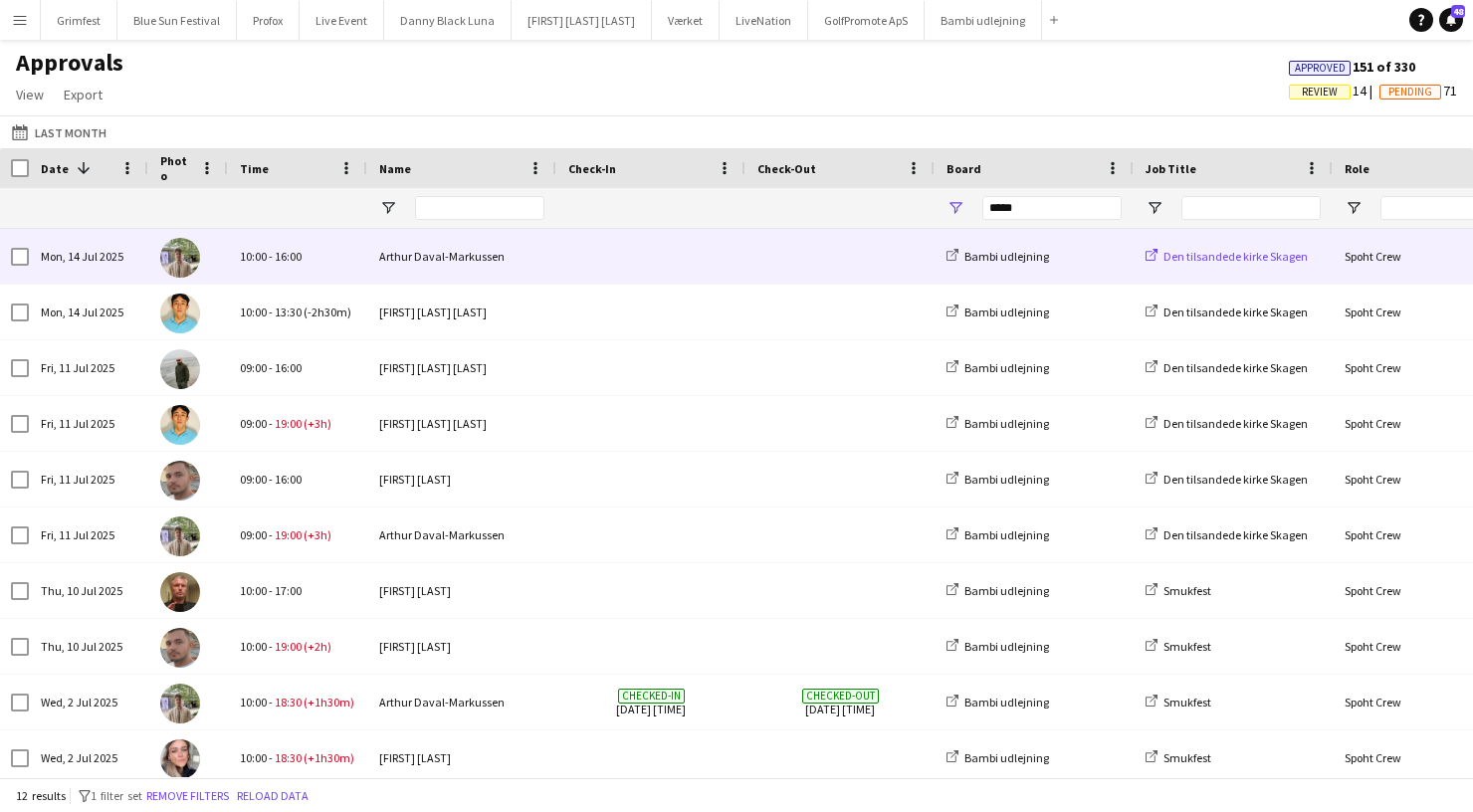 click on "Den tilsandede  kirke Skagen" at bounding box center [1233, 256] 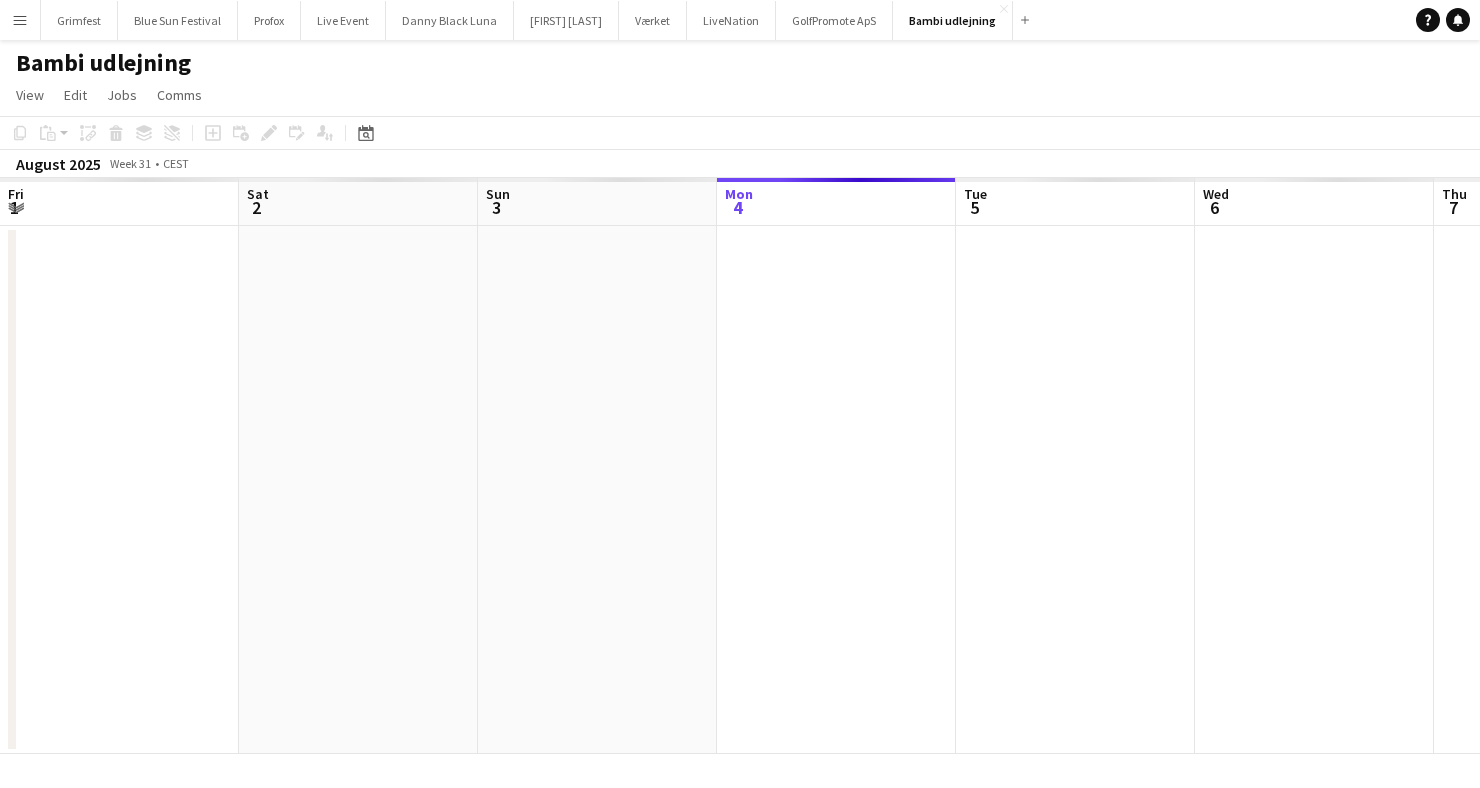 scroll, scrollTop: 0, scrollLeft: 0, axis: both 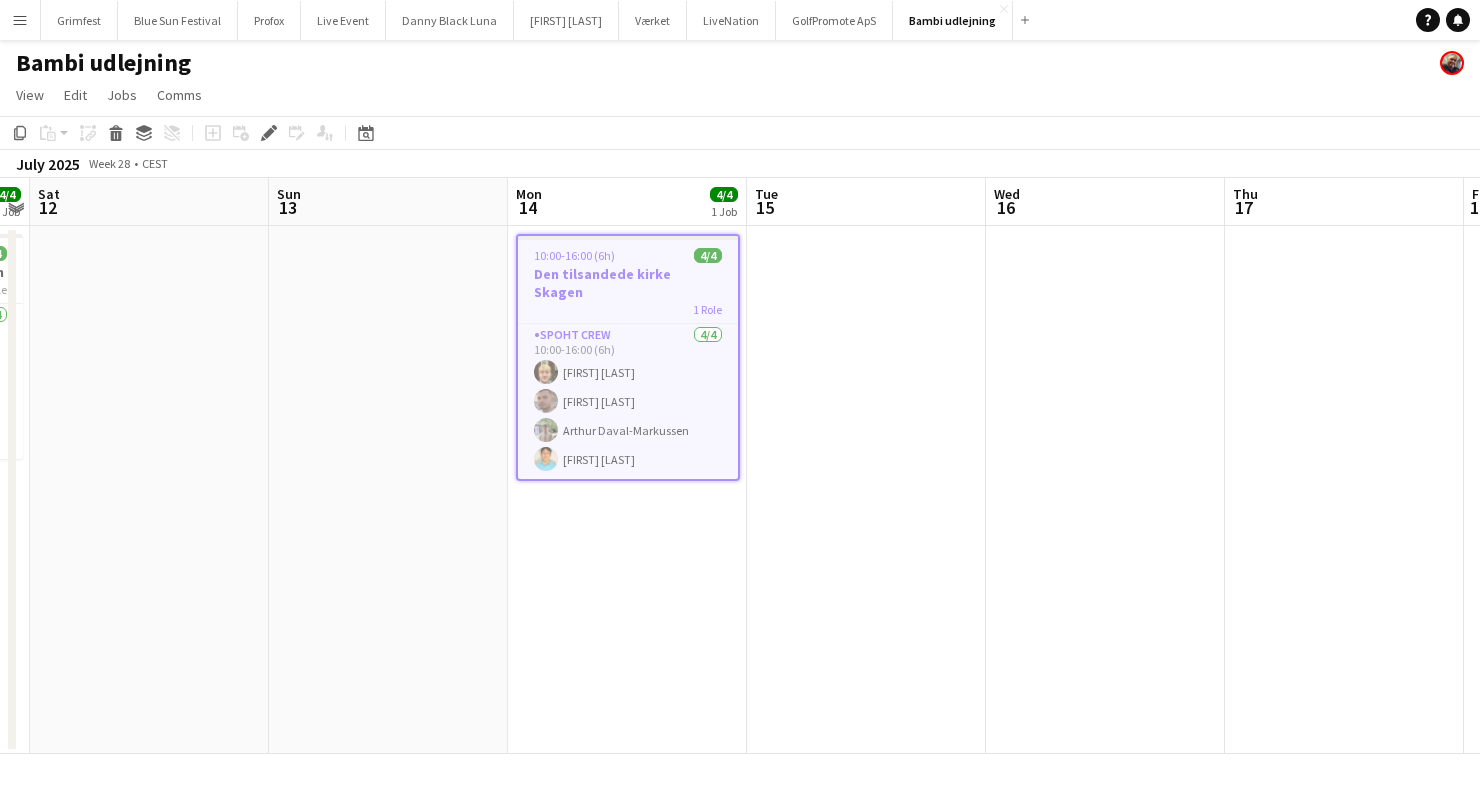 click on "1 Role" at bounding box center [628, 309] 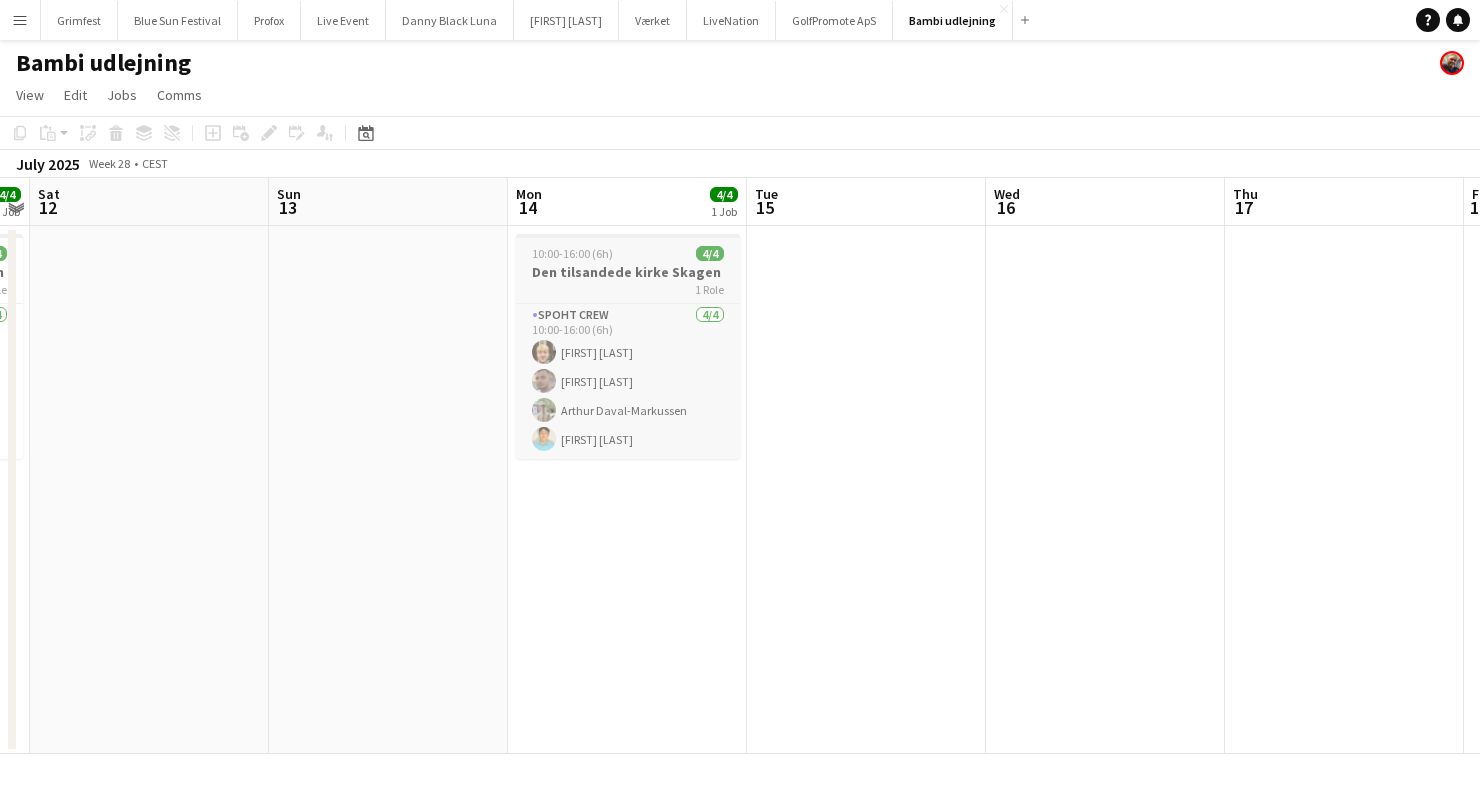 click on "1 Role" at bounding box center [628, 289] 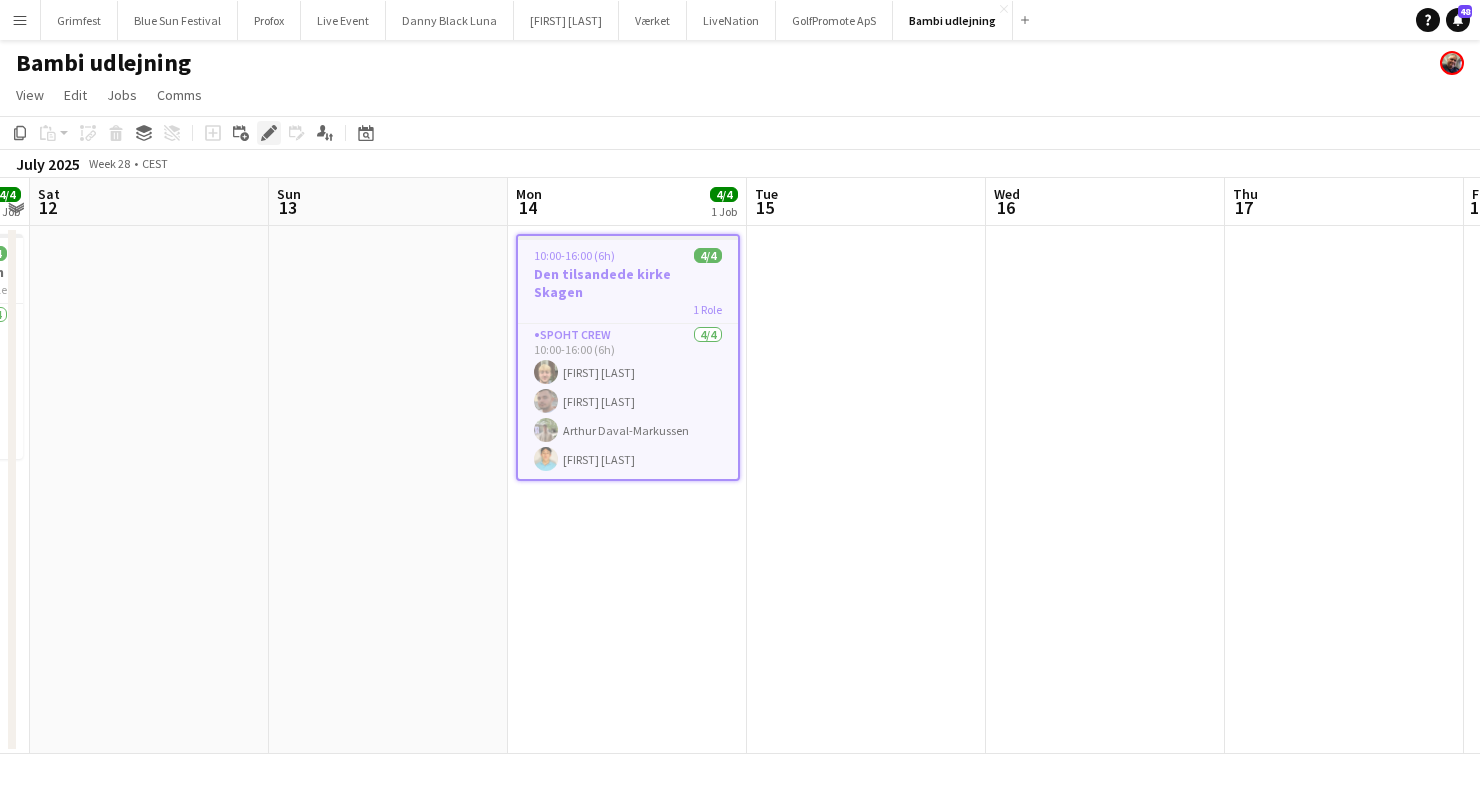 click on "Edit" 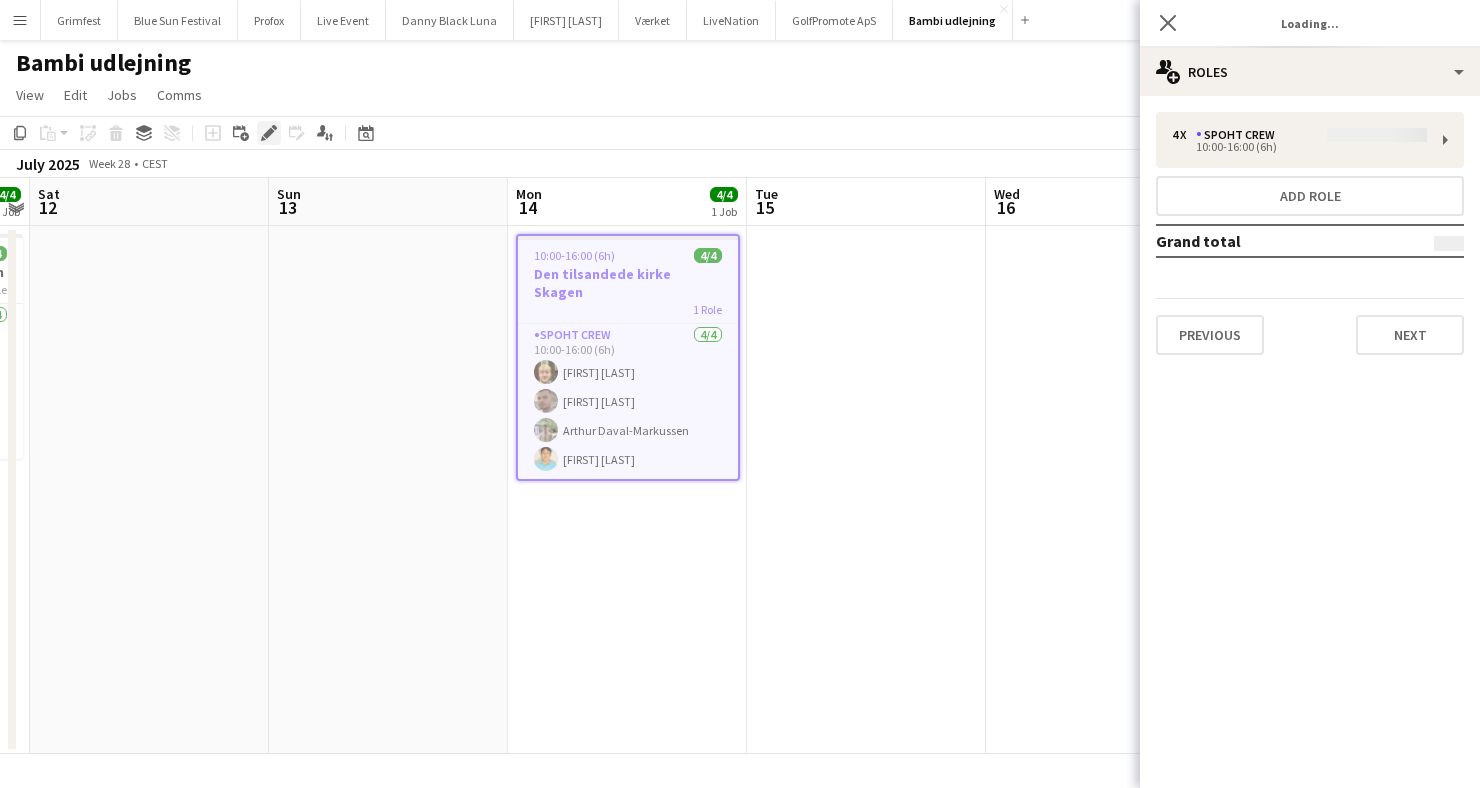type on "**********" 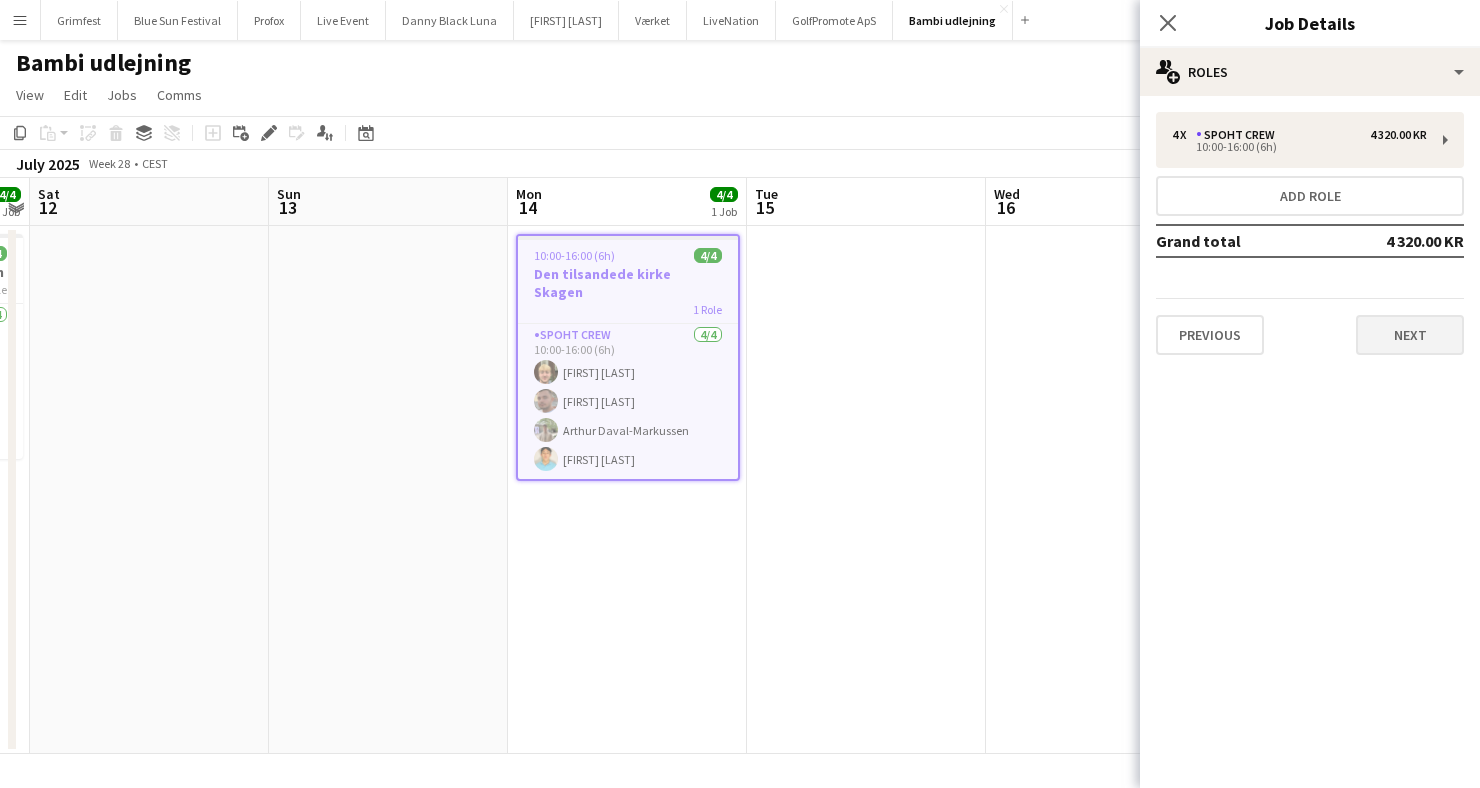 click on "Next" at bounding box center (1410, 335) 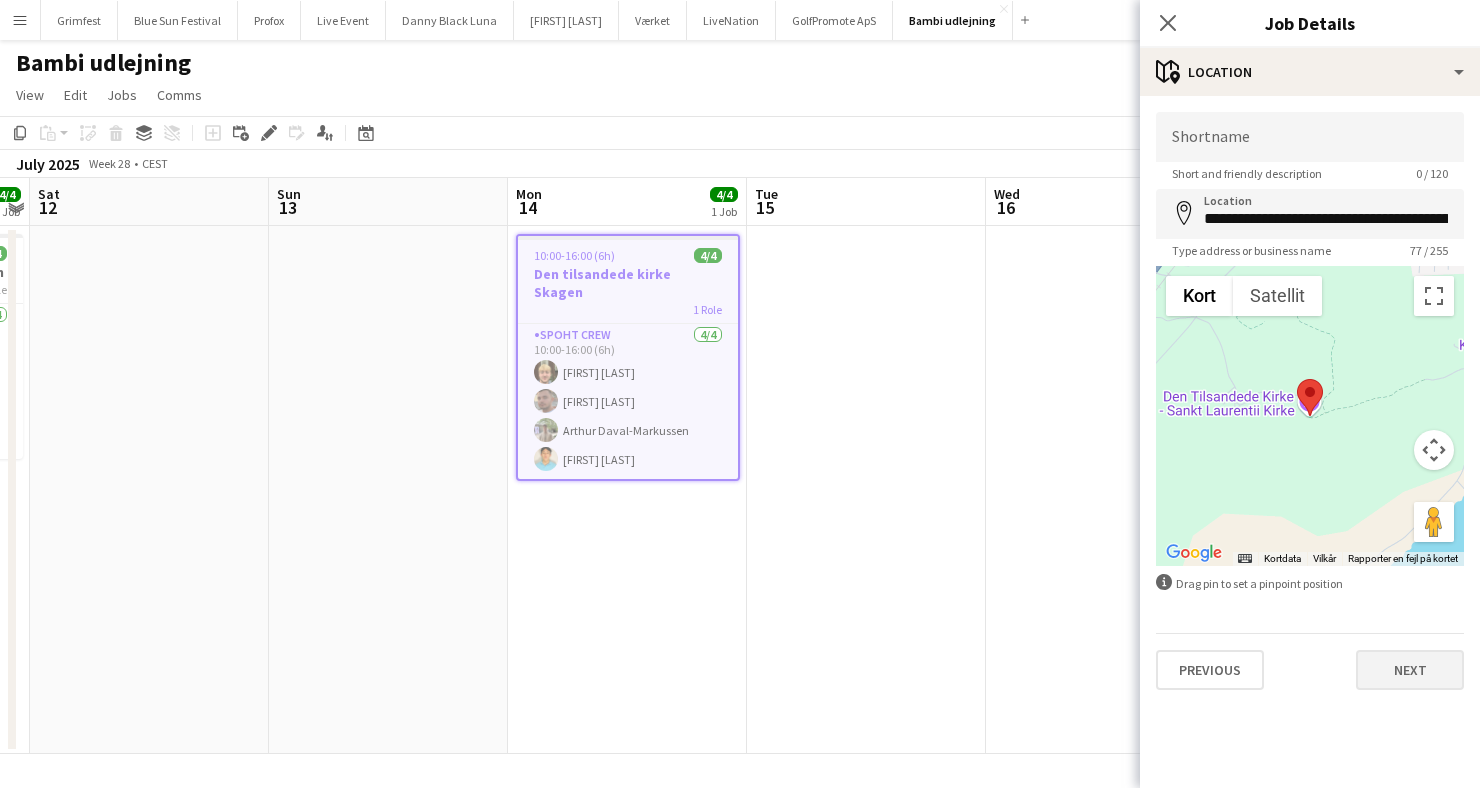 click on "Next" at bounding box center (1410, 670) 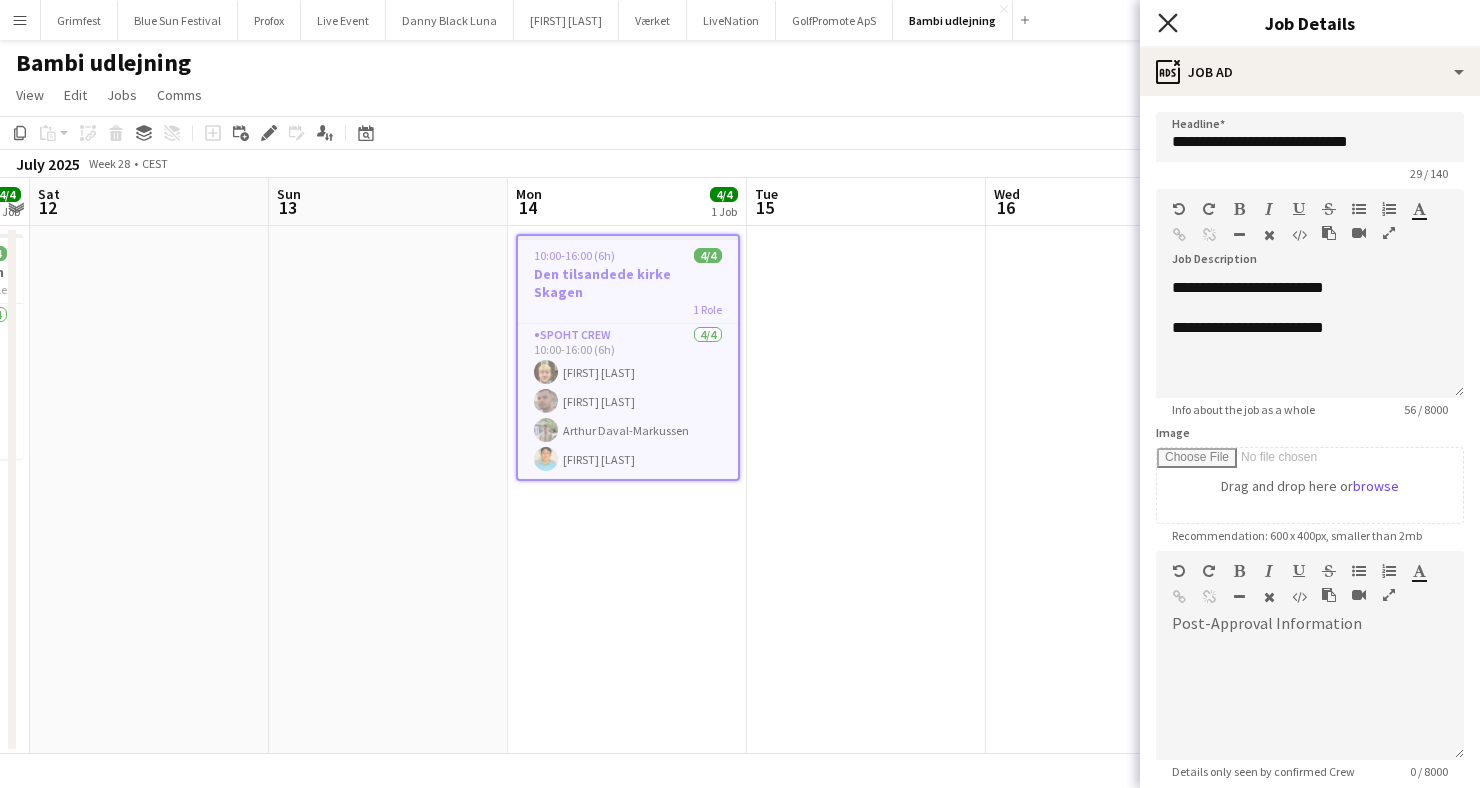 click on "Close pop-in" 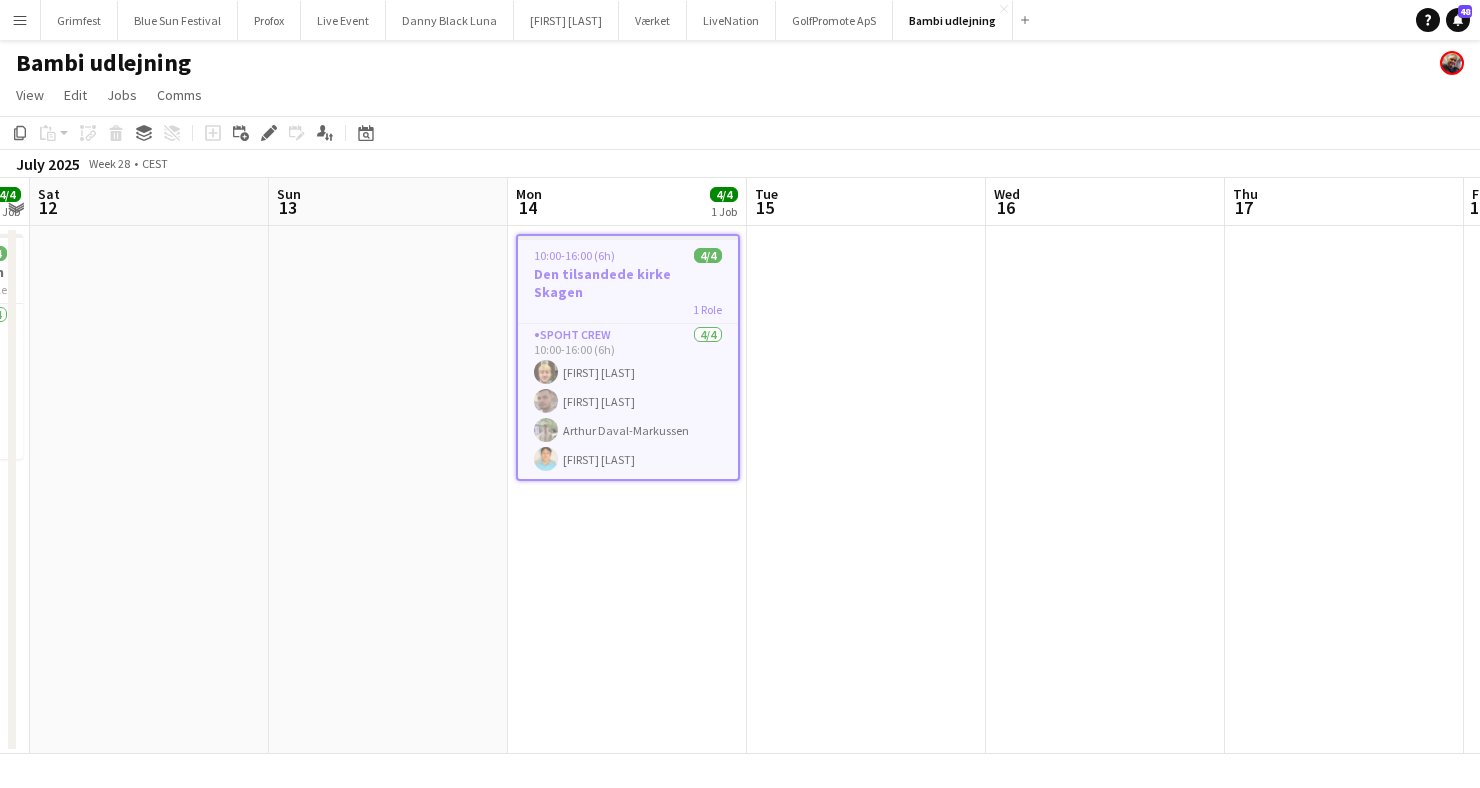 click at bounding box center [388, 490] 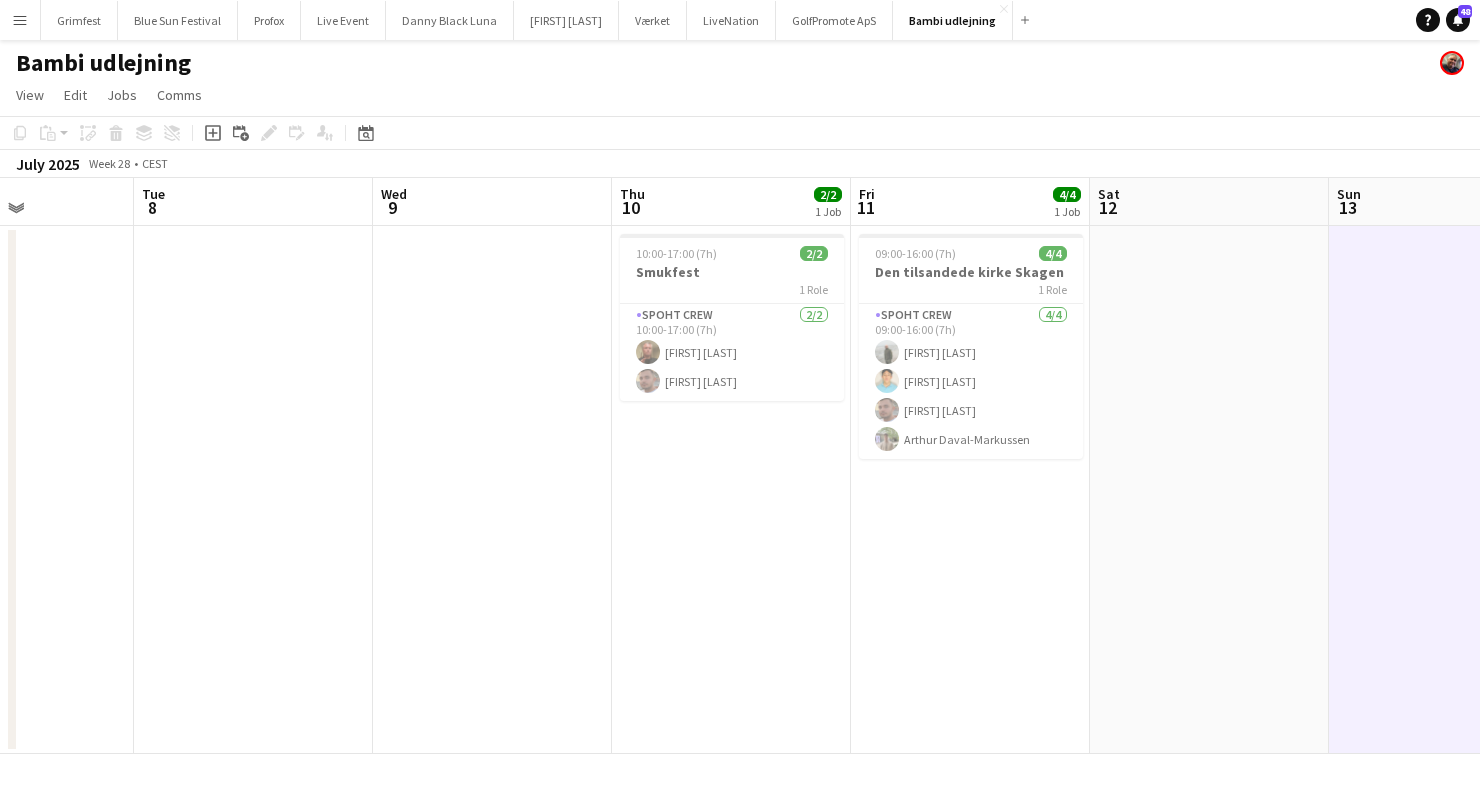 scroll, scrollTop: 0, scrollLeft: 584, axis: horizontal 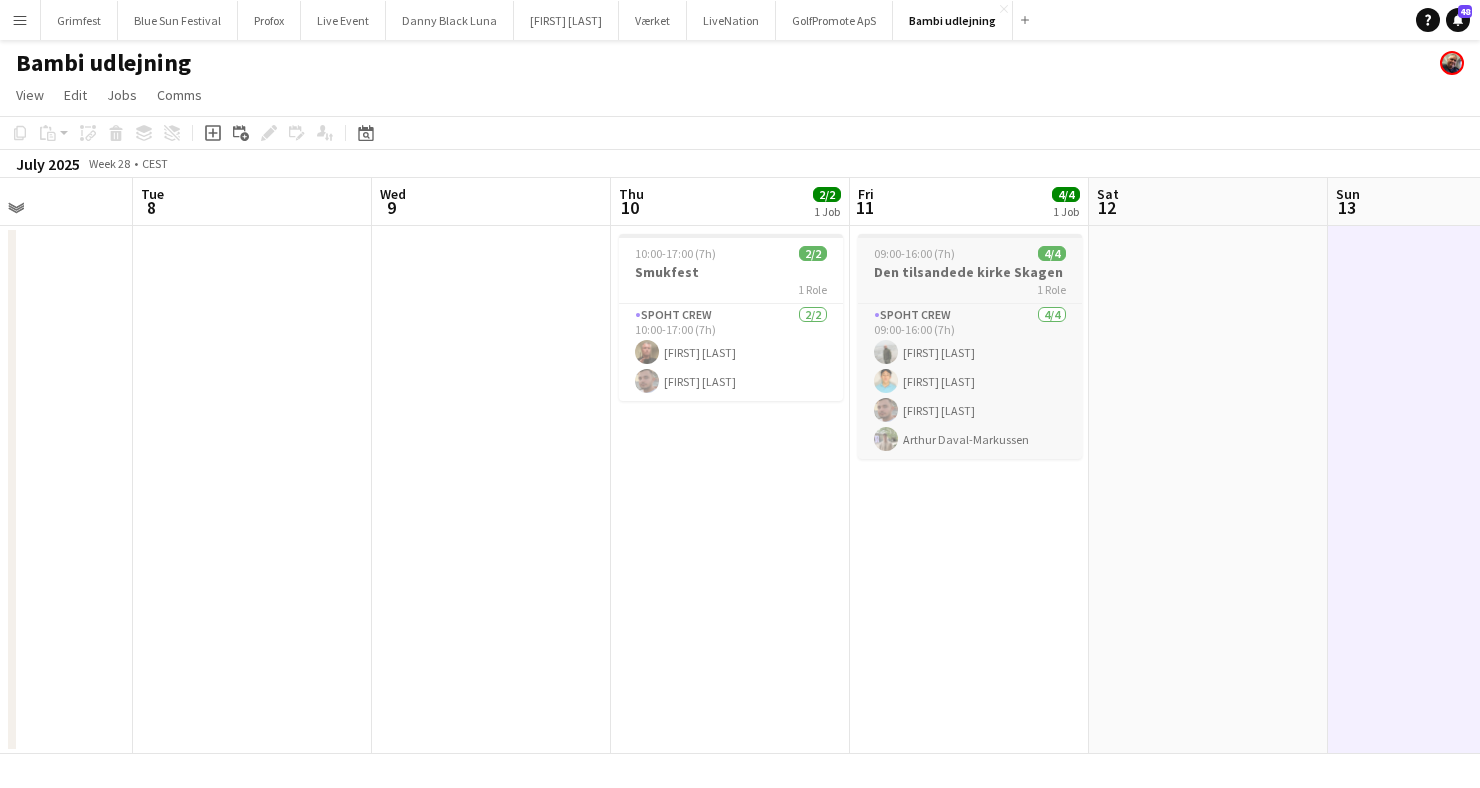 click on "09:00-16:00 (7h)" at bounding box center (914, 253) 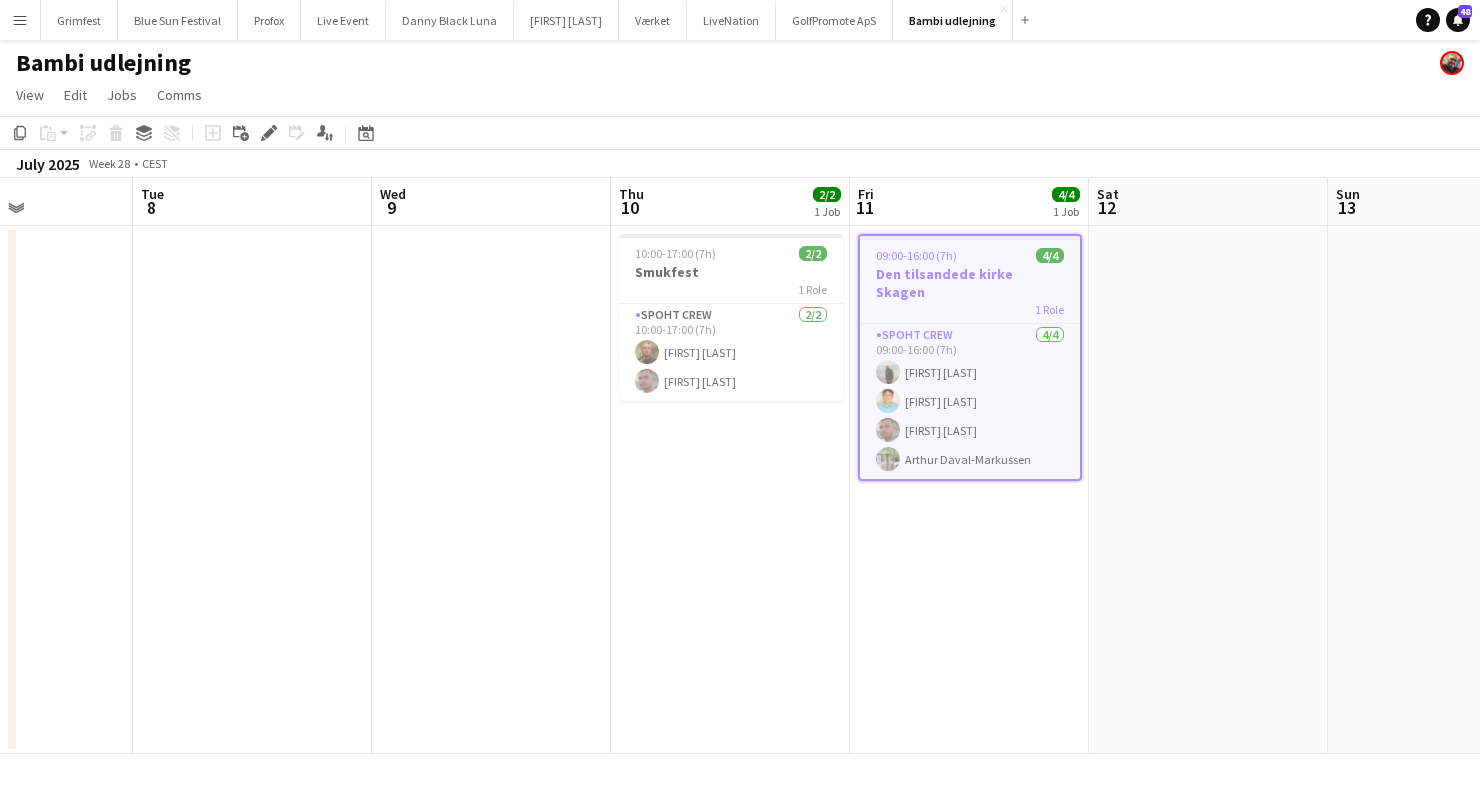 click on "09:00-16:00 (7h)" at bounding box center (916, 255) 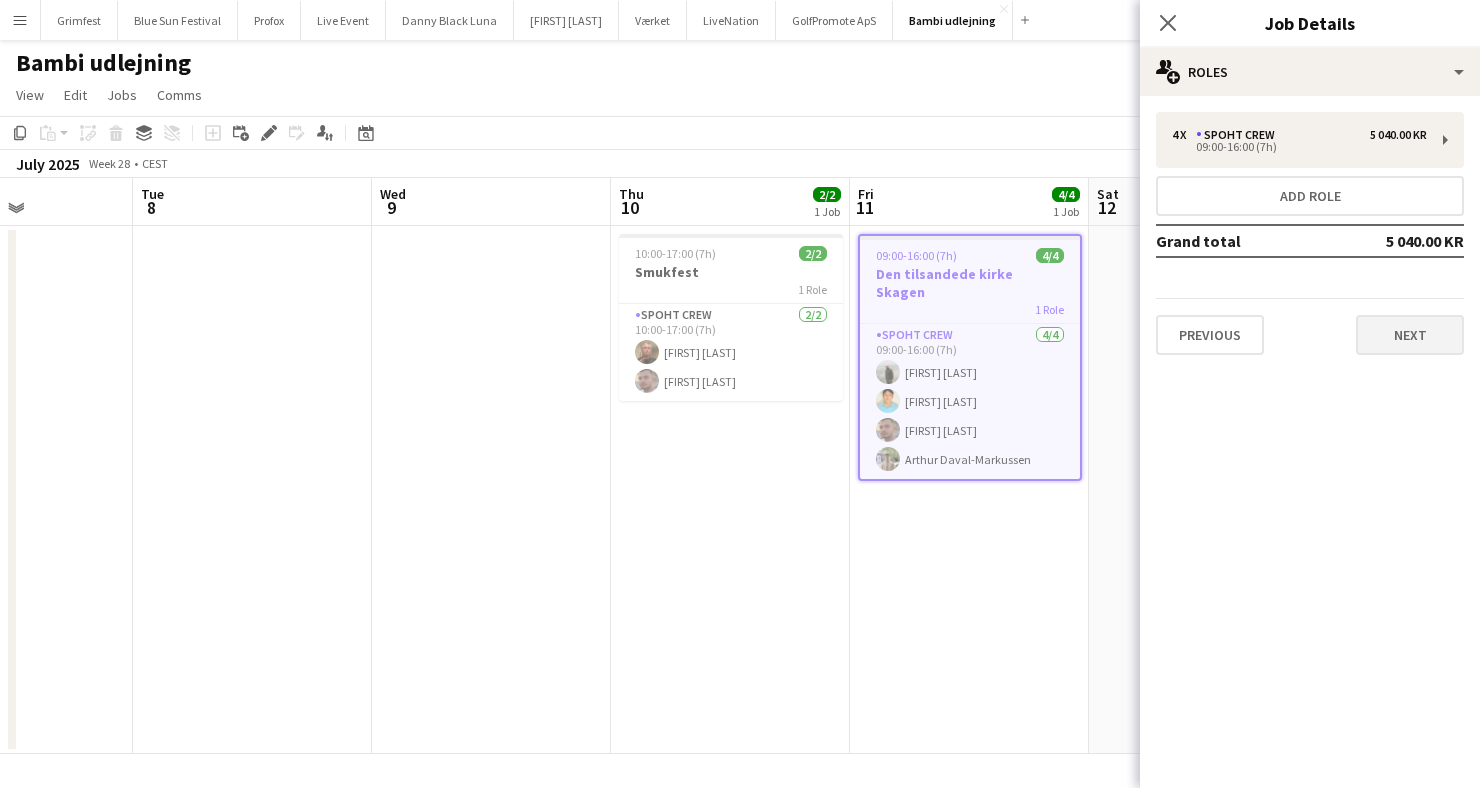 click on "Next" at bounding box center (1410, 335) 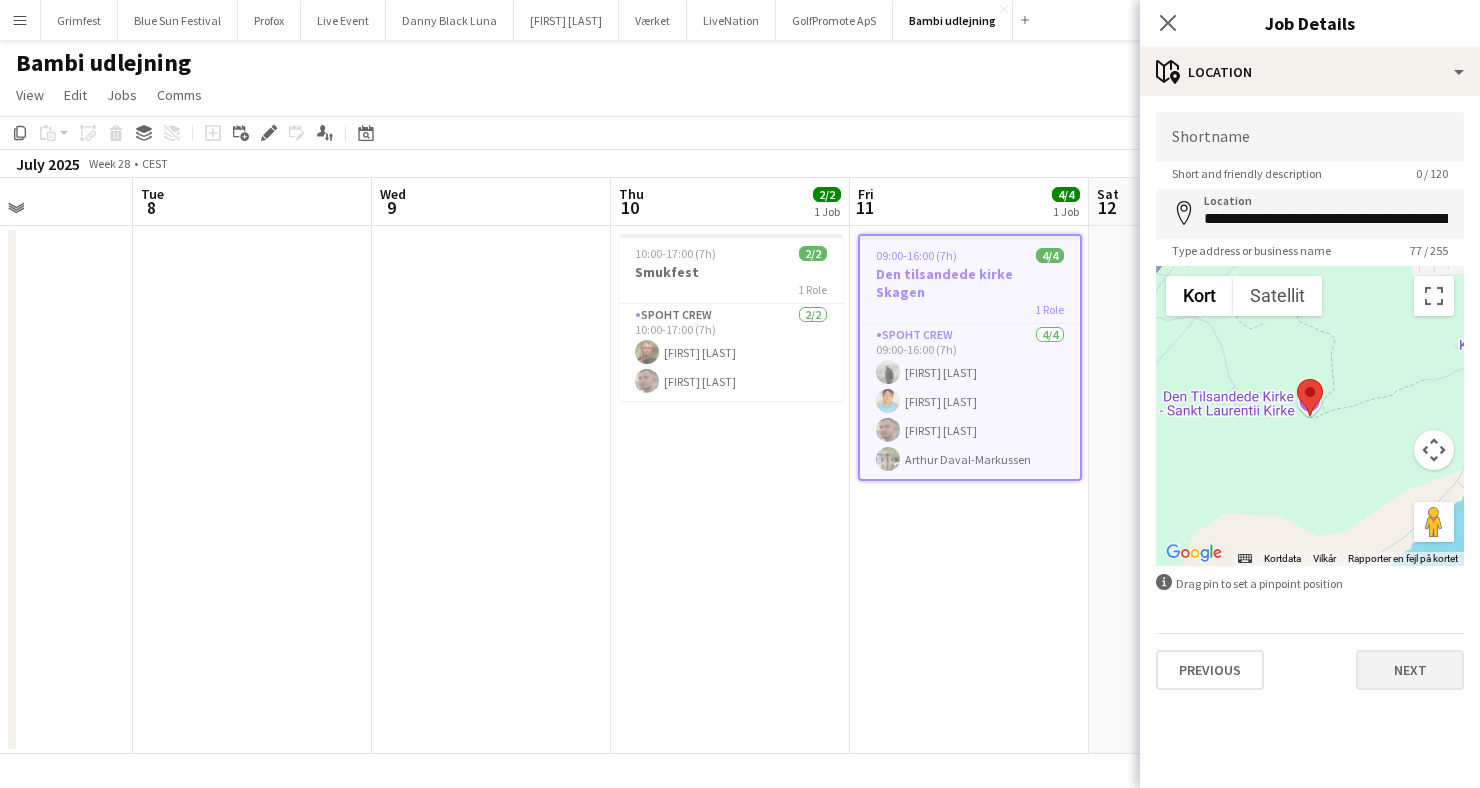click on "Next" at bounding box center (1410, 670) 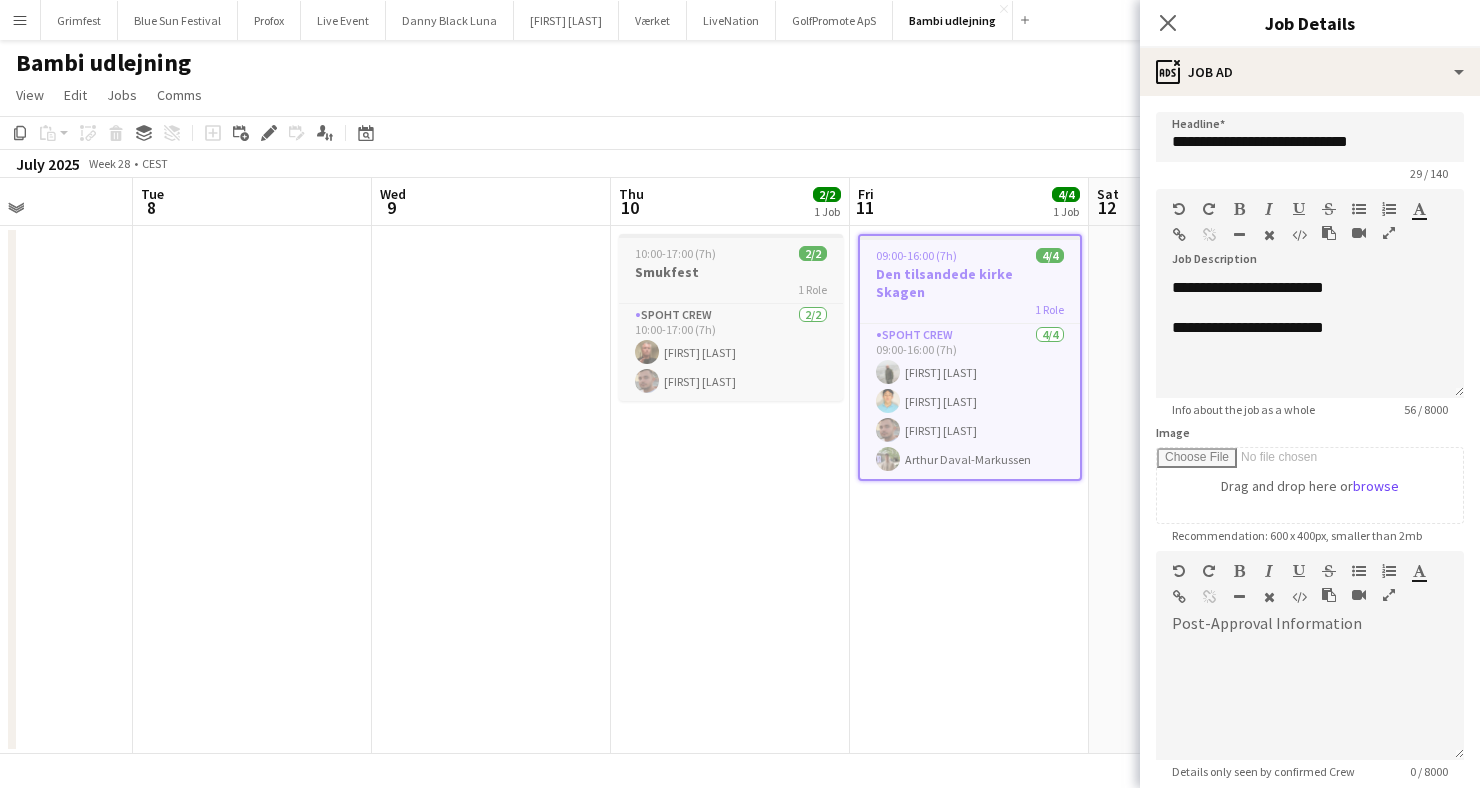 click on "Smukfest" at bounding box center (731, 272) 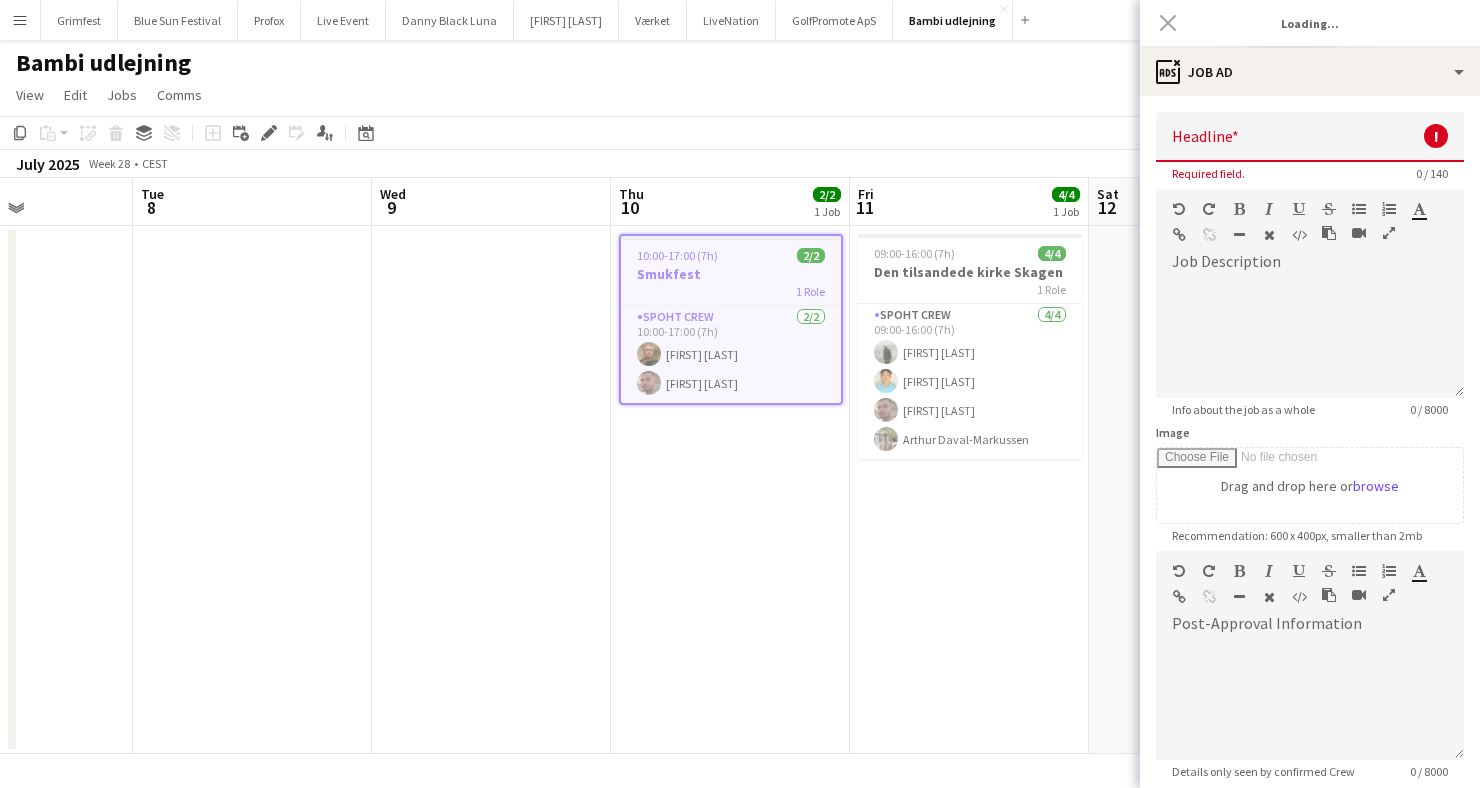 type on "********" 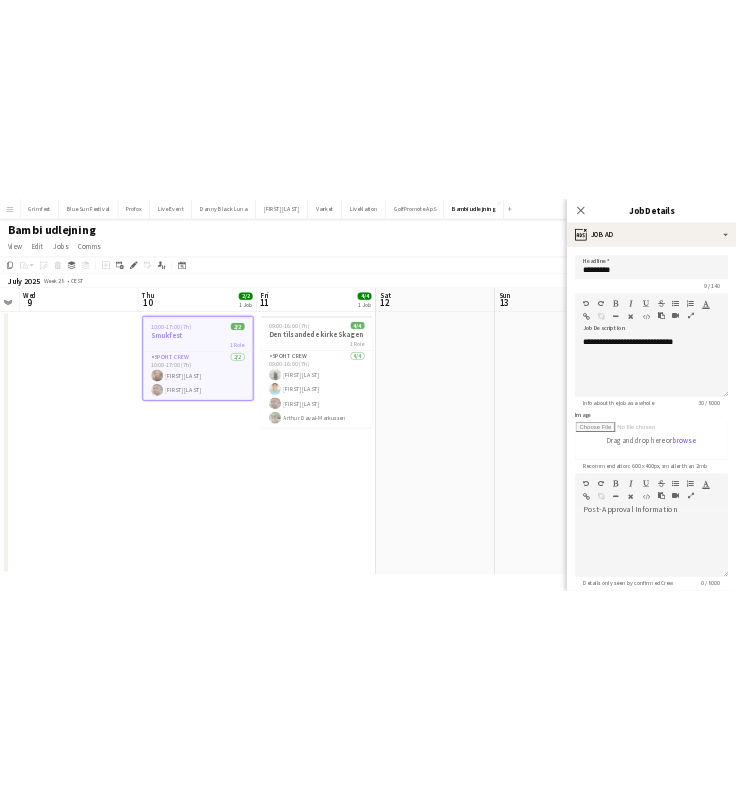 scroll, scrollTop: 0, scrollLeft: 918, axis: horizontal 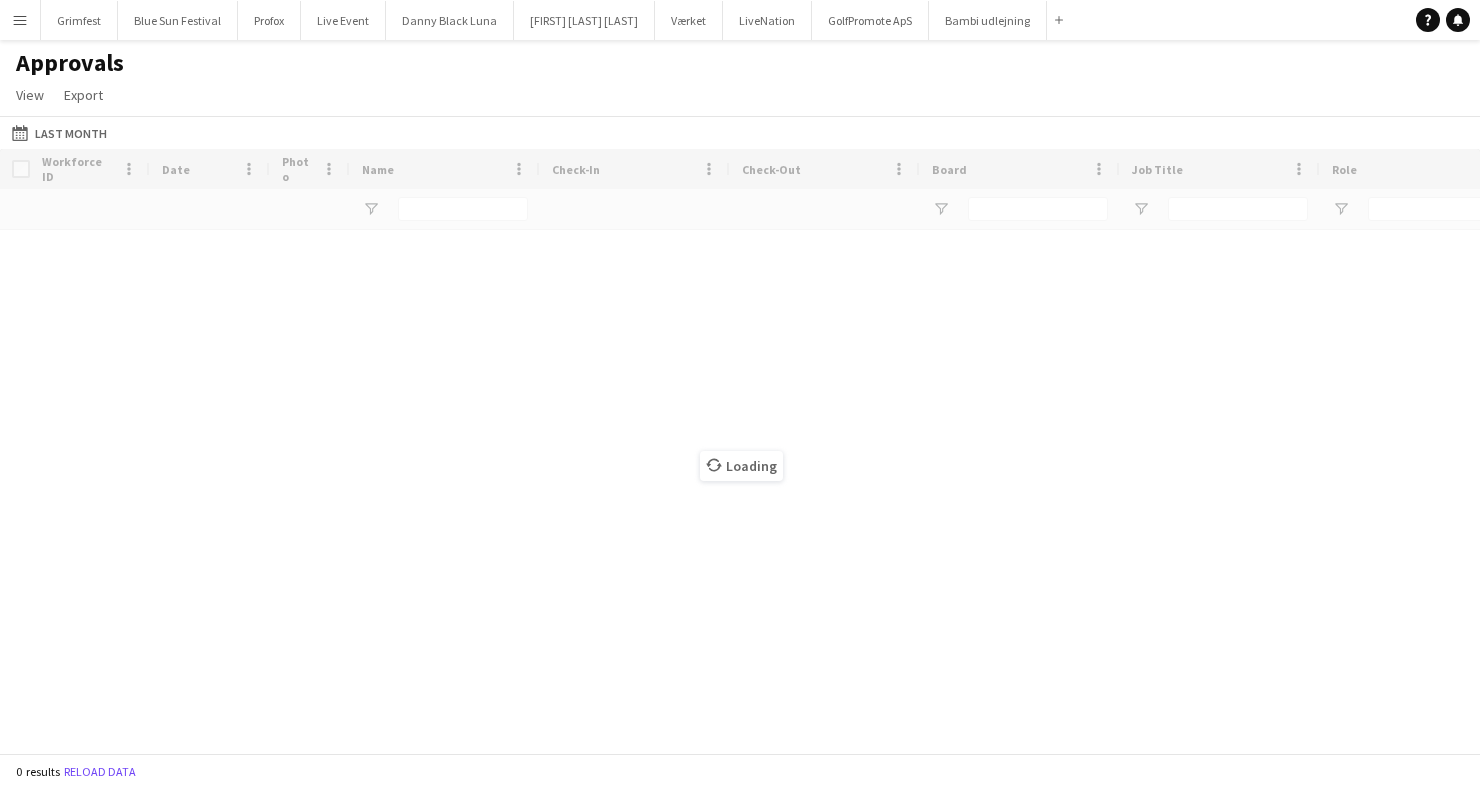 type on "*****" 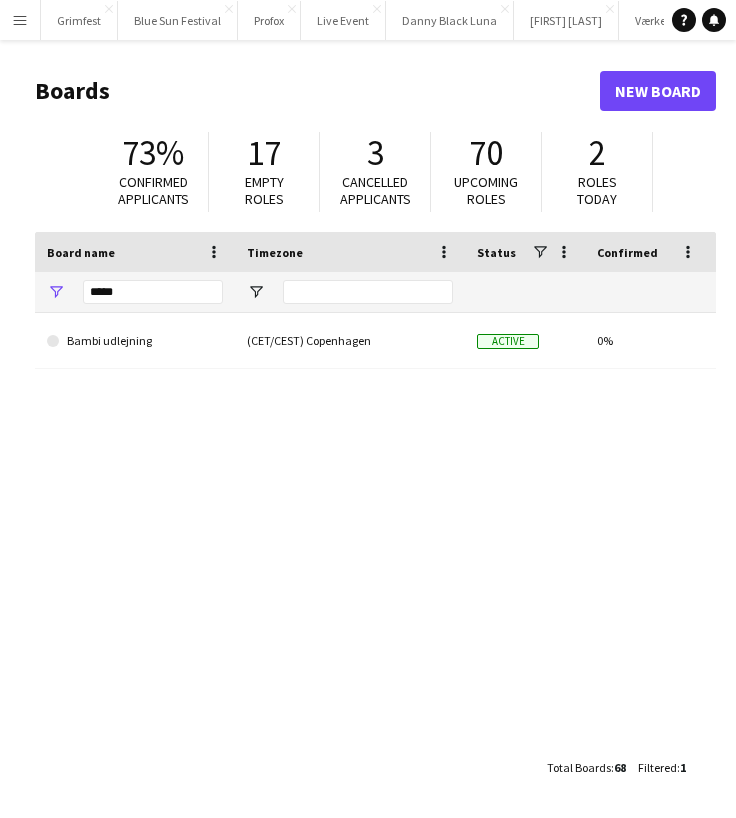 scroll, scrollTop: 0, scrollLeft: 0, axis: both 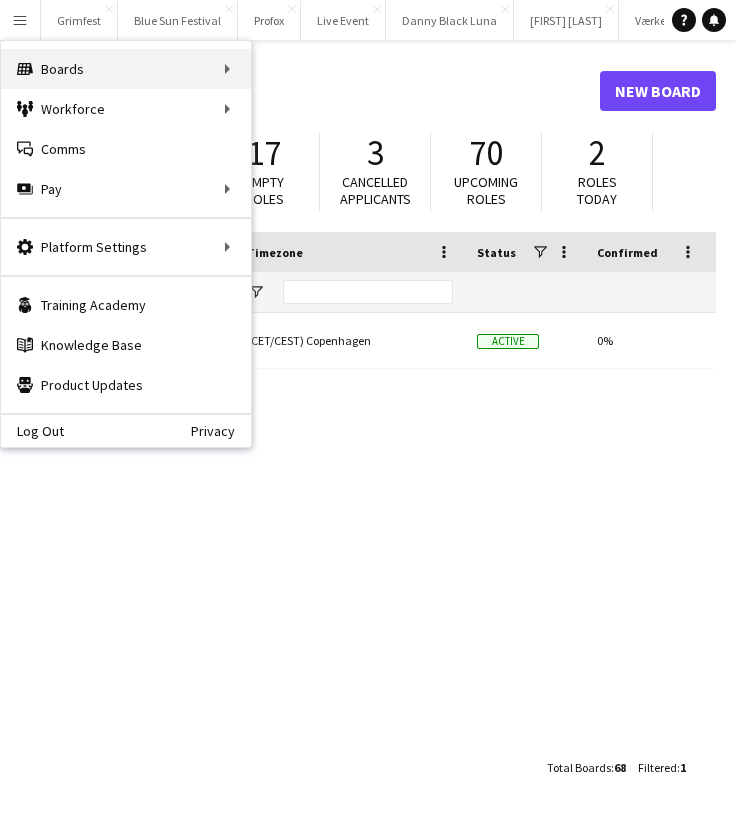 click on "Boards
Boards" at bounding box center [126, 69] 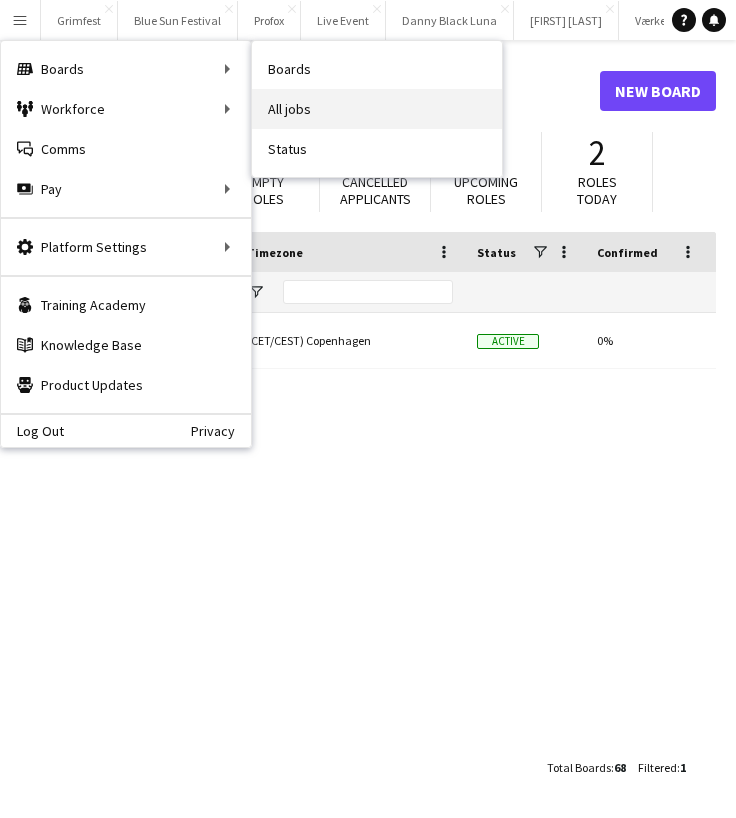 click on "All jobs" at bounding box center [377, 109] 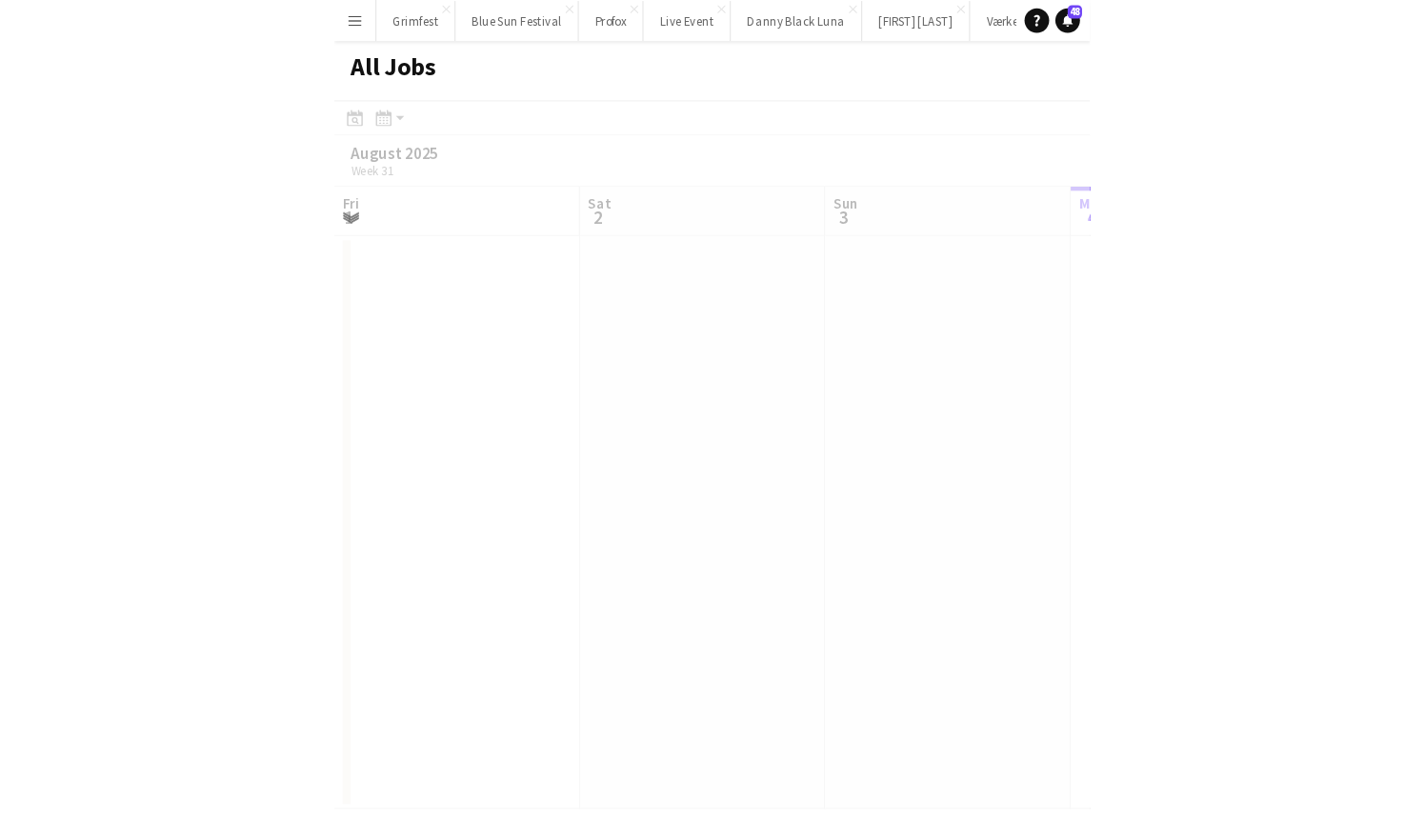 scroll, scrollTop: 0, scrollLeft: 455, axis: horizontal 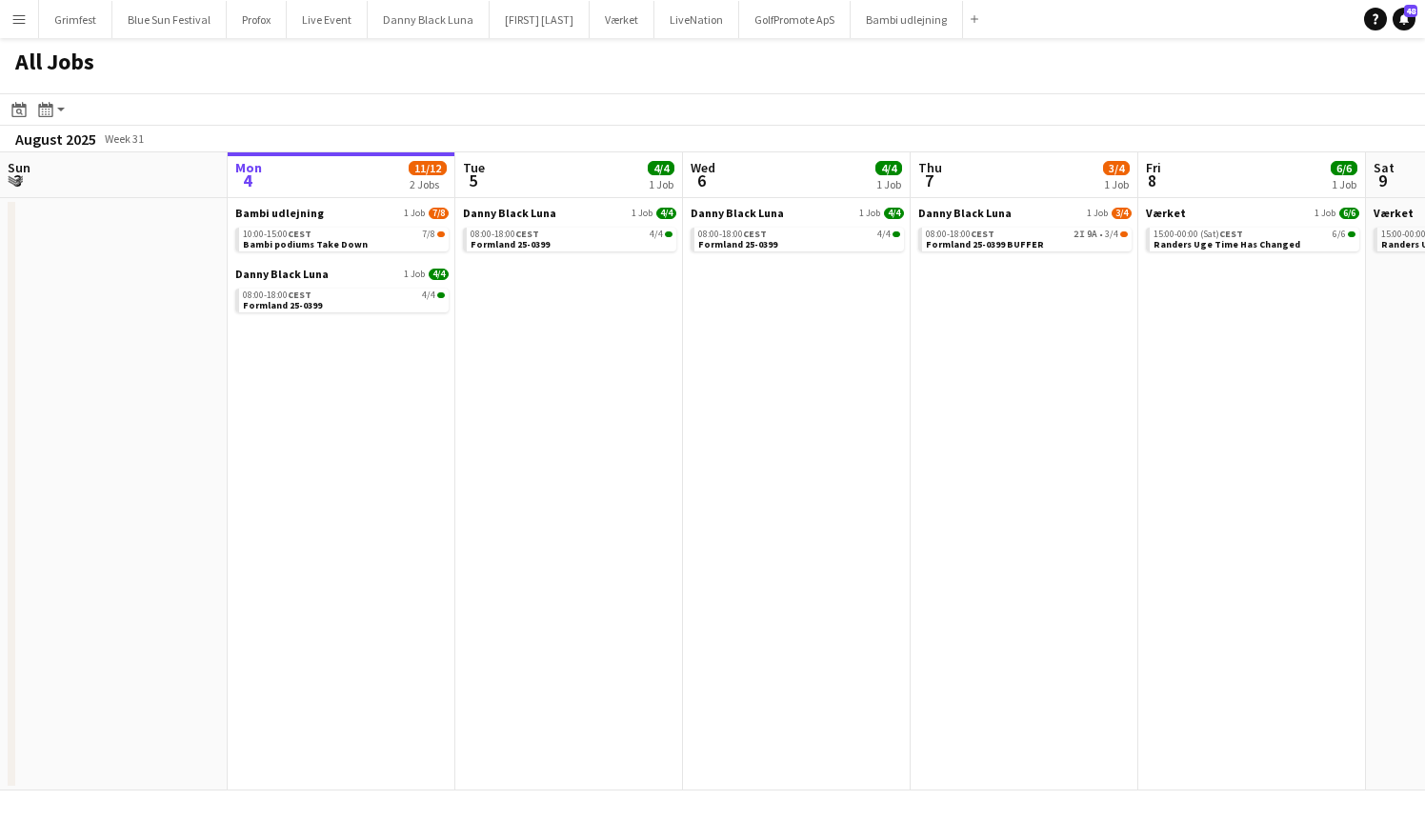 click on "Menu" at bounding box center (19, 19) 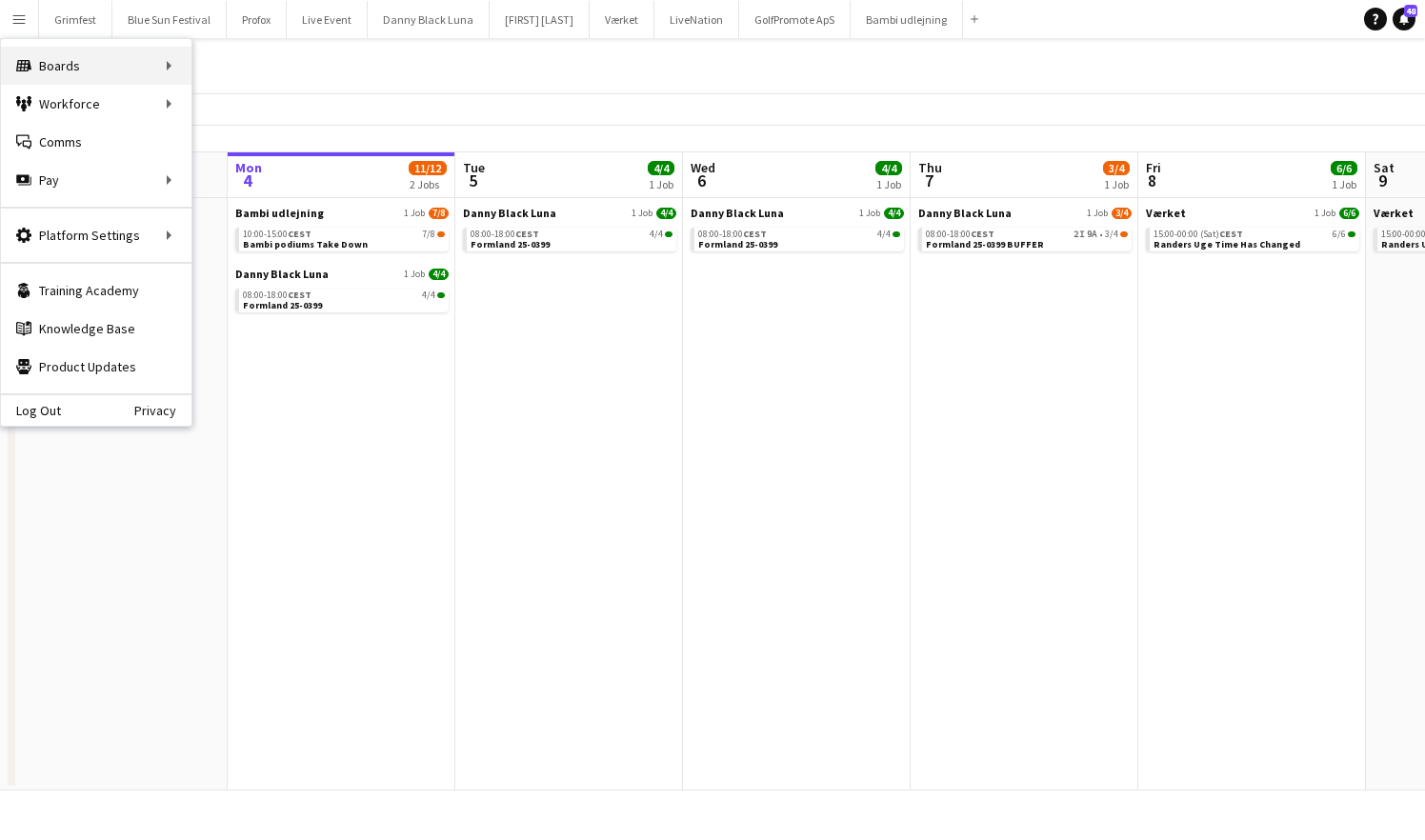 click on "Boards
Boards" at bounding box center [96, 66] 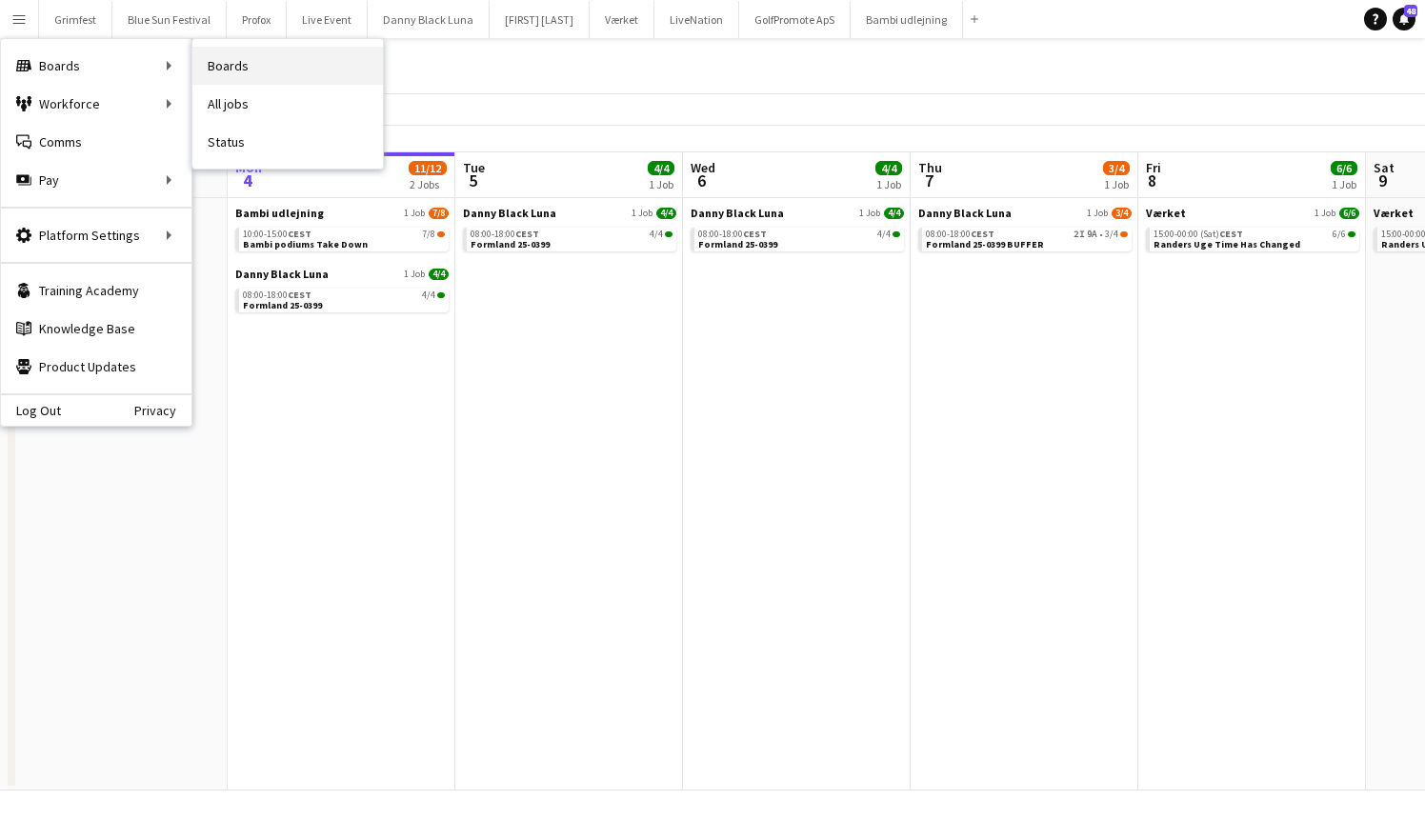 click on "Boards" at bounding box center [288, 66] 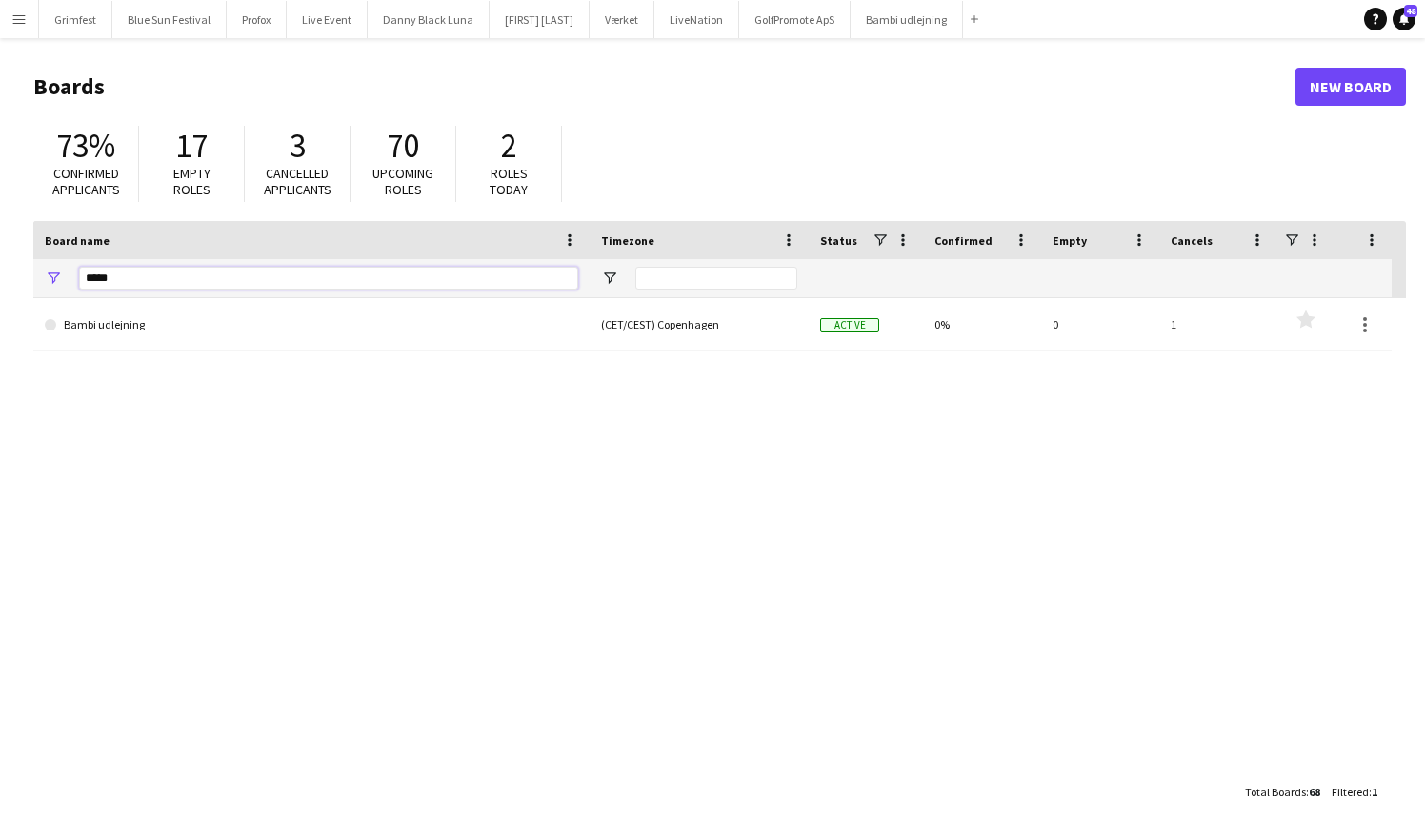 click on "*****" at bounding box center [329, 278] 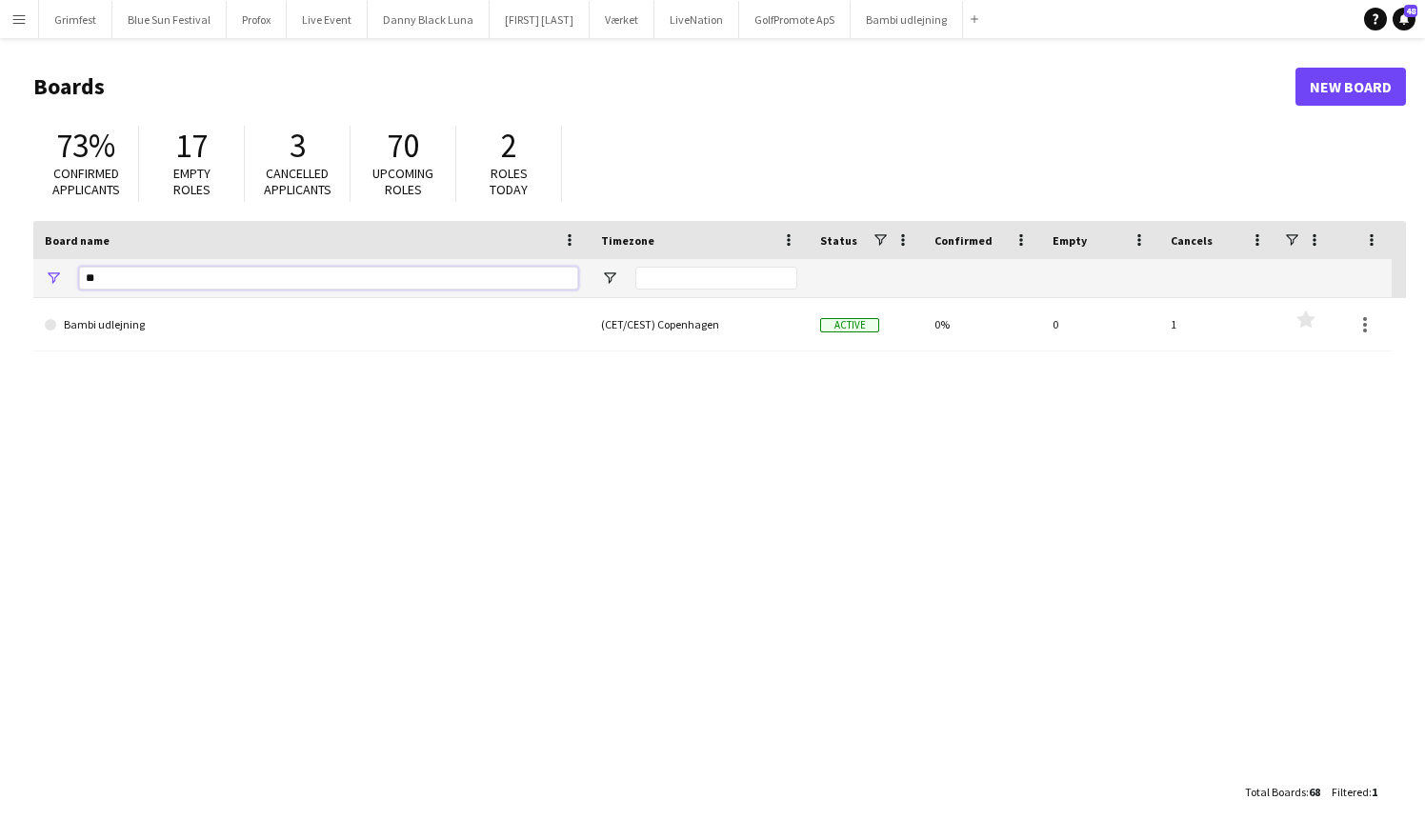 type on "*" 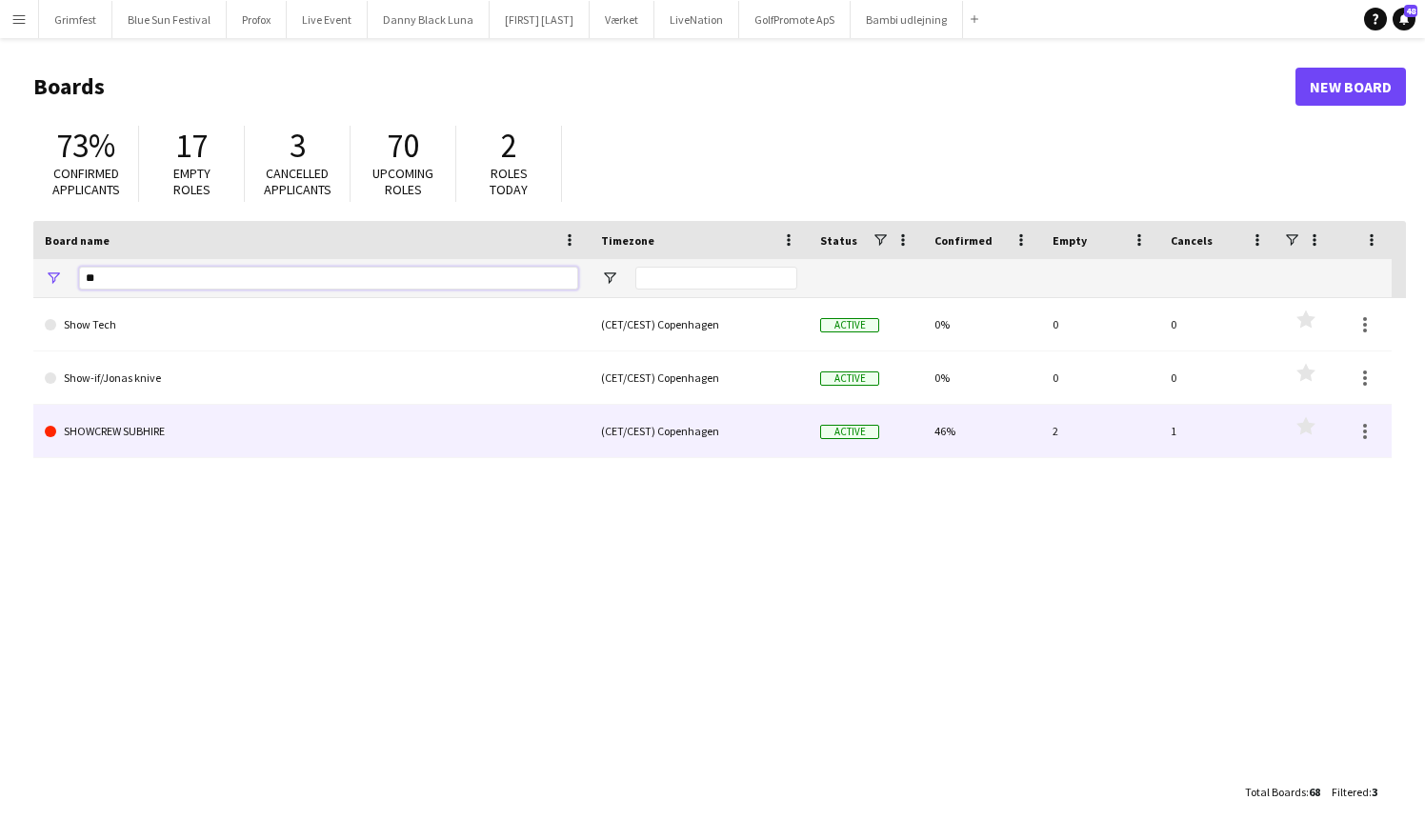 type on "**" 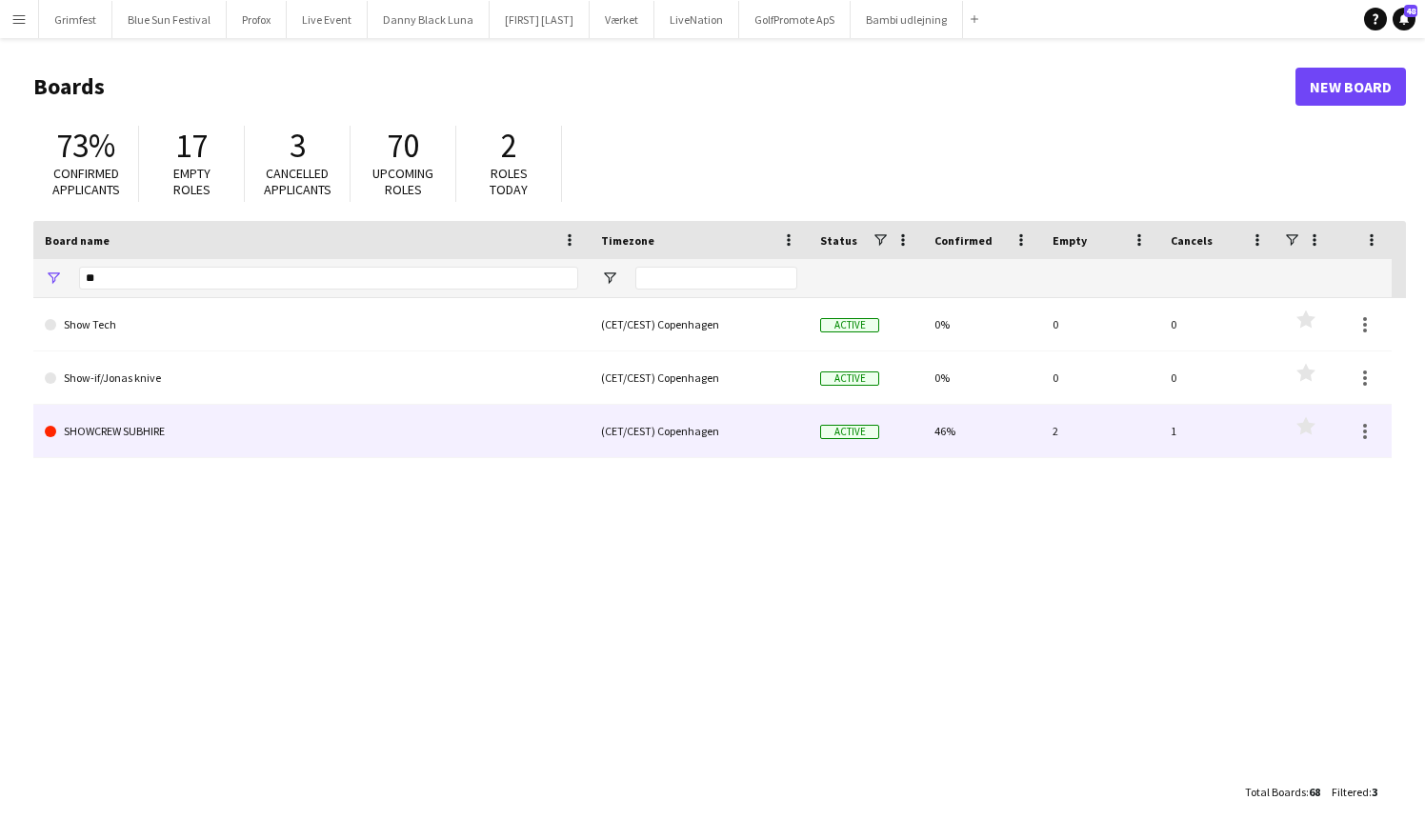 click on "SHOWCREW SUBHIRE" 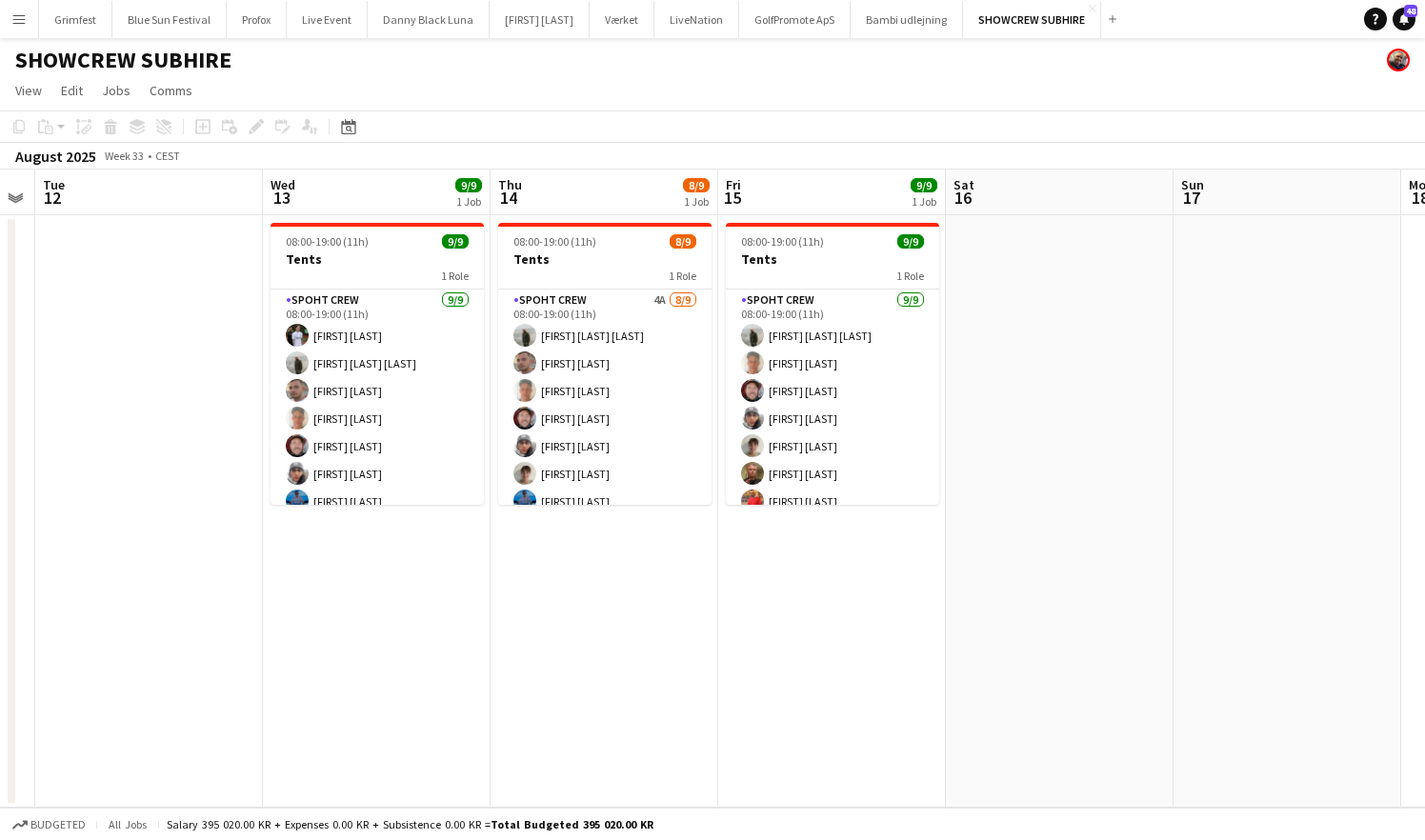 scroll, scrollTop: 0, scrollLeft: 658, axis: horizontal 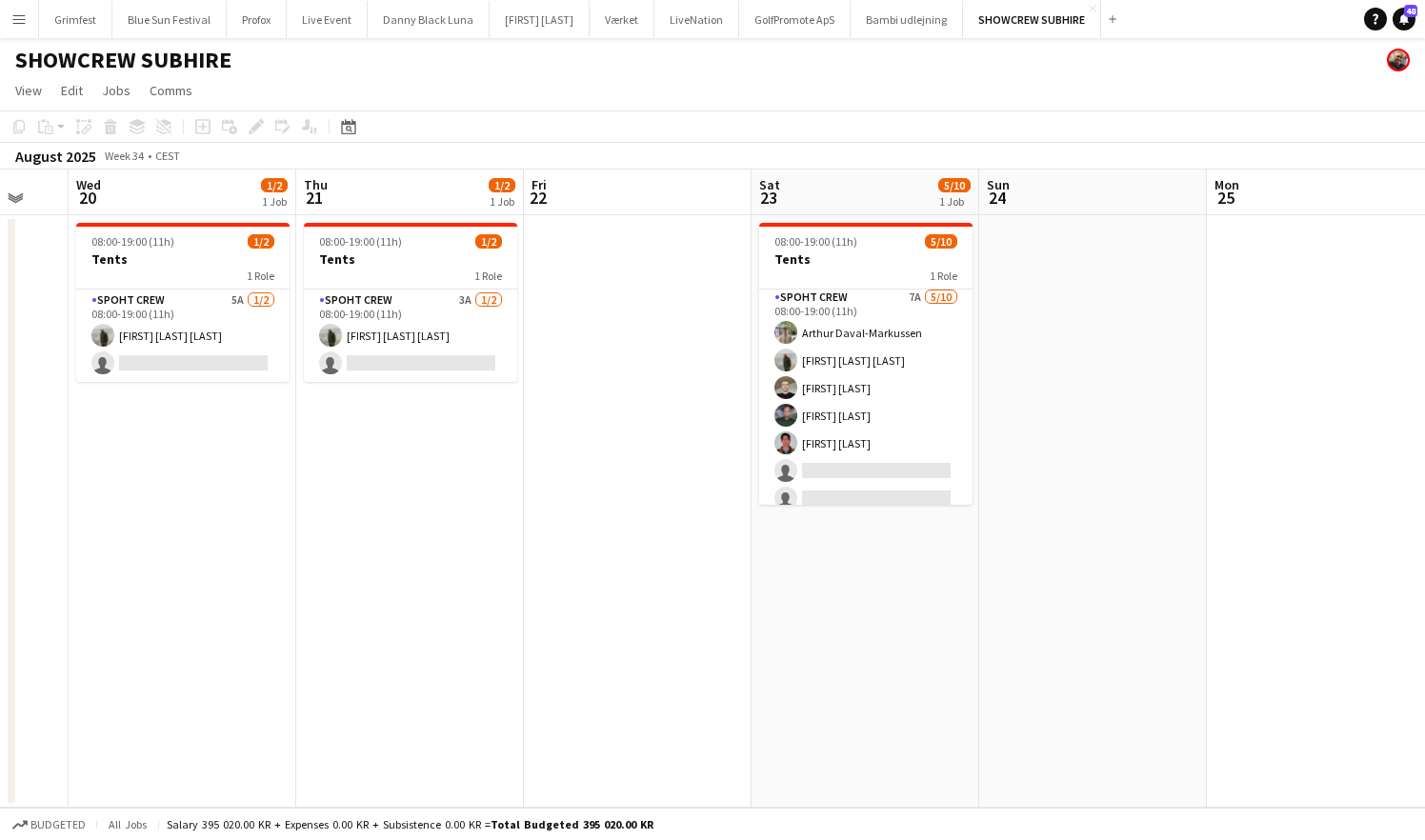 click on "08:00-19:00 (11h)    5/10   Tents    1 Role   Spoht  Crew    7A   5/10   08:00-19:00 (11h)
[FIRST] [LAST] [FIRST] [LAST] [FIRST] [LAST] [FIRST] [LAST] [FIRST] [LAST]
single-neutral-actions
single-neutral-actions
single-neutral-actions
single-neutral-actions
single-neutral-actions" at bounding box center (865, 511) 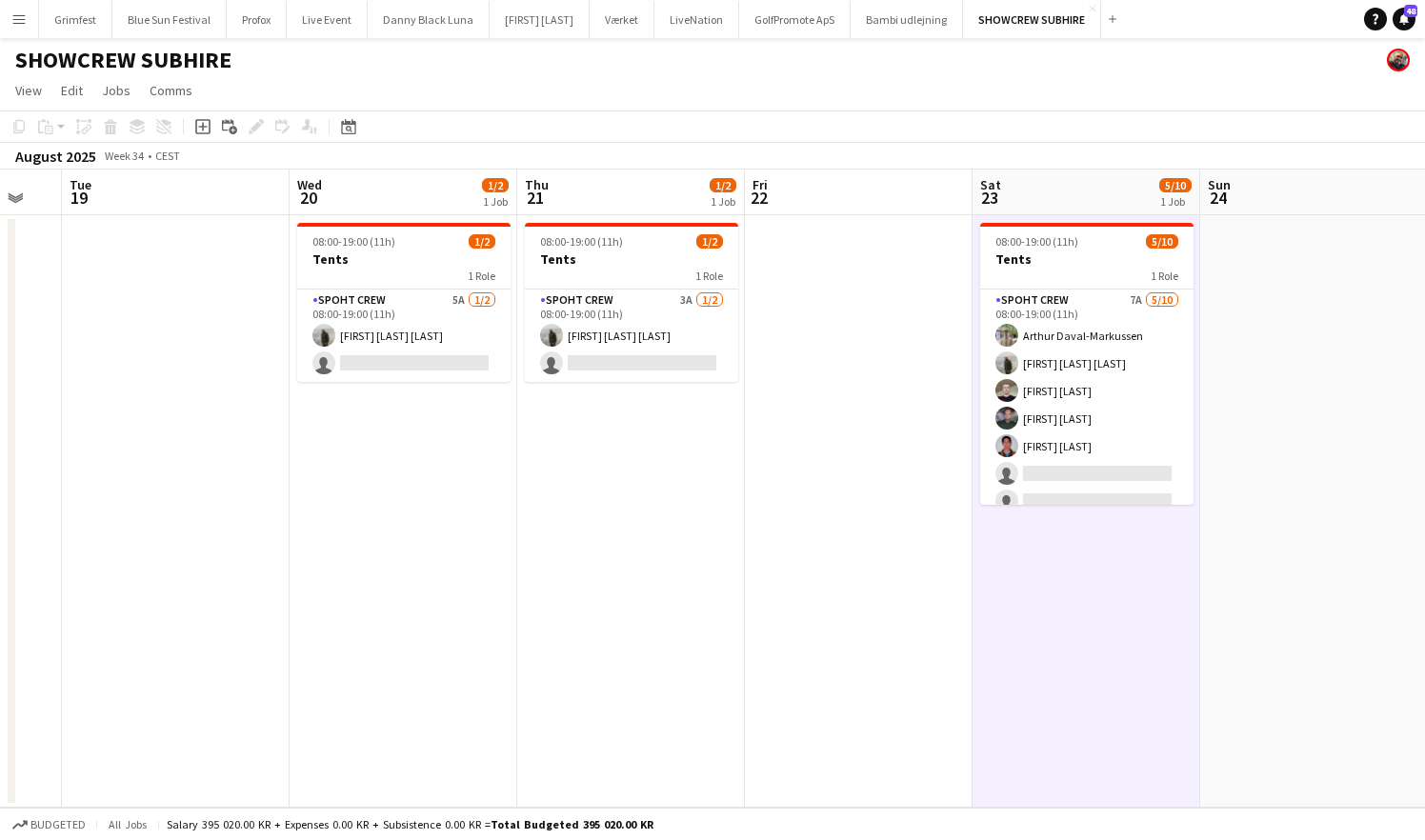scroll, scrollTop: 0, scrollLeft: 567, axis: horizontal 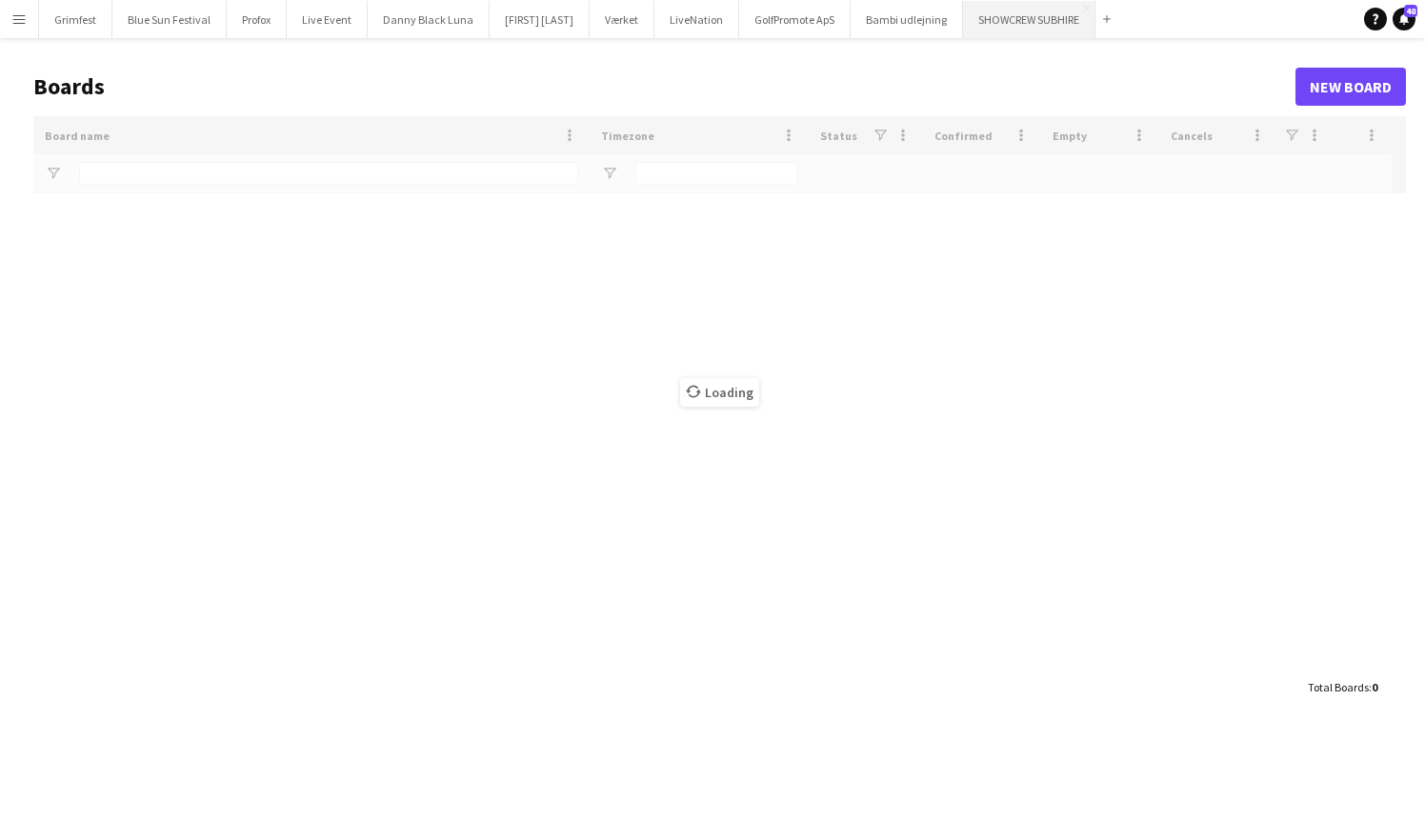type on "**" 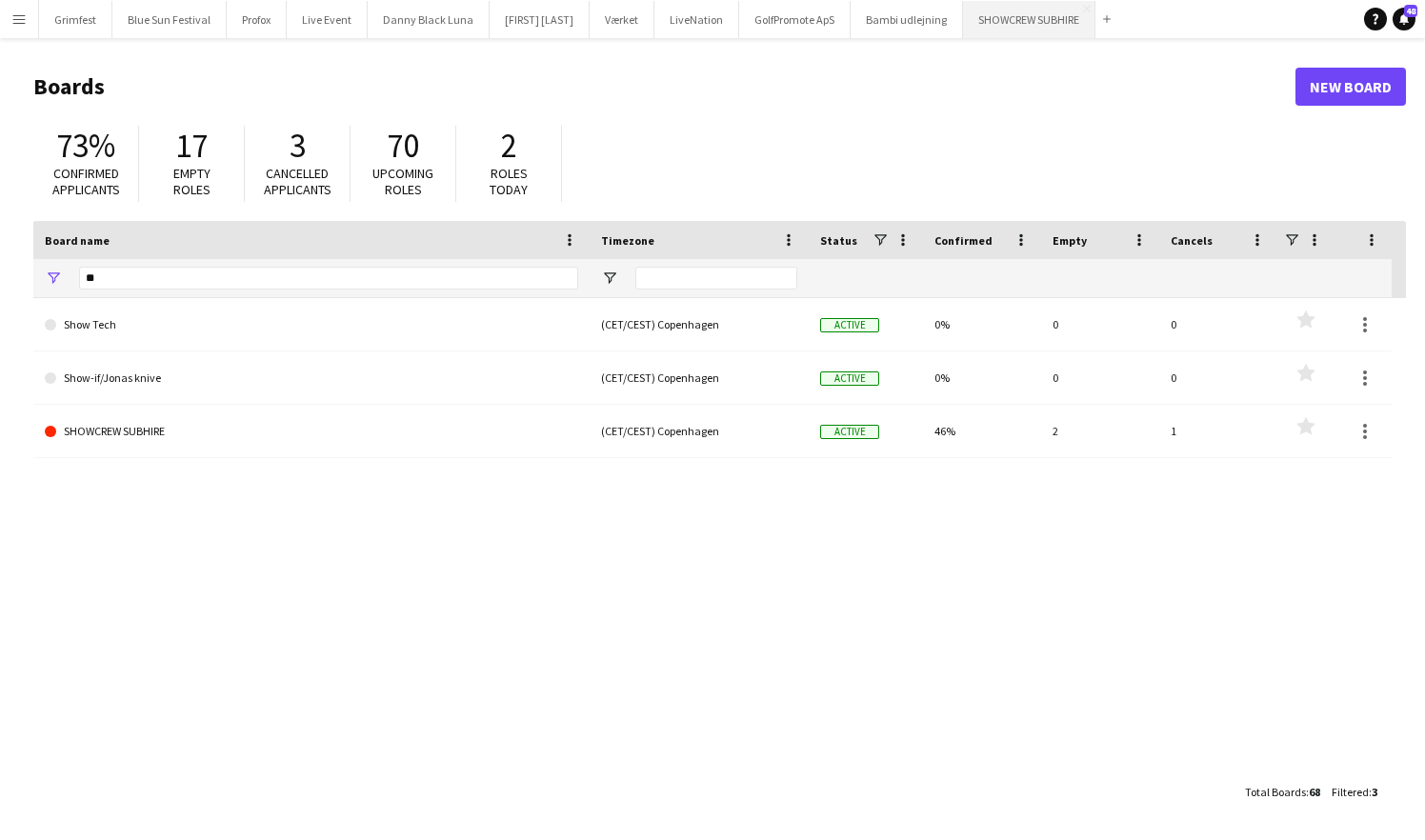 click on "SHOWCREW SUBHIRE
Close" at bounding box center (1029, 19) 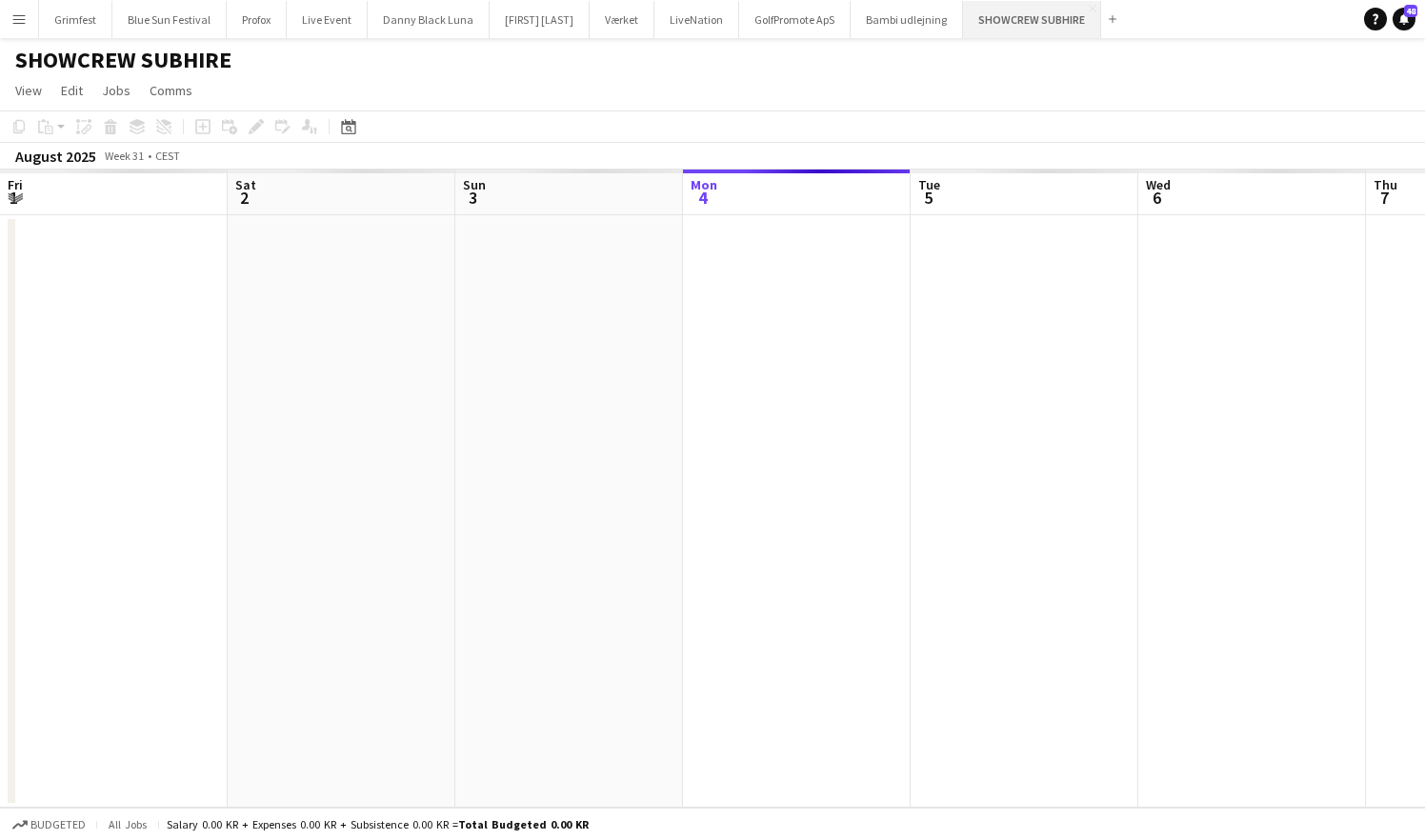 scroll, scrollTop: 0, scrollLeft: 455, axis: horizontal 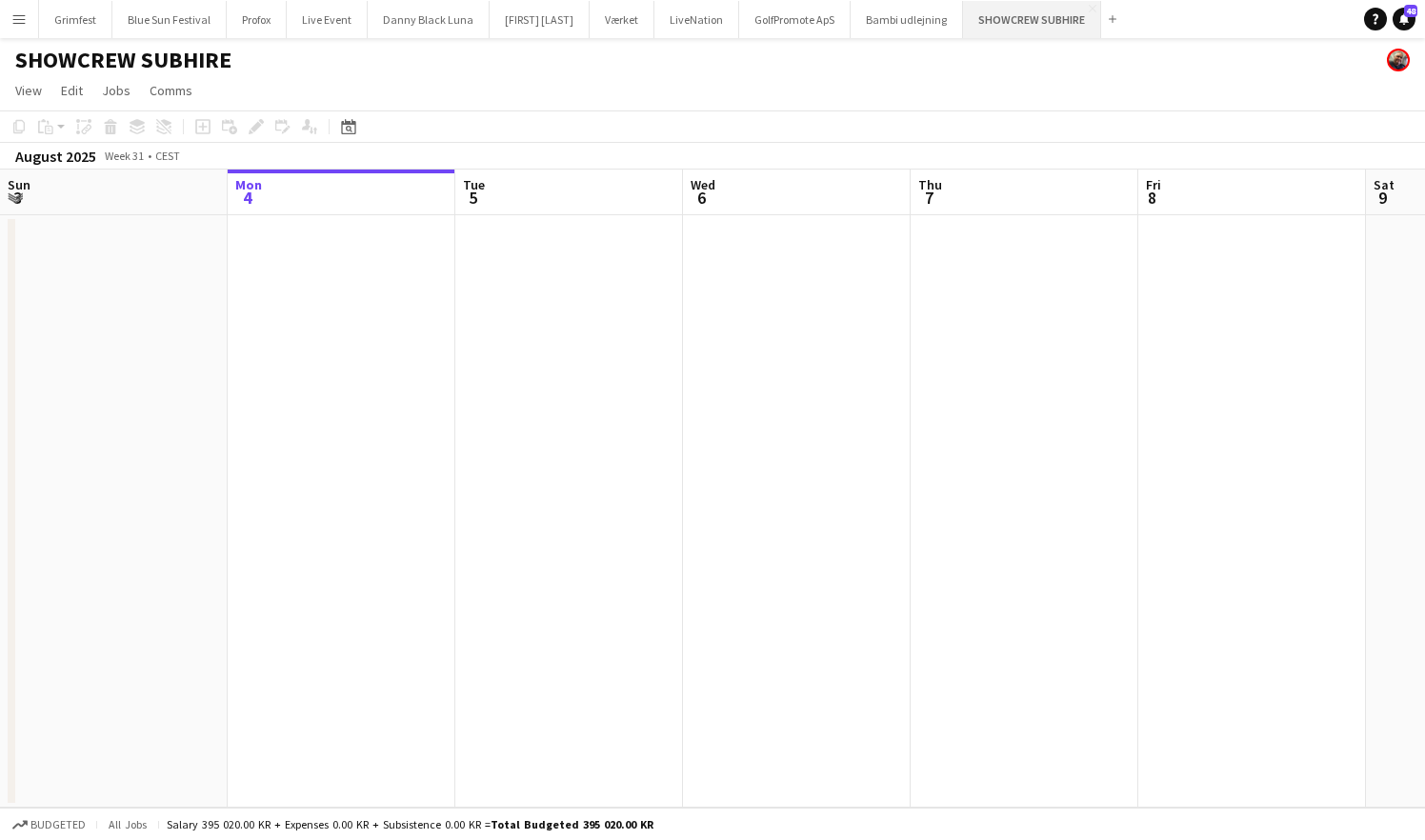 click on "SHOWCREW SUBHIRE
Close" at bounding box center (1032, 19) 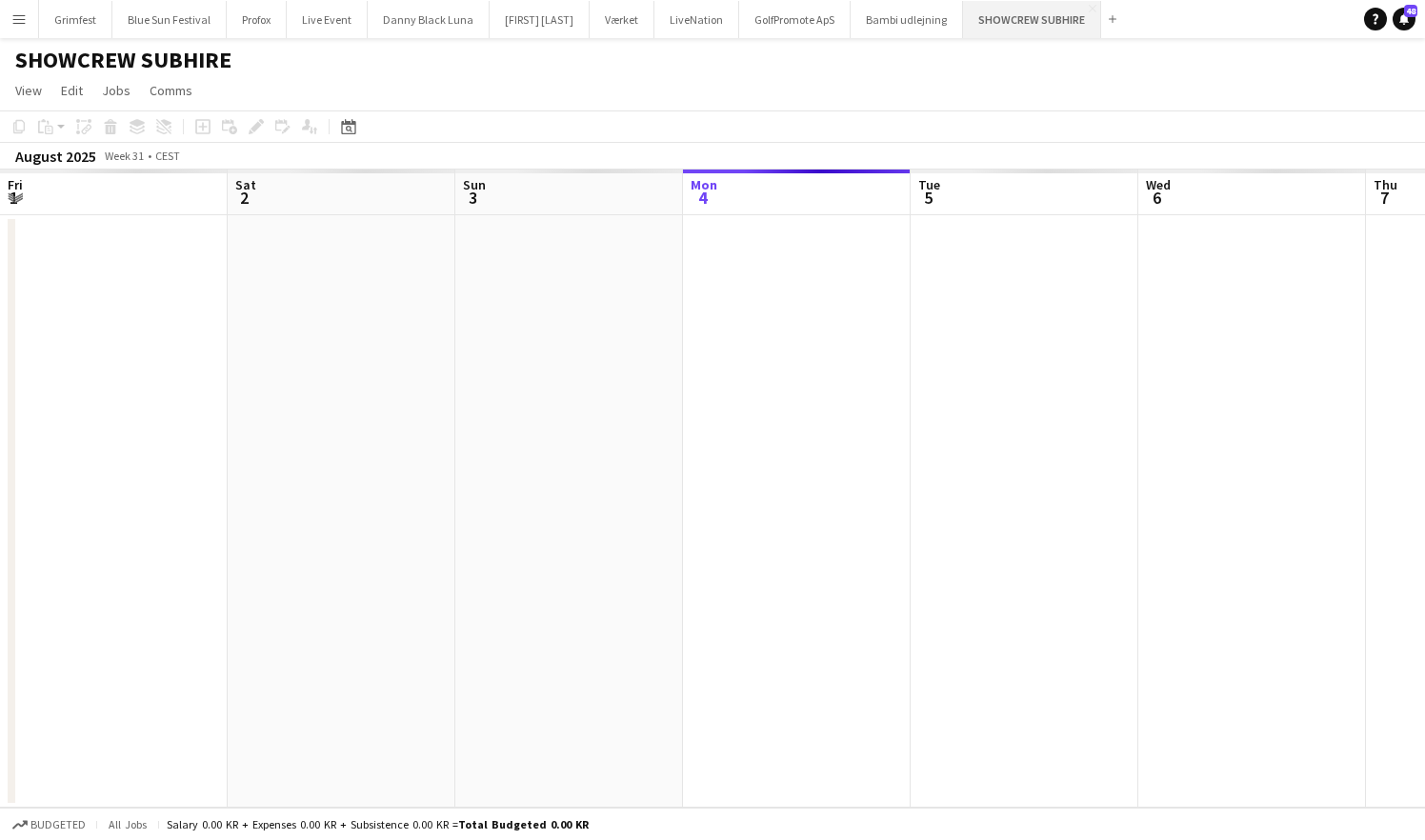 scroll, scrollTop: 0, scrollLeft: 455, axis: horizontal 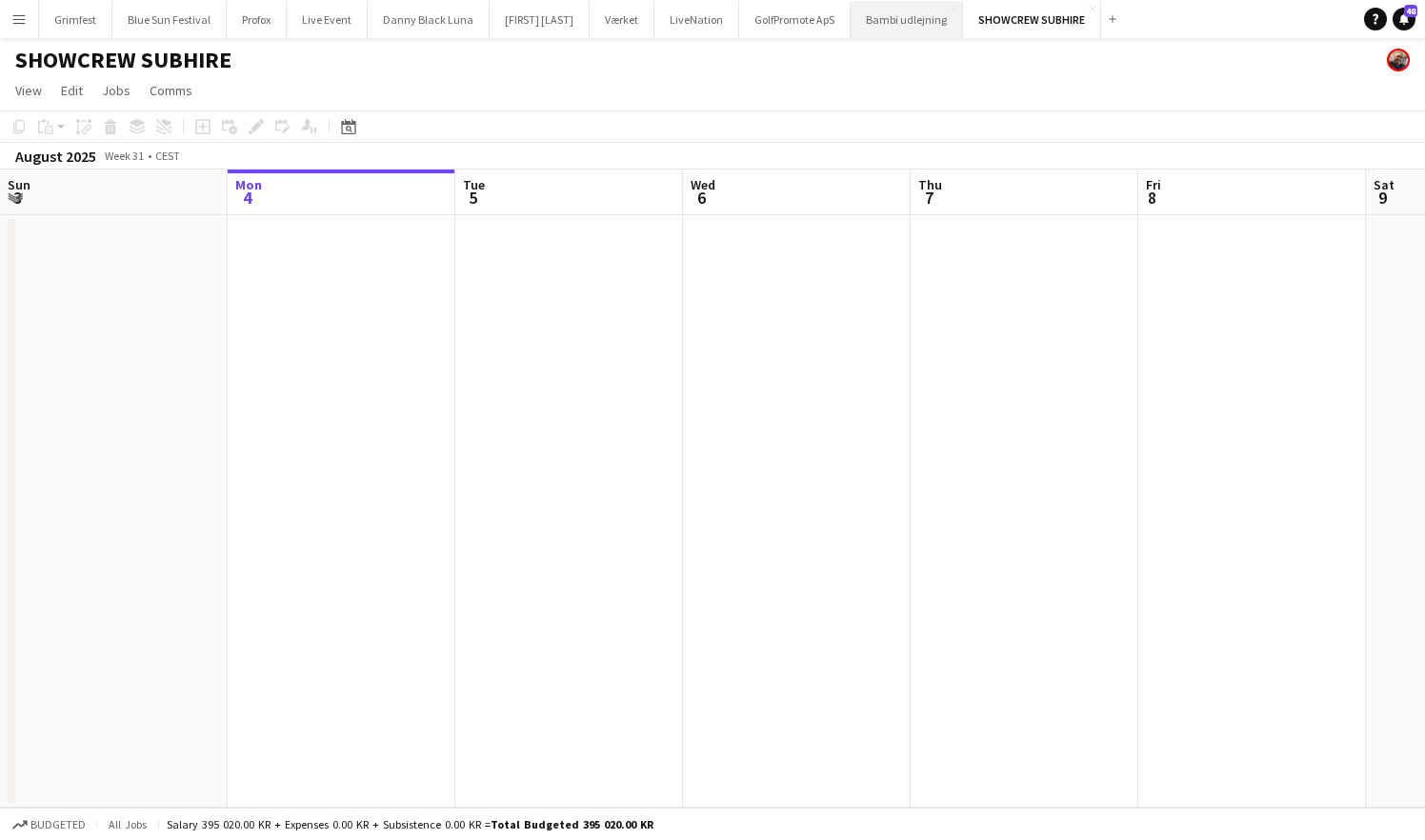 click on "Bambi udlejning
Close" at bounding box center (907, 19) 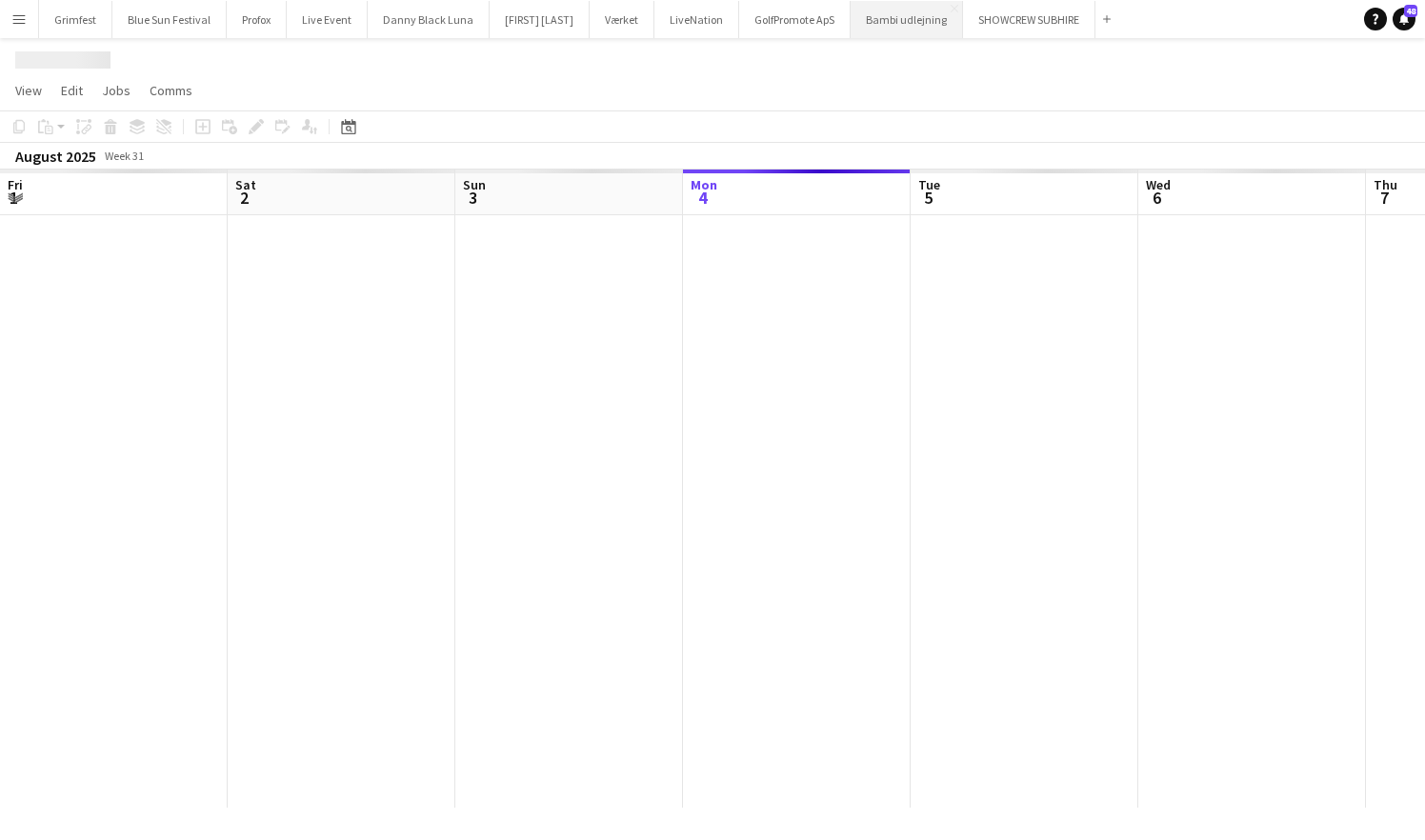 scroll, scrollTop: 0, scrollLeft: 455, axis: horizontal 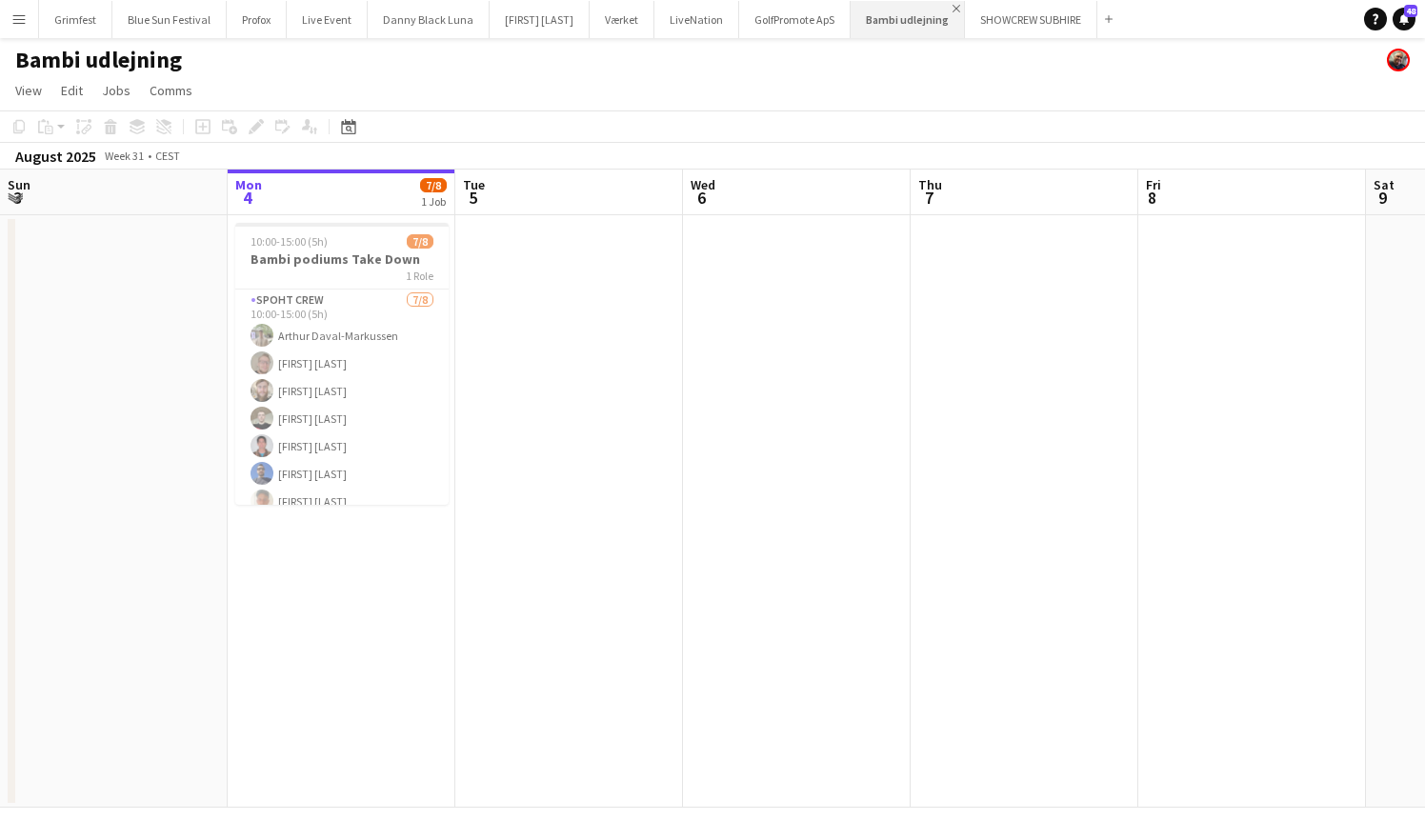 click on "Close" at bounding box center [956, 9] 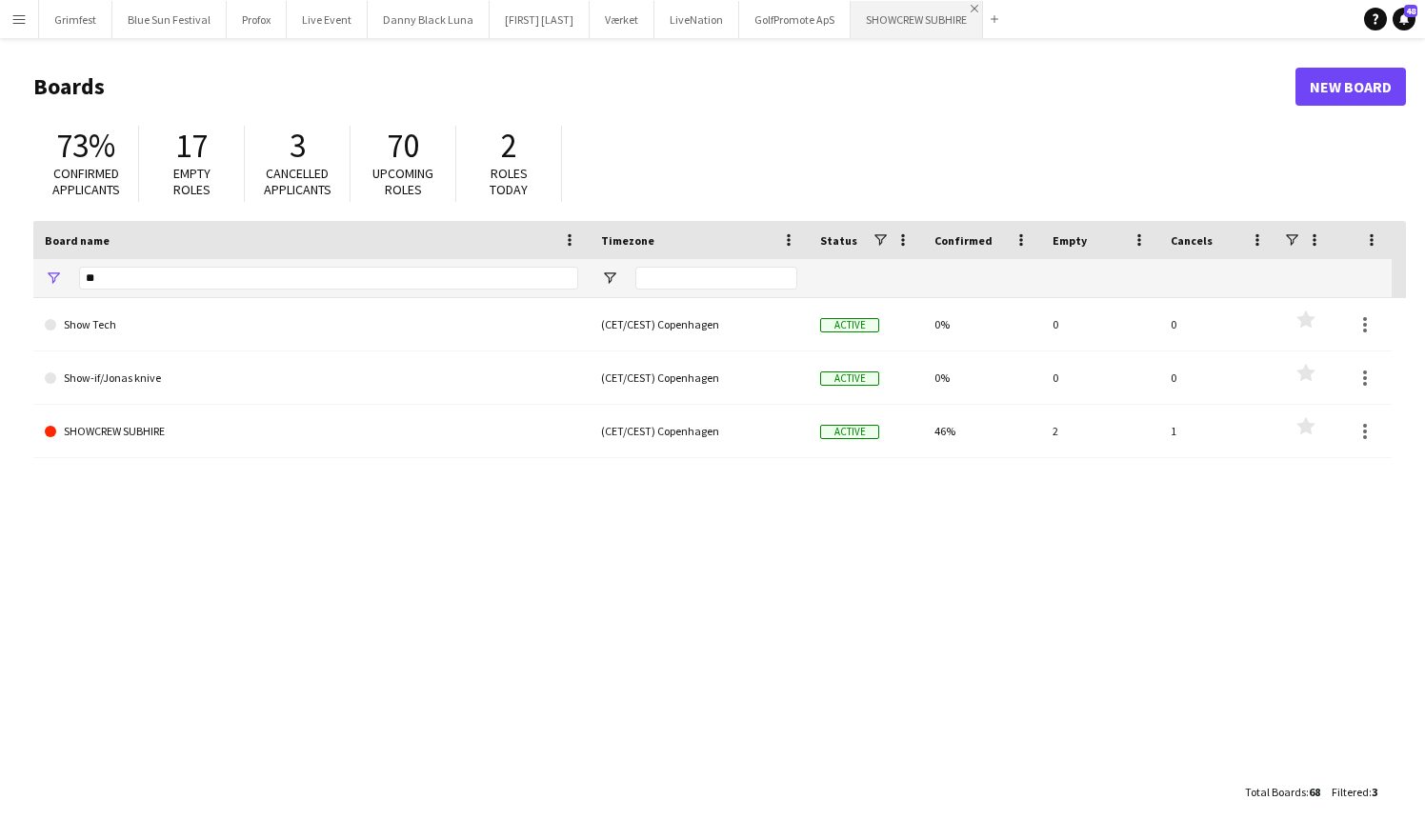 click on "Close" at bounding box center (974, 9) 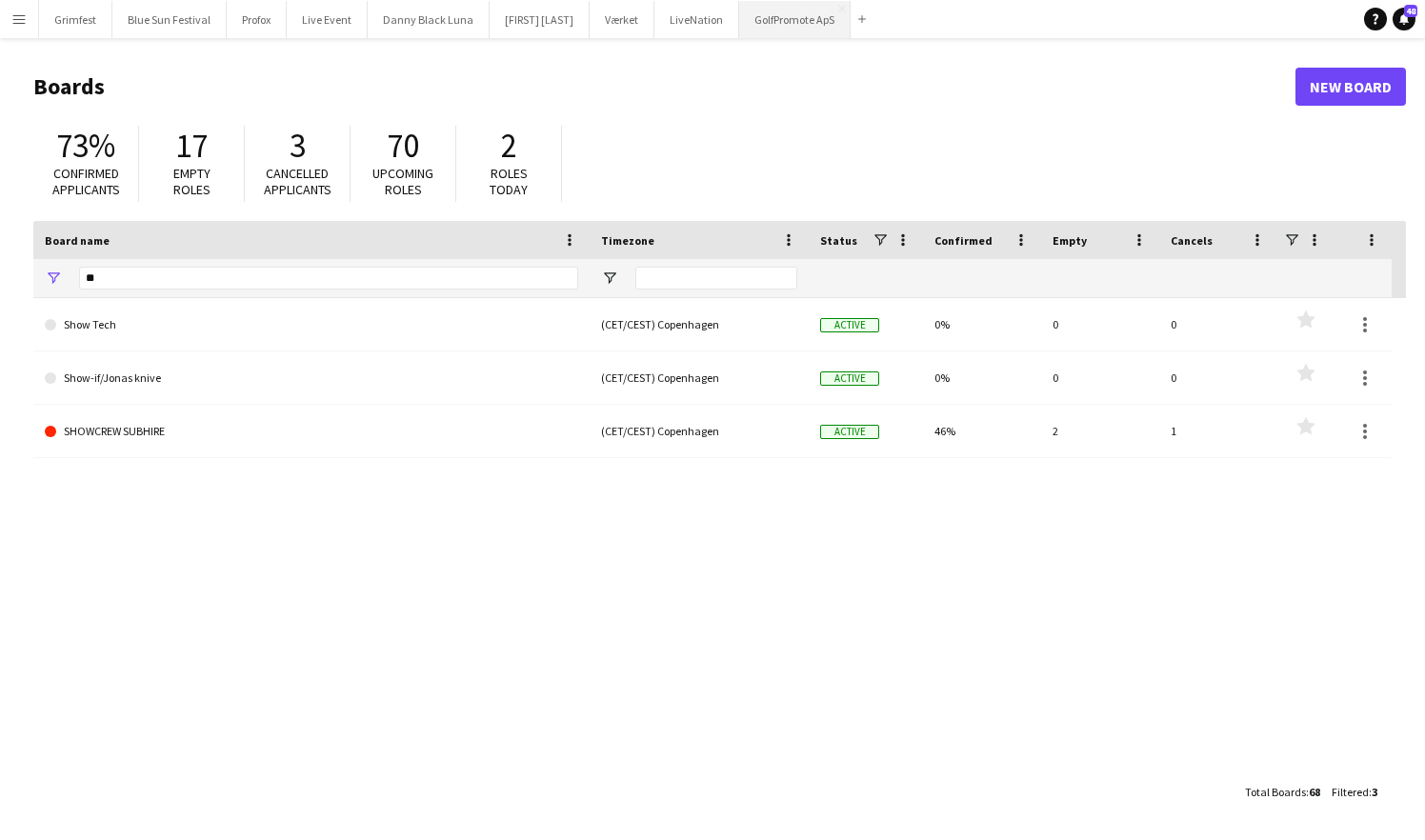 click on "GolfPromote ApS
Close" at bounding box center (794, 19) 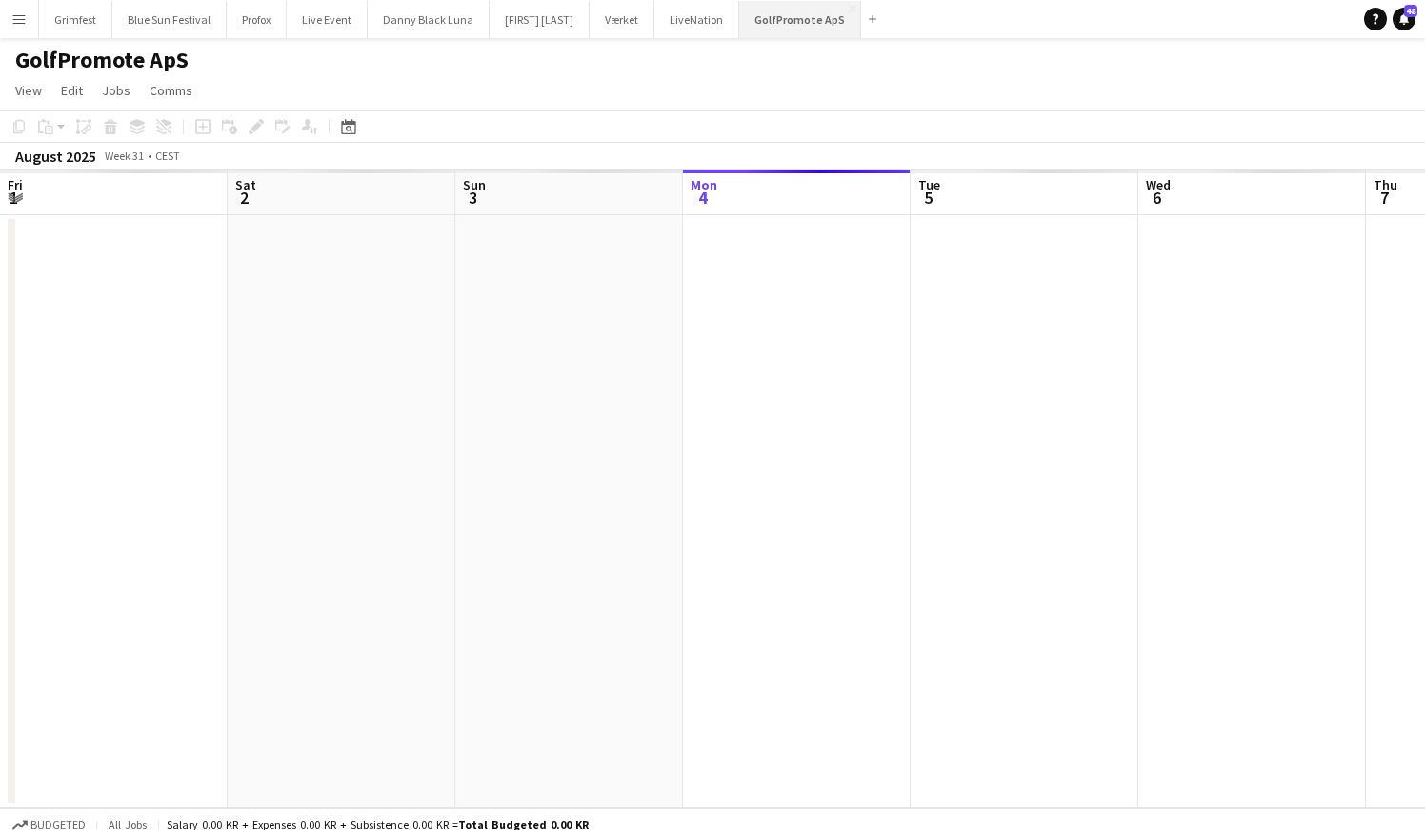scroll, scrollTop: 0, scrollLeft: 455, axis: horizontal 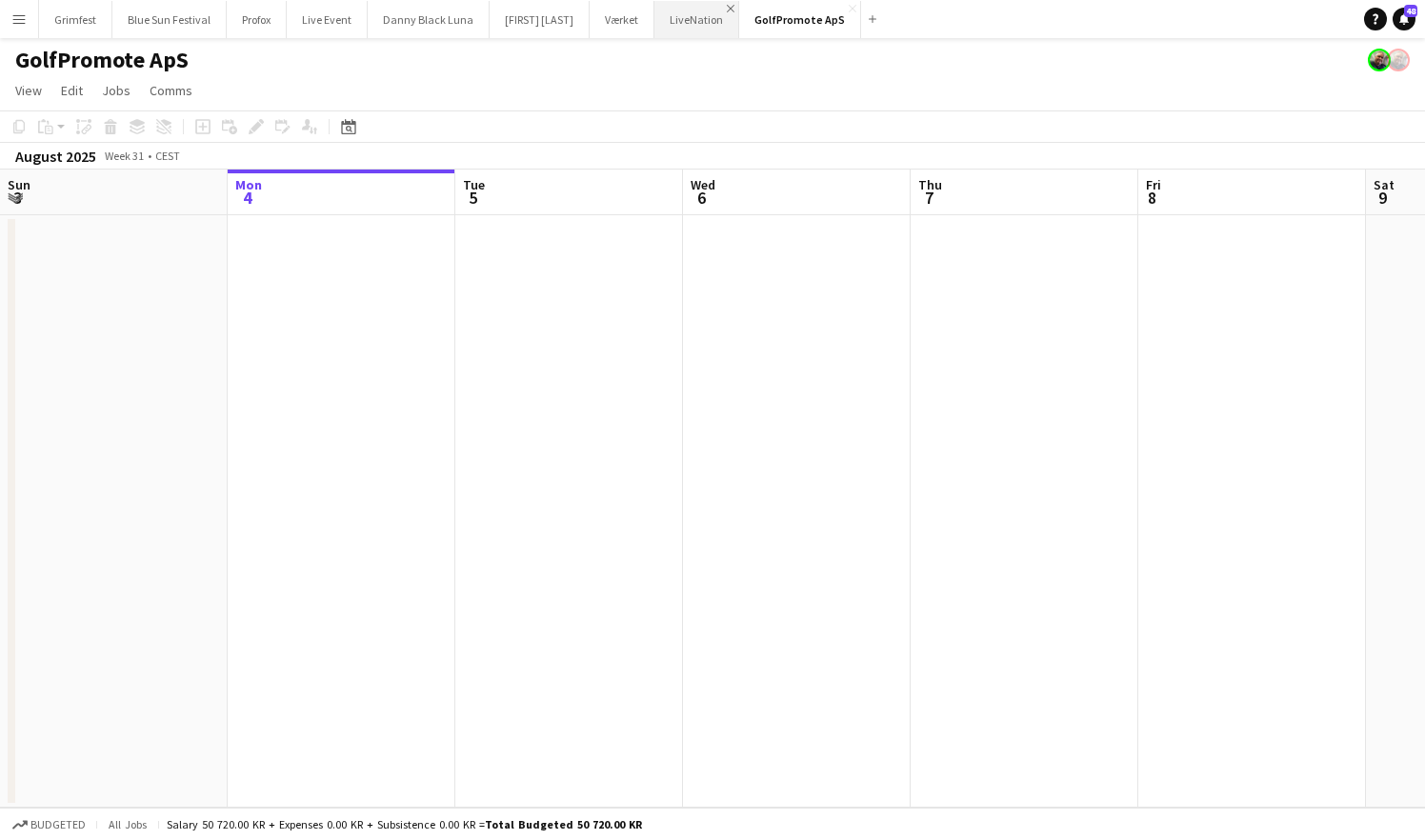 click on "Close" at bounding box center (731, 9) 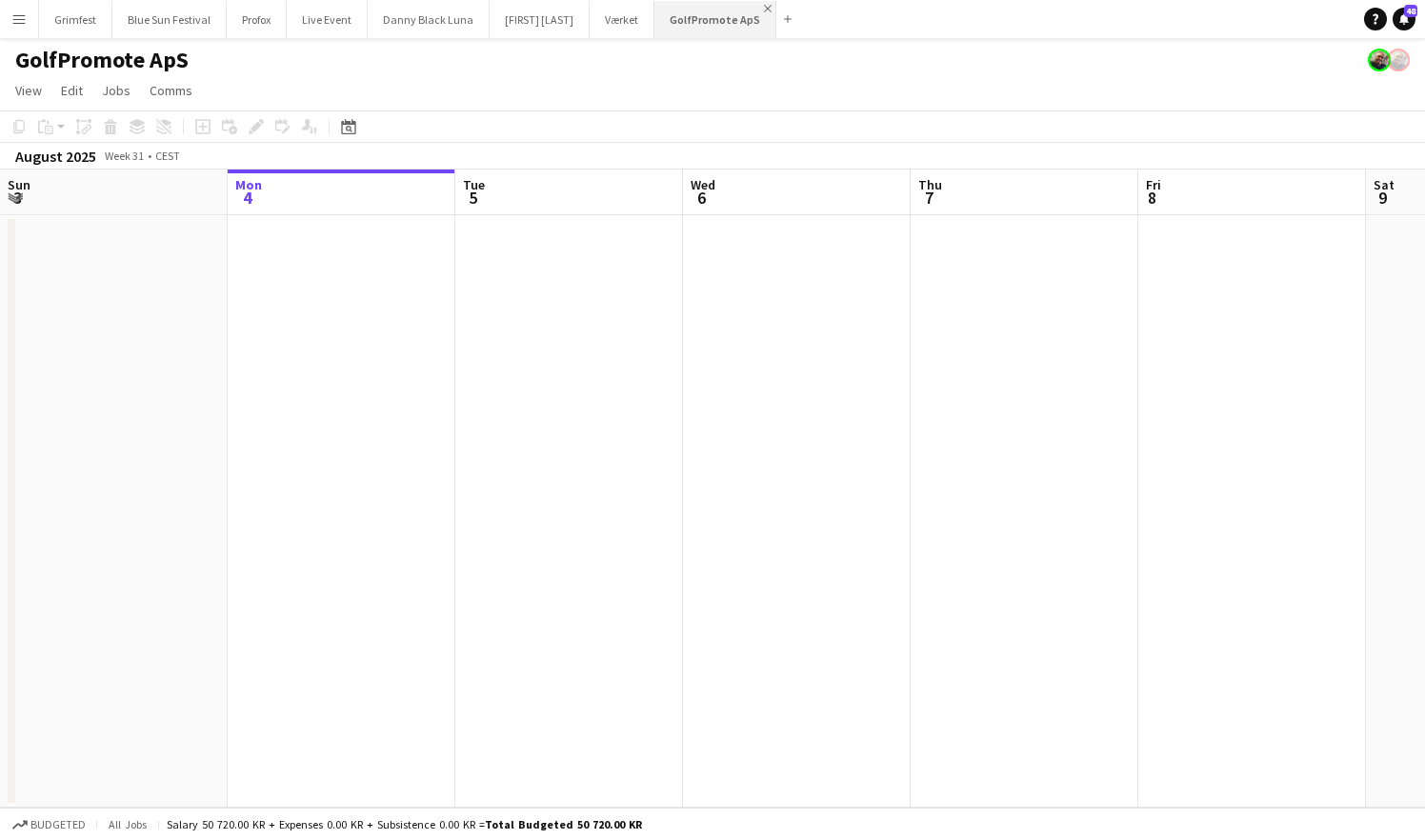 click on "Close" at bounding box center [768, 9] 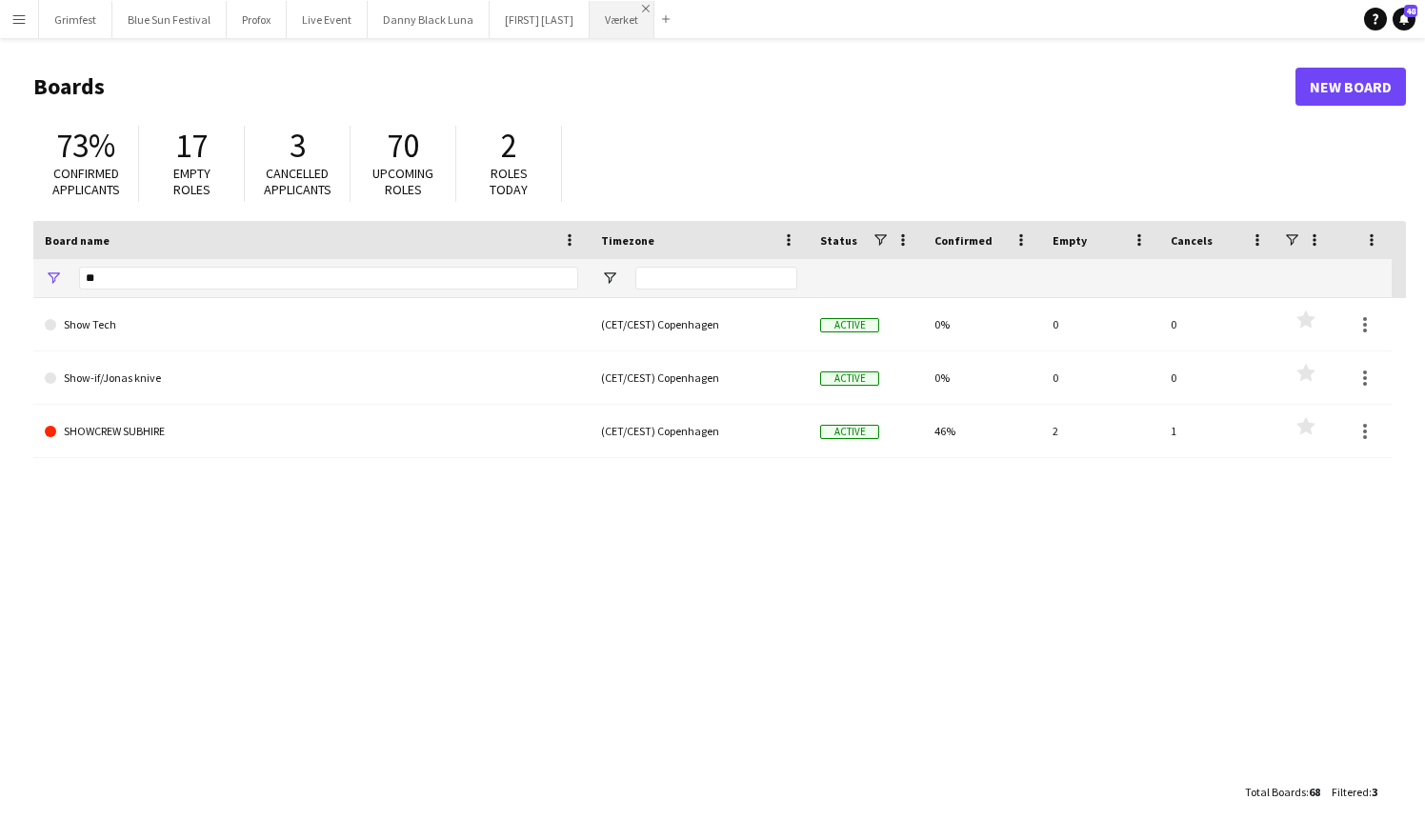 click on "Close" at bounding box center [646, 9] 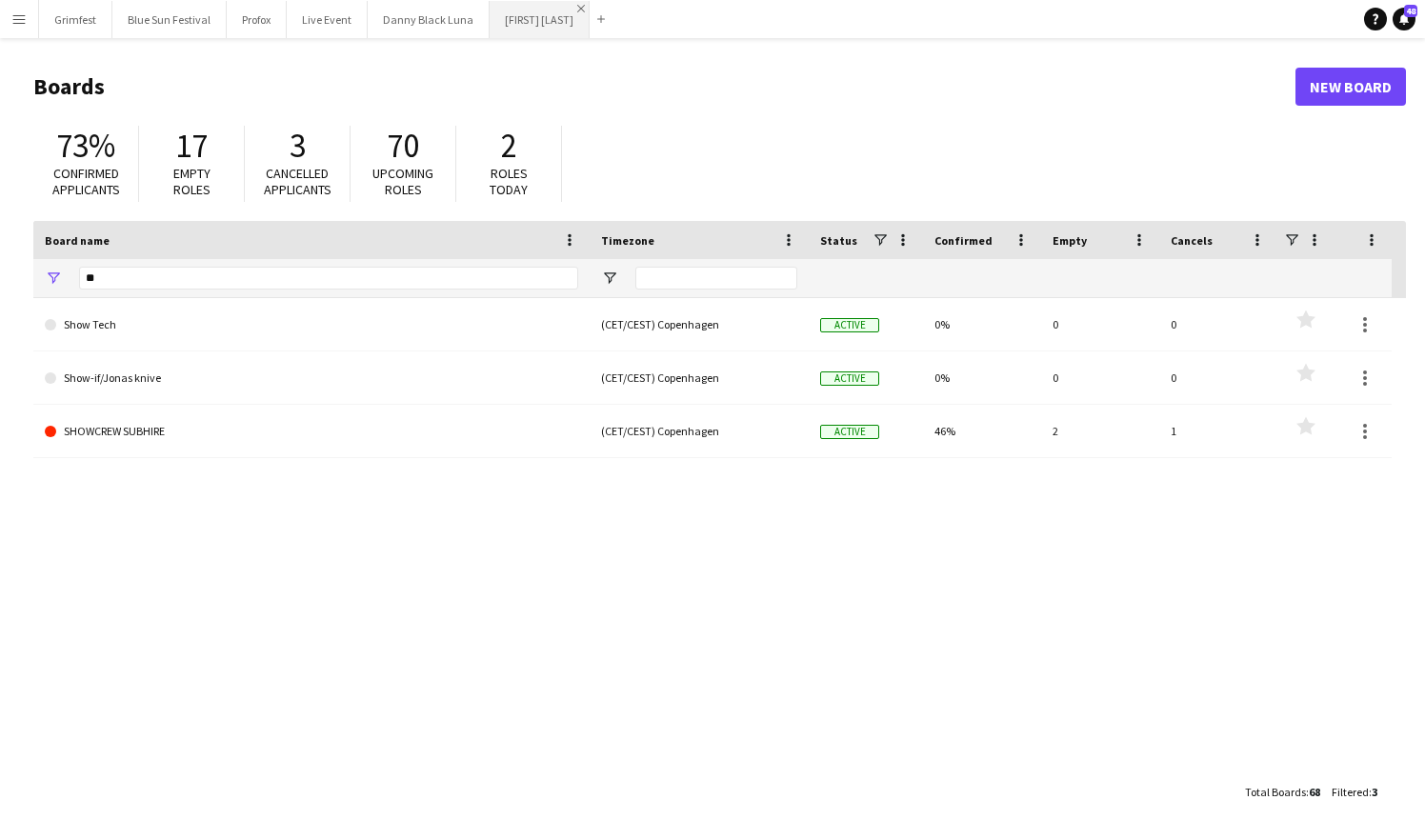 click on "Close" at bounding box center (581, 9) 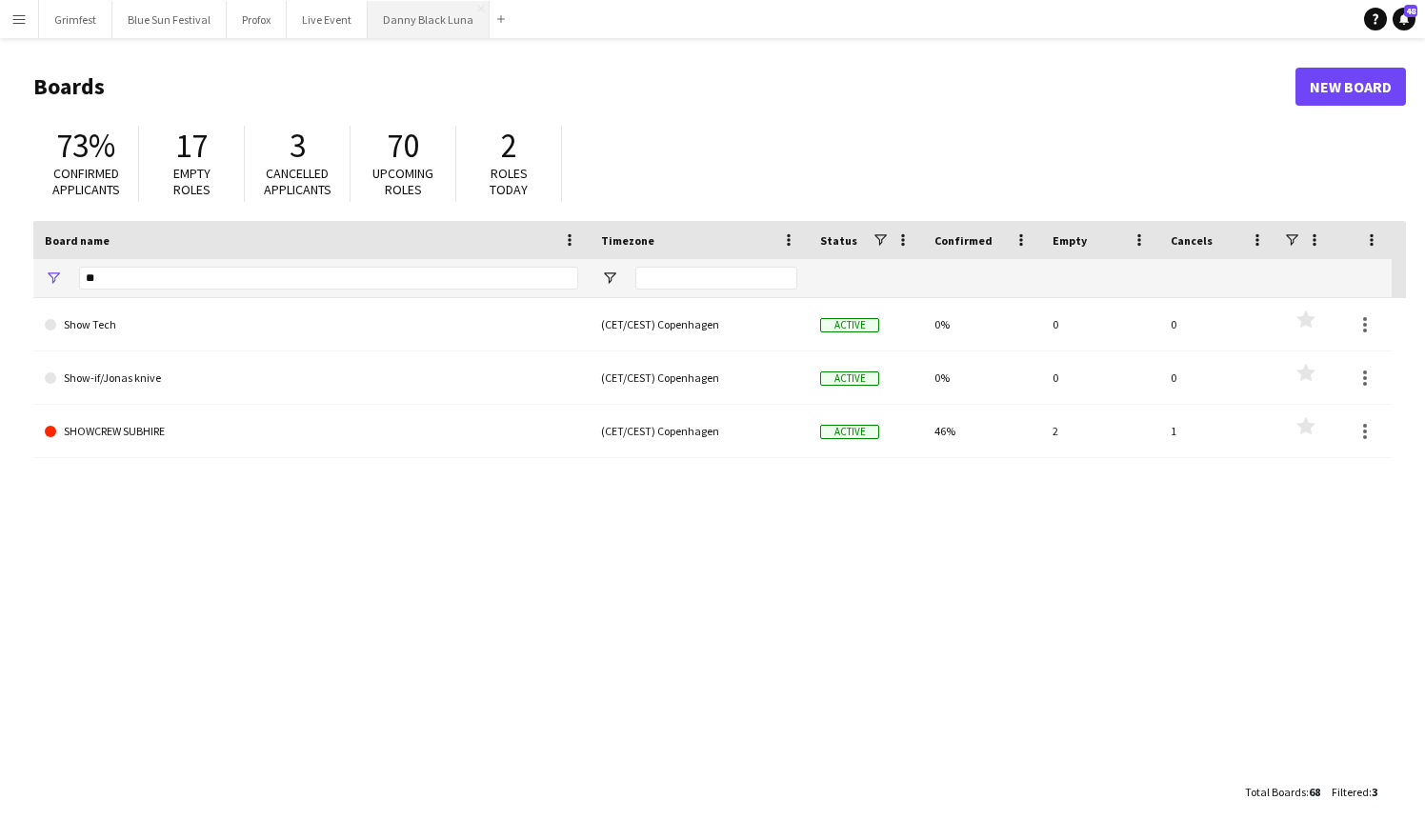 click on "[FIRST] [LAST]
Close" at bounding box center (429, 19) 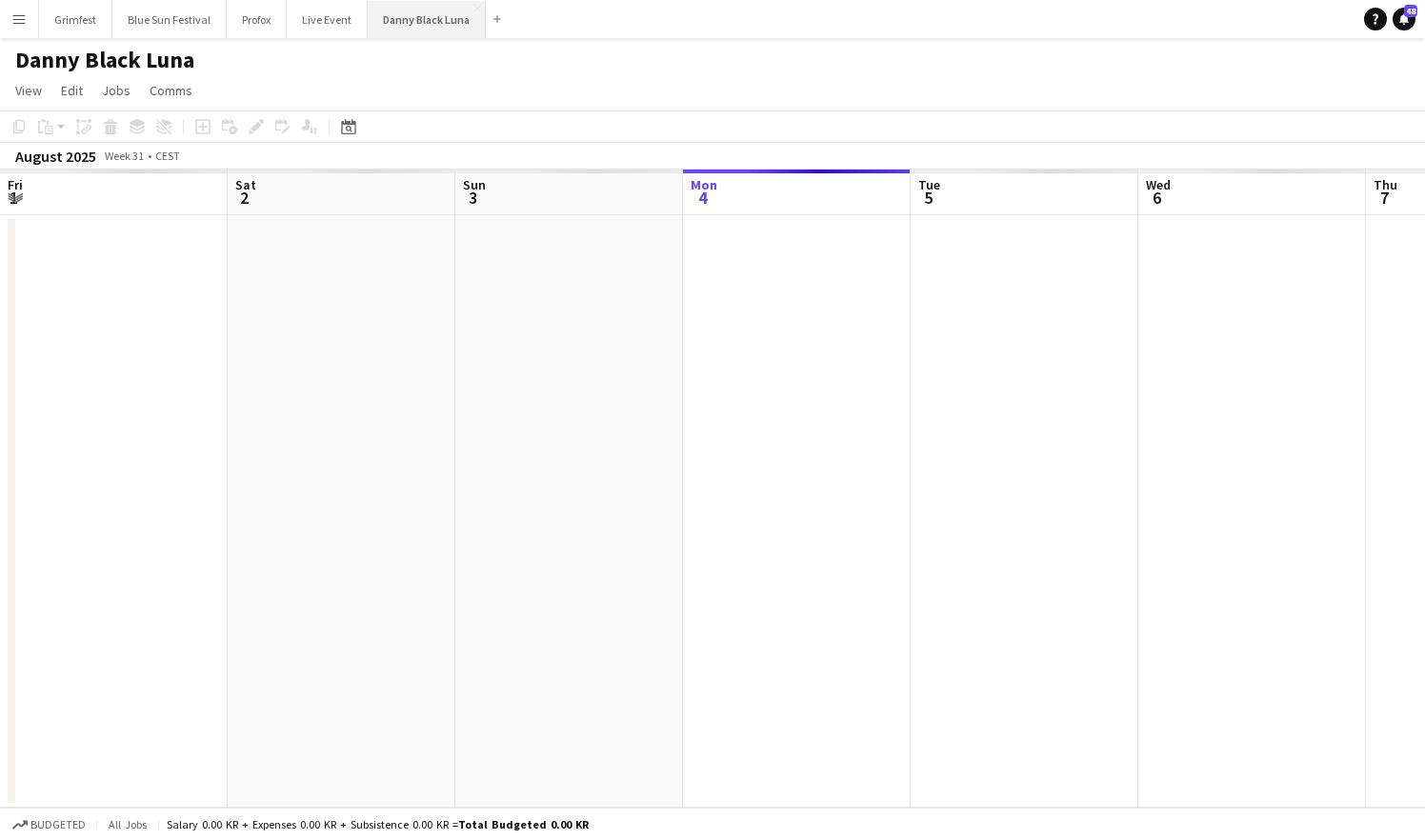 scroll, scrollTop: 0, scrollLeft: 455, axis: horizontal 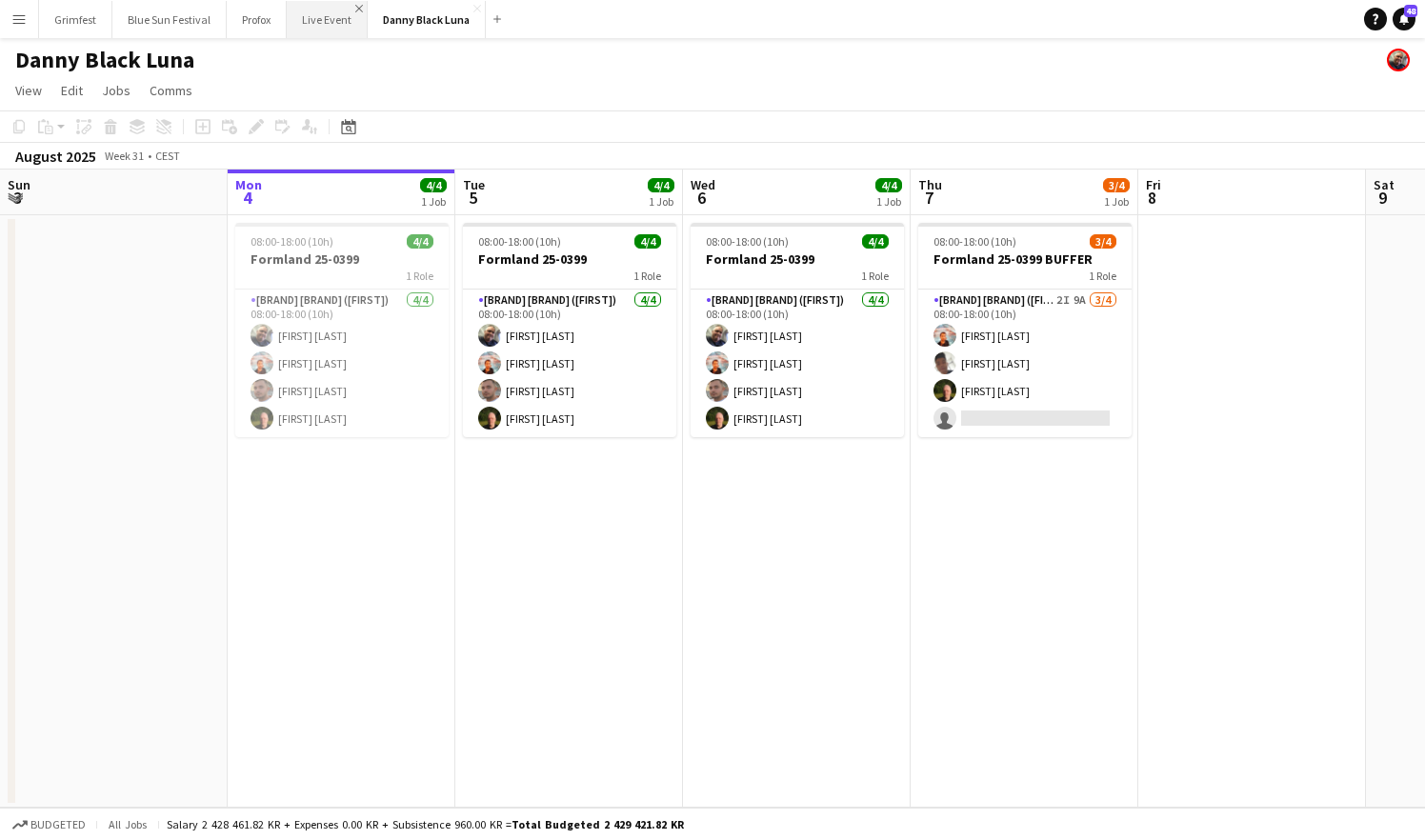 click on "Close" at bounding box center [359, 9] 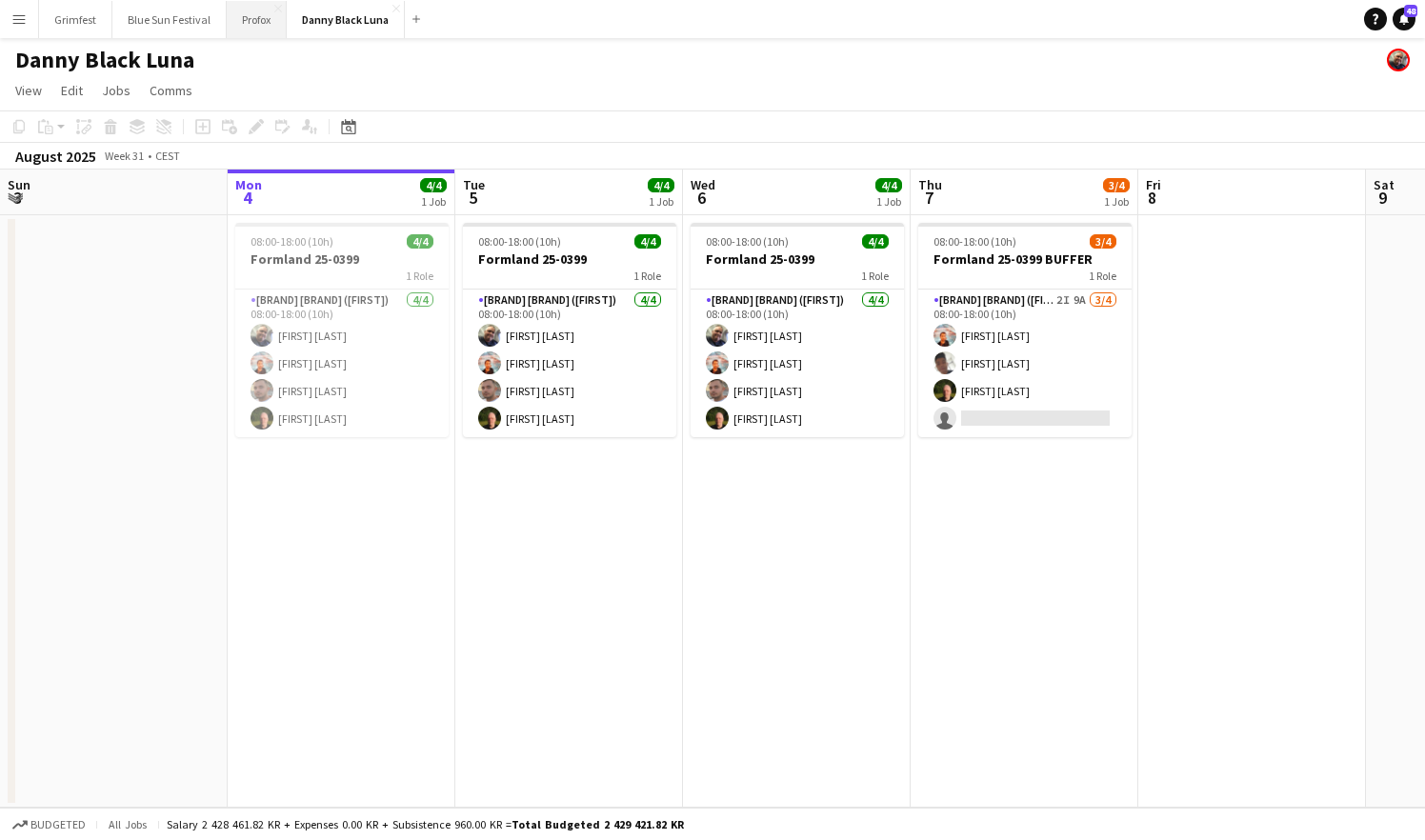 click on "Profox
Close" at bounding box center (256, 19) 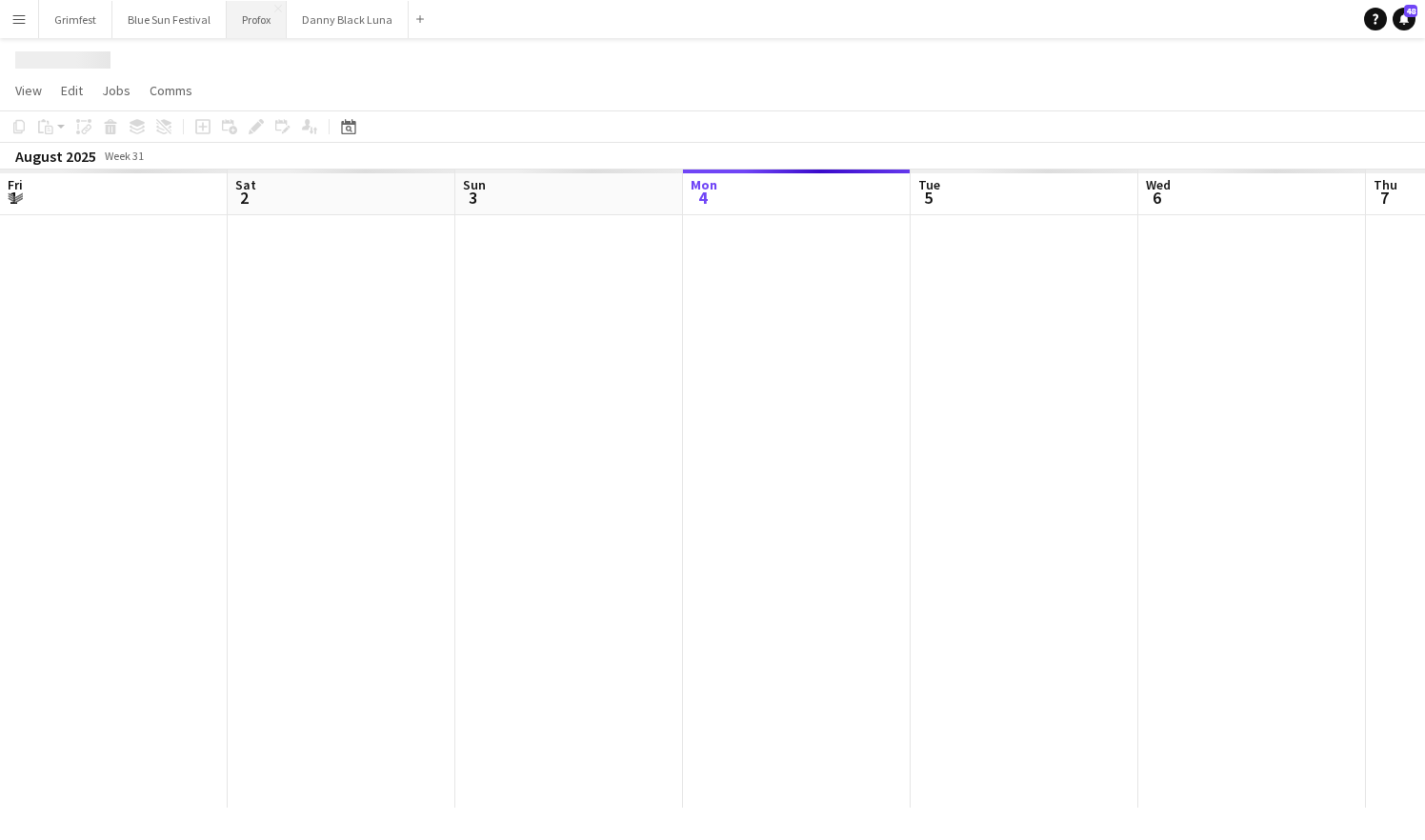 scroll, scrollTop: 0, scrollLeft: 455, axis: horizontal 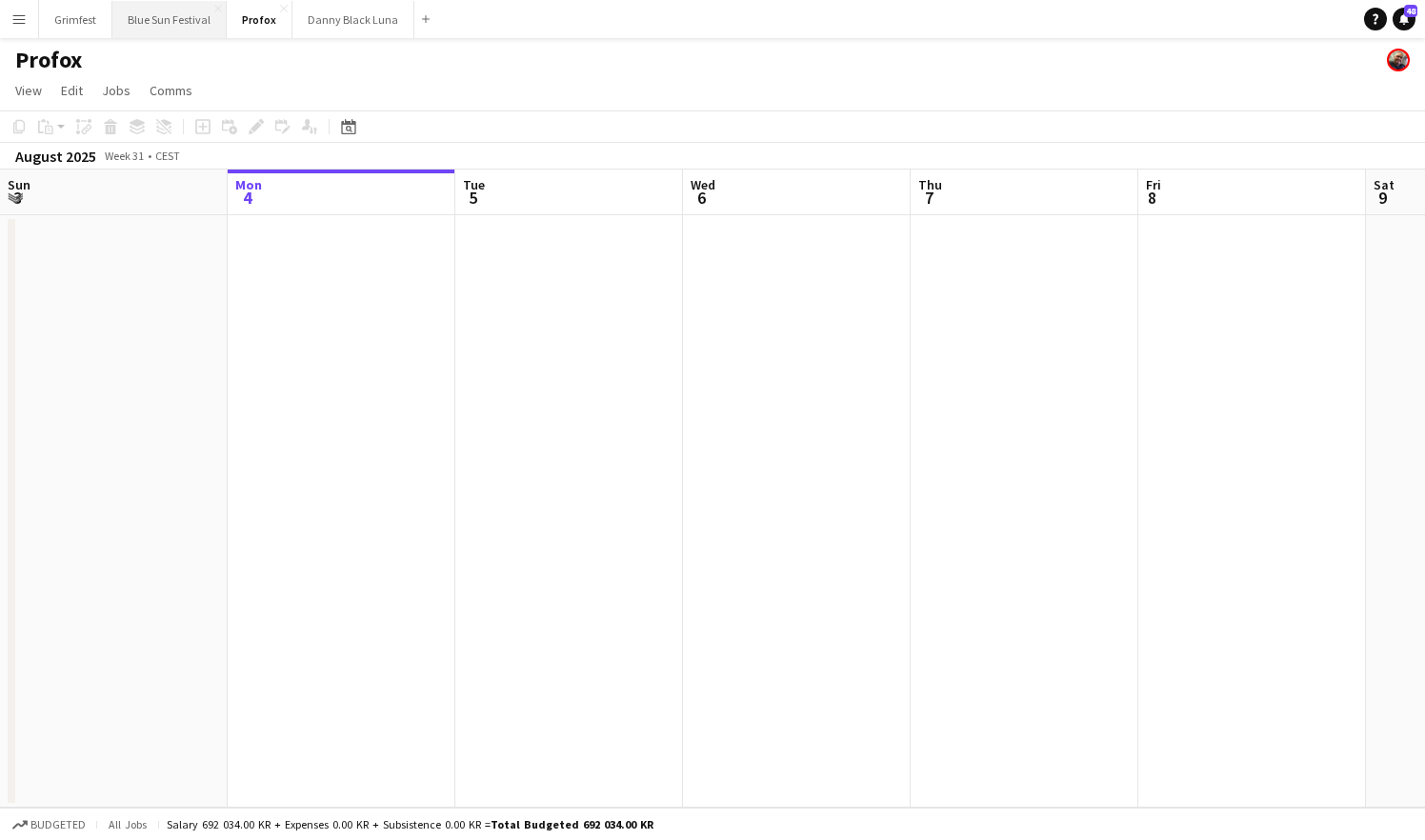 click on "Blue Sun Festival
Close" at bounding box center (170, 19) 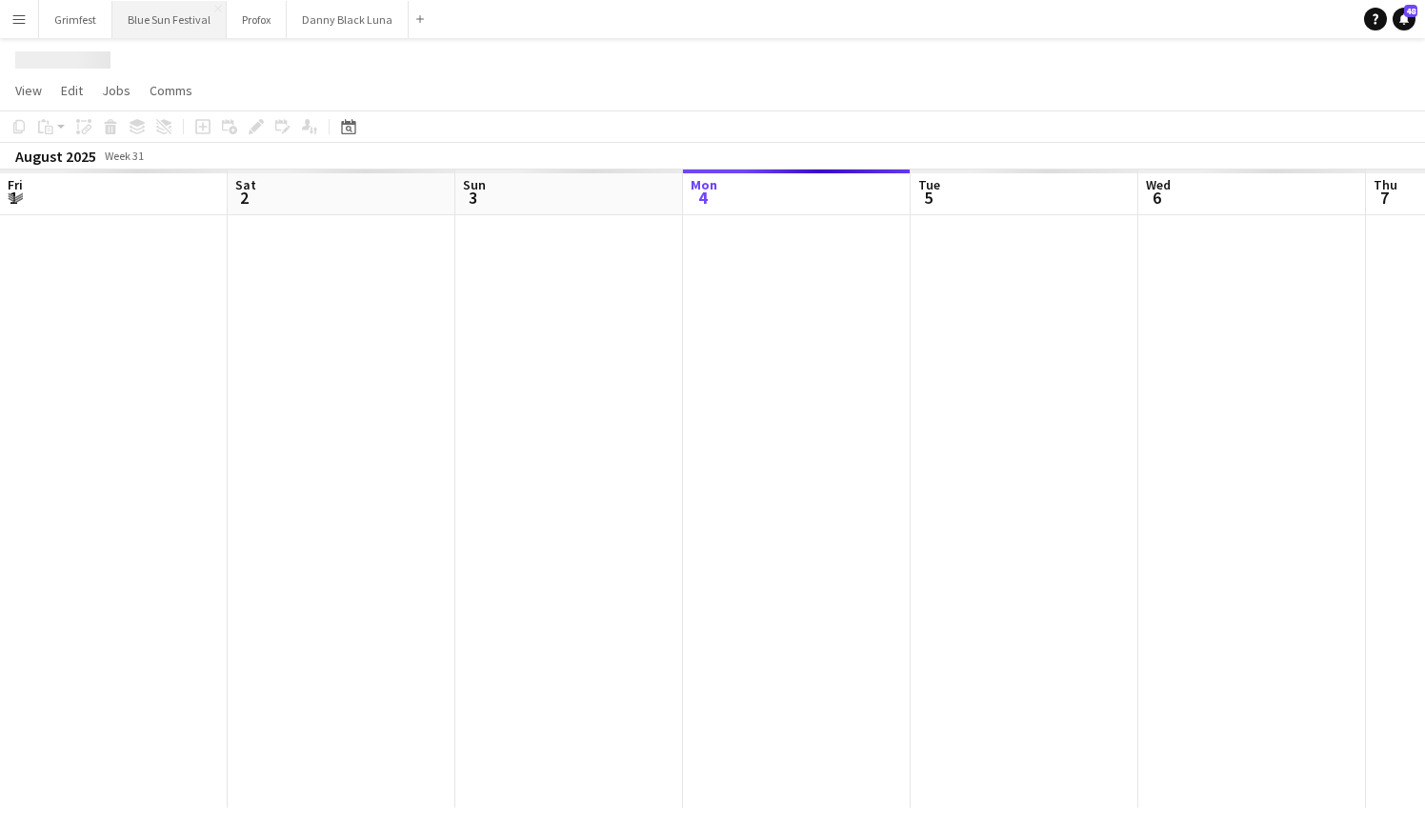 scroll, scrollTop: 0, scrollLeft: 455, axis: horizontal 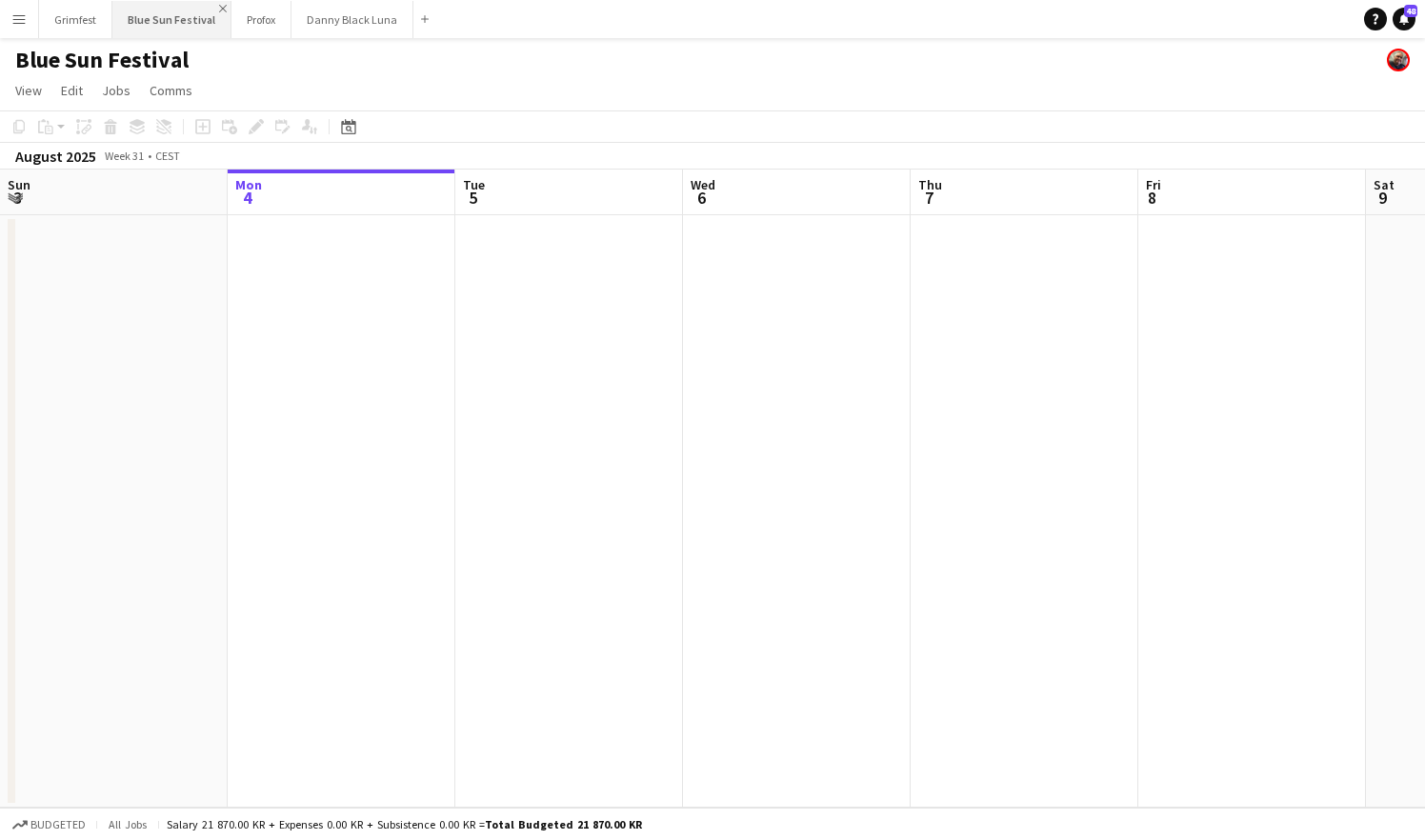 click on "Close" at bounding box center [223, 9] 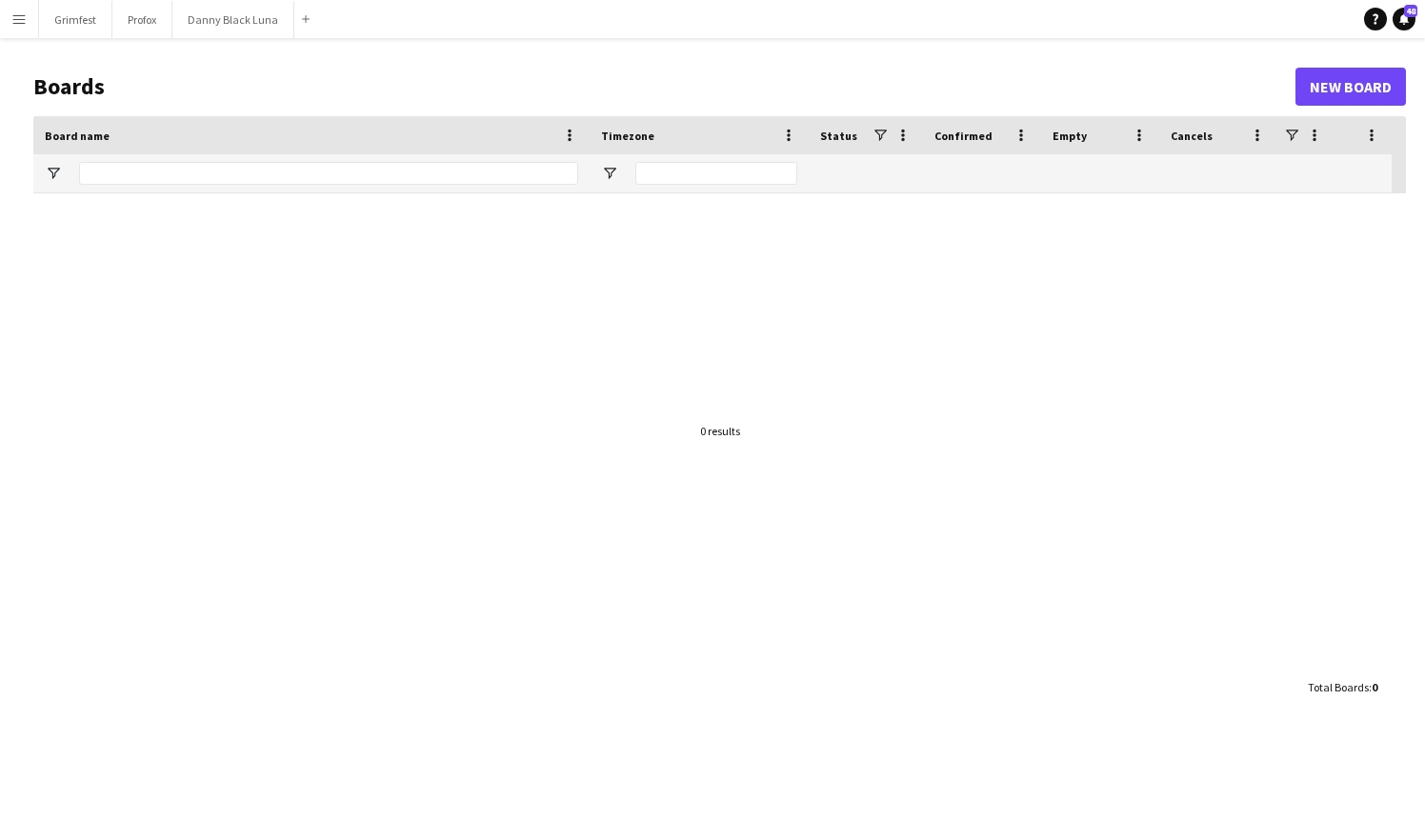 type on "**" 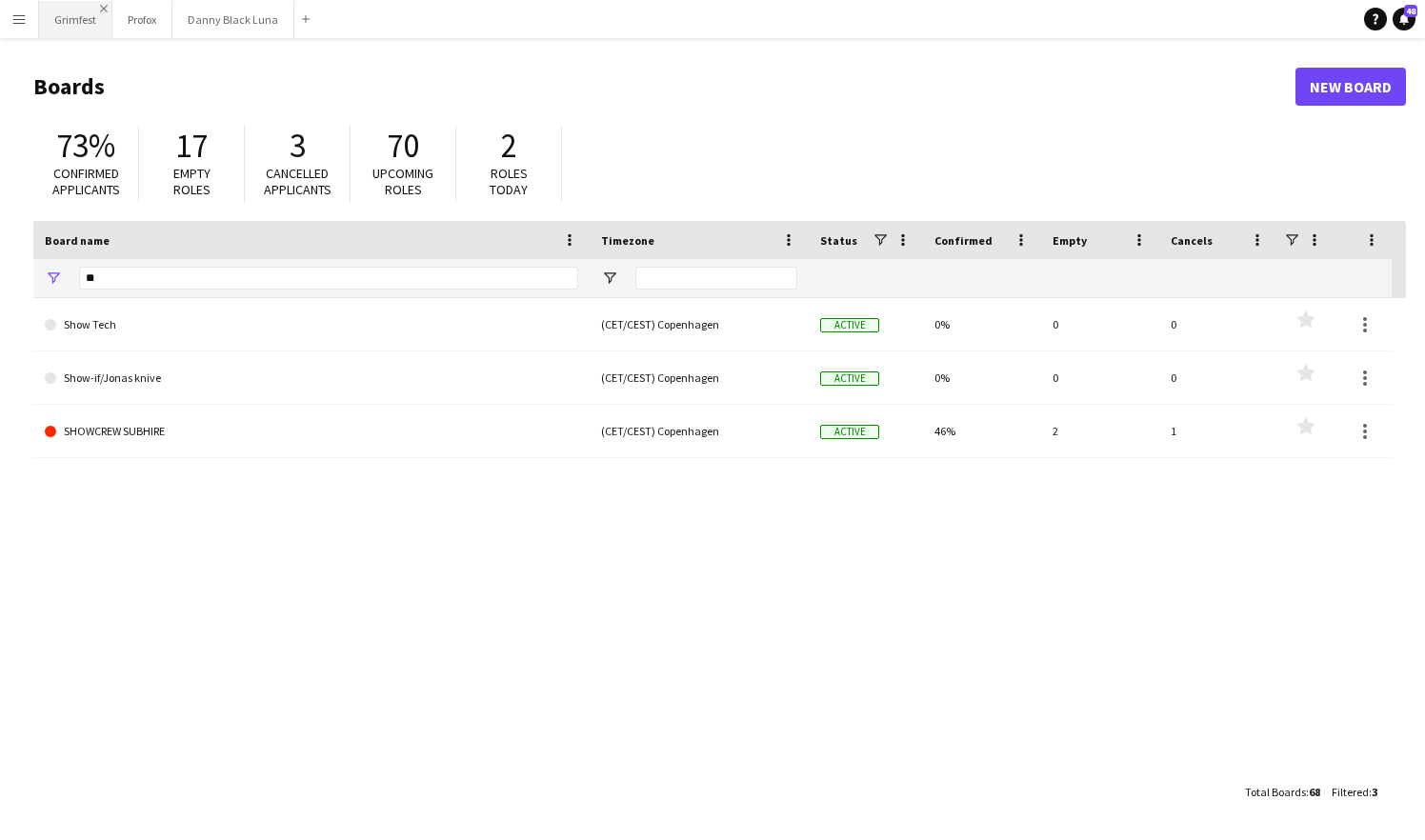 click on "Close" at bounding box center (104, 9) 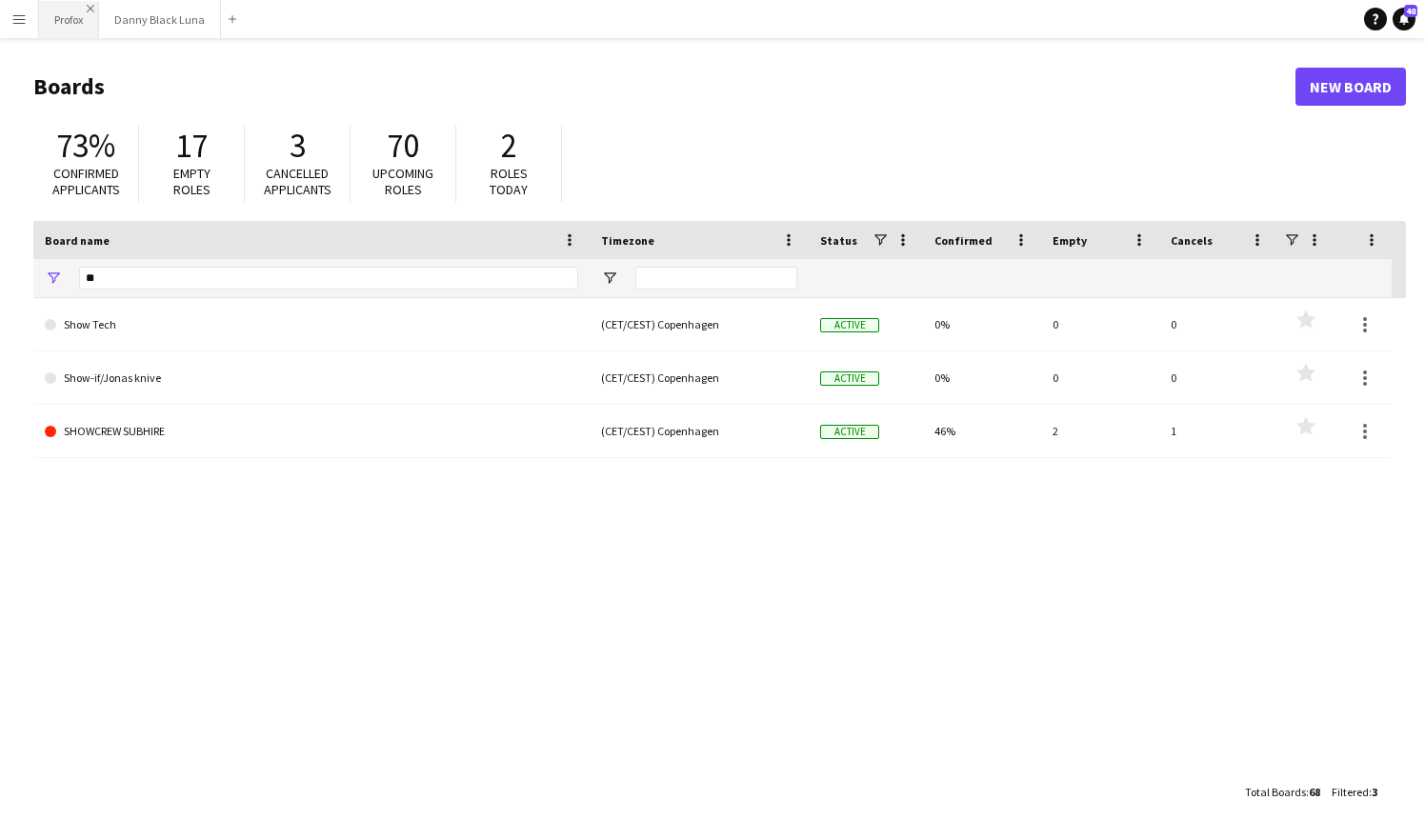 click on "Close" at bounding box center (90, 9) 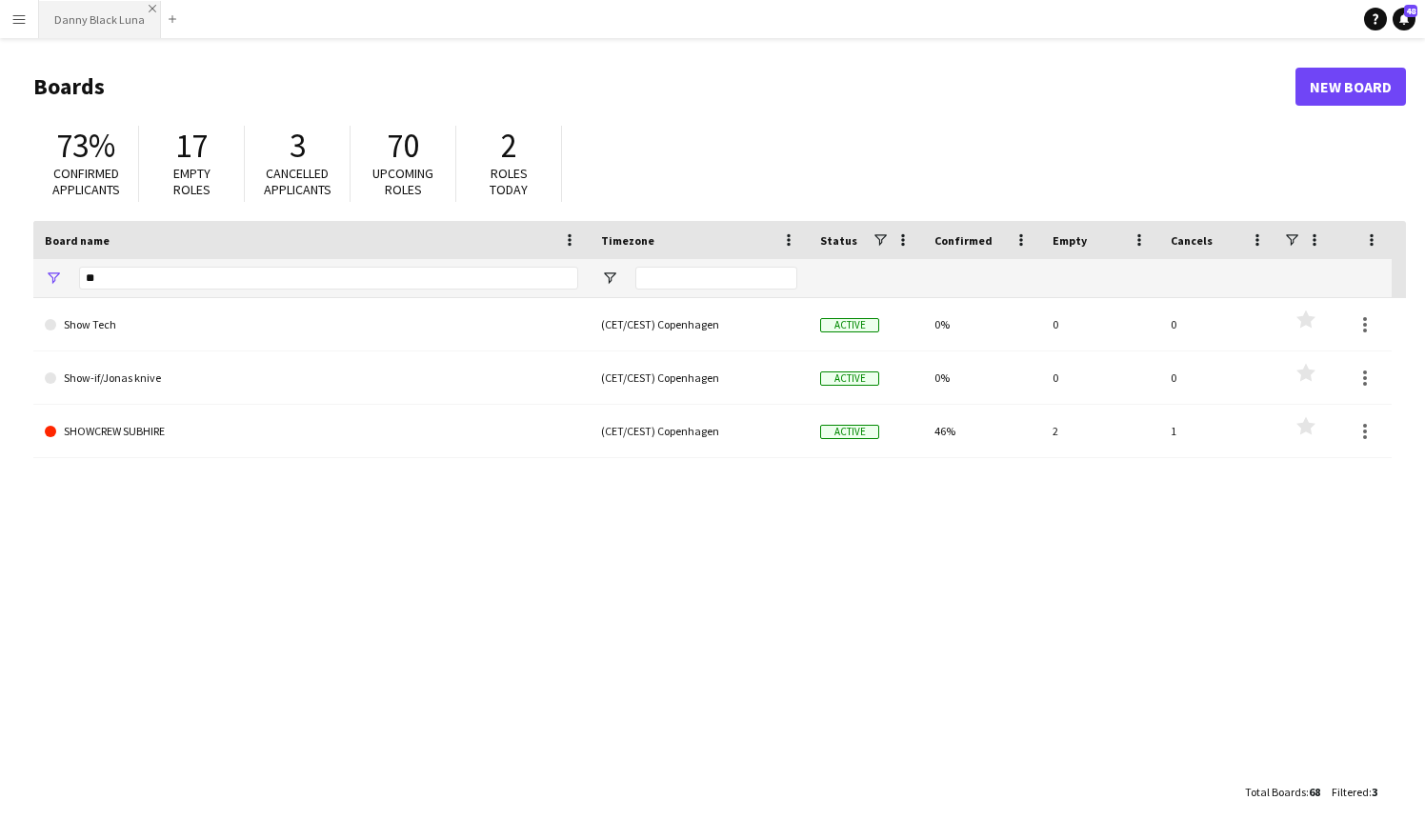 click on "Close" at bounding box center [152, 9] 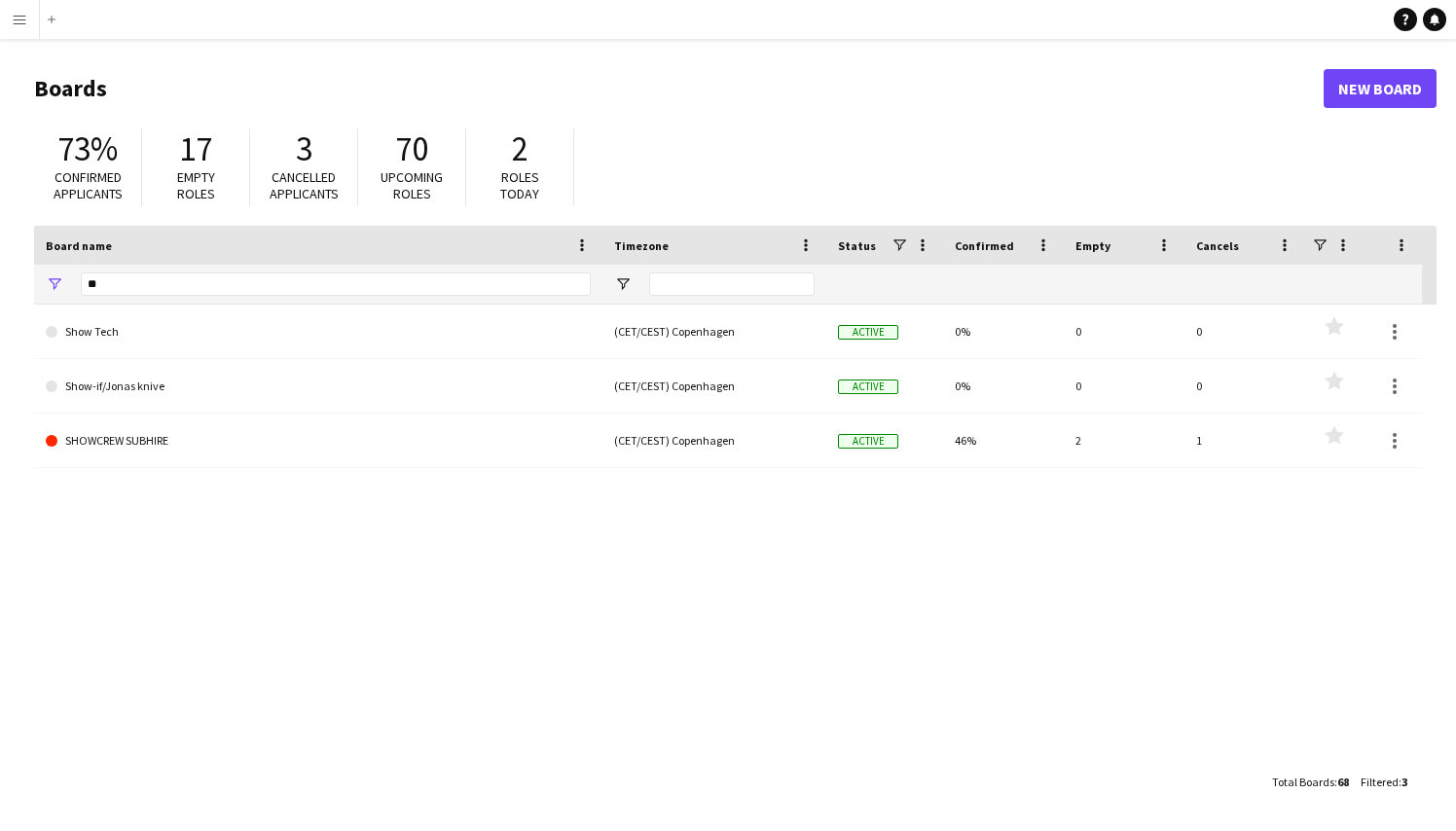 scroll, scrollTop: 0, scrollLeft: 0, axis: both 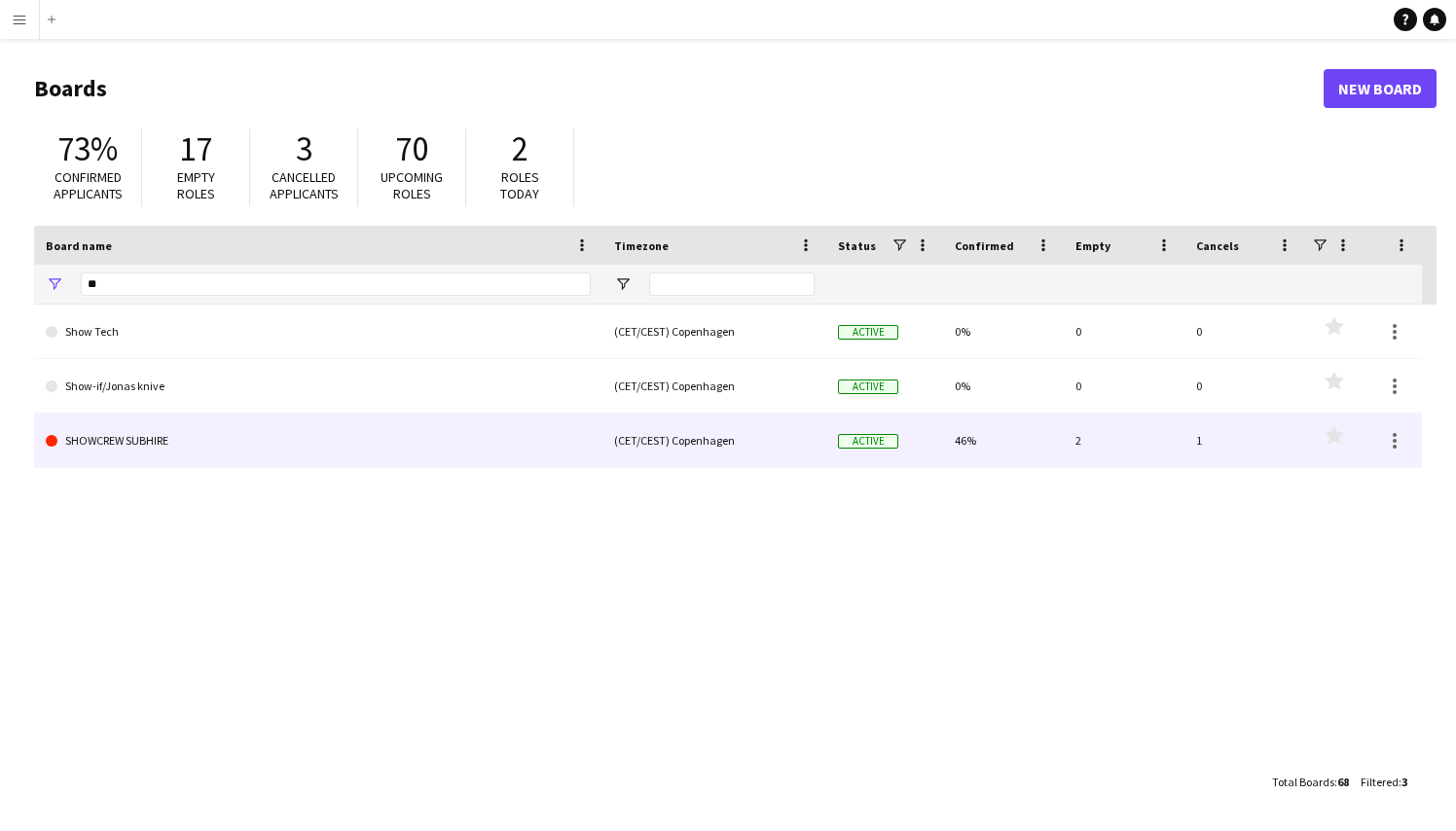click on "SHOWCREW SUBHIRE" 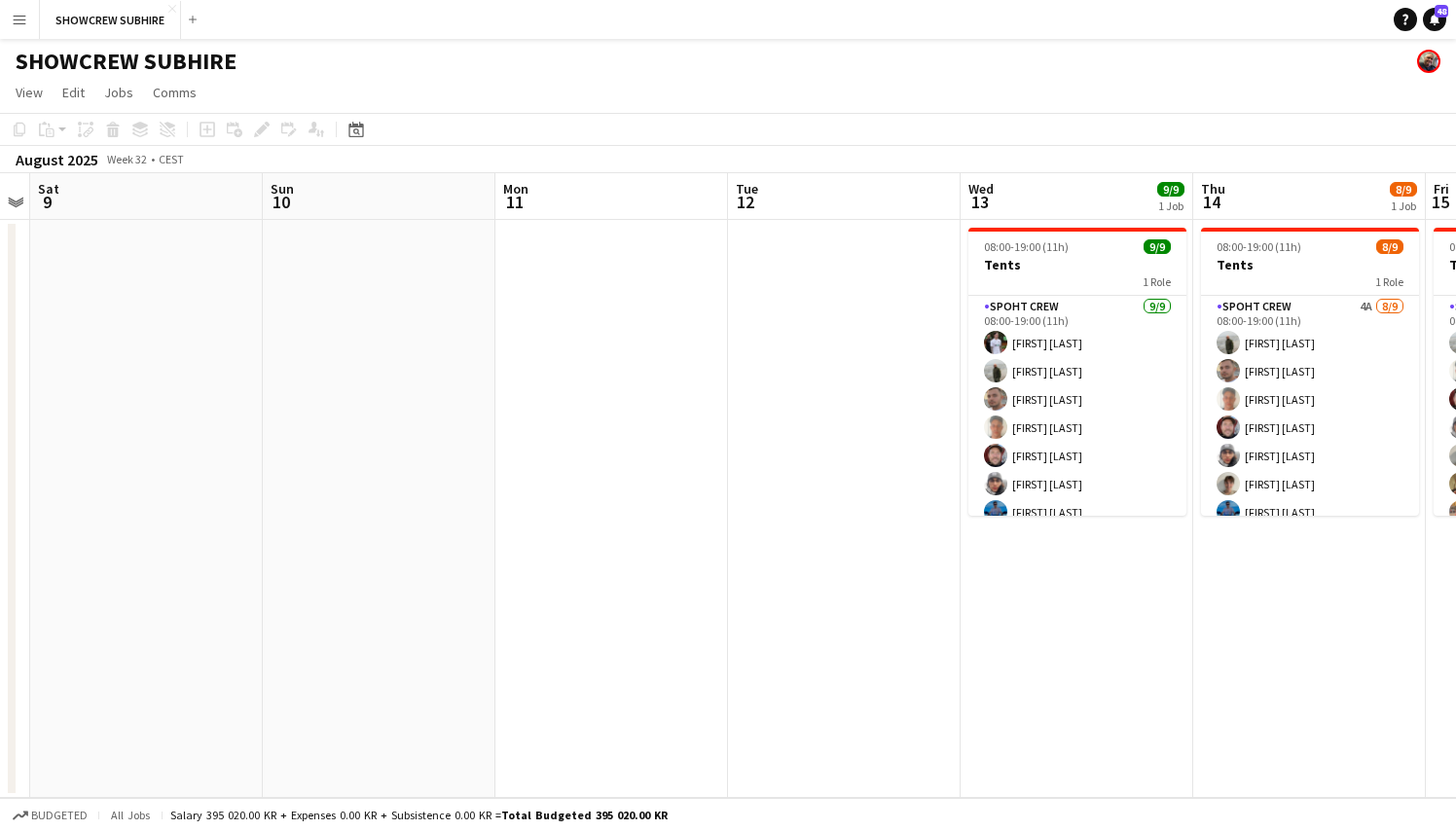scroll, scrollTop: 0, scrollLeft: 913, axis: horizontal 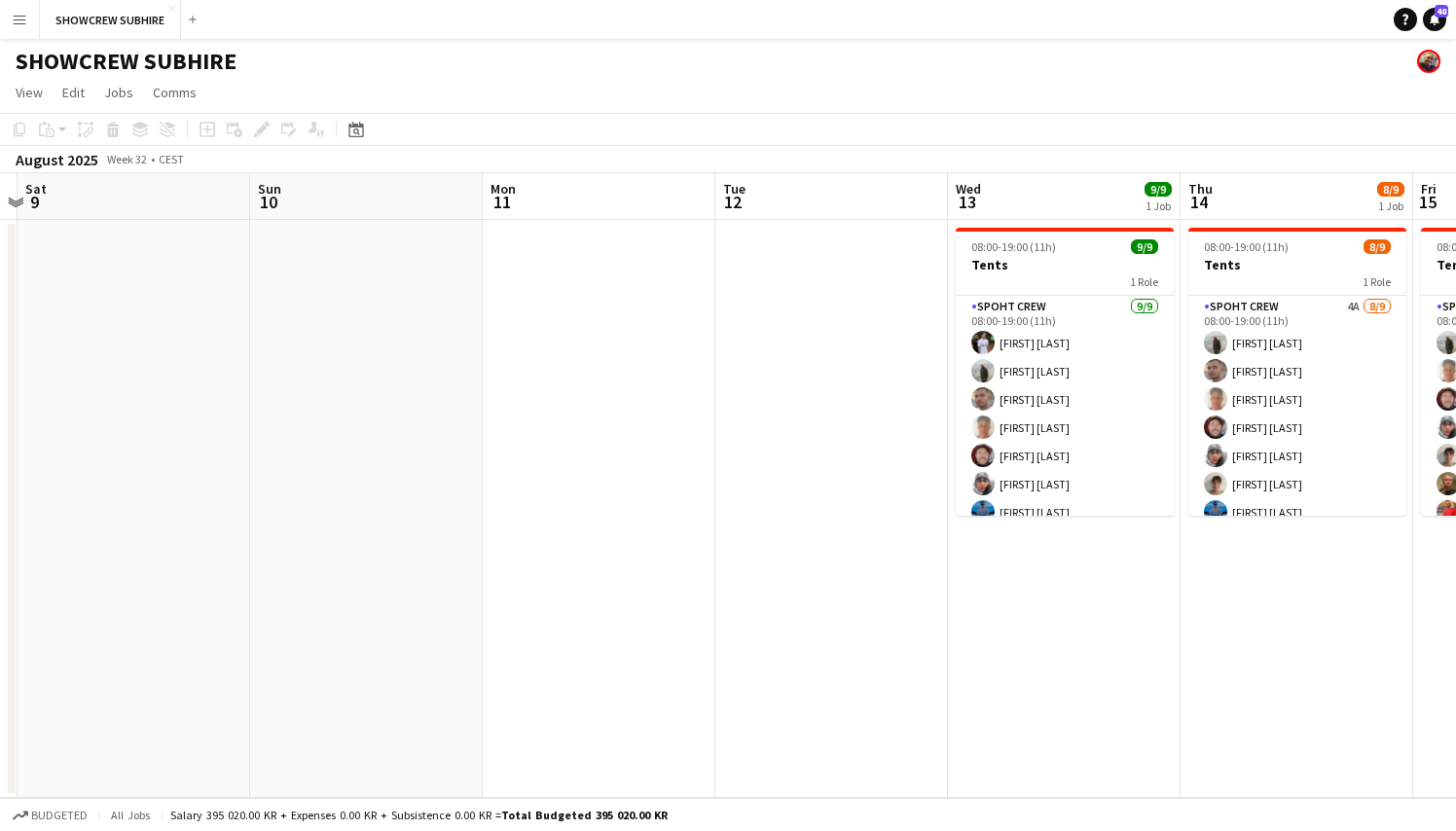 click on "Tue 12" at bounding box center (831, 197) 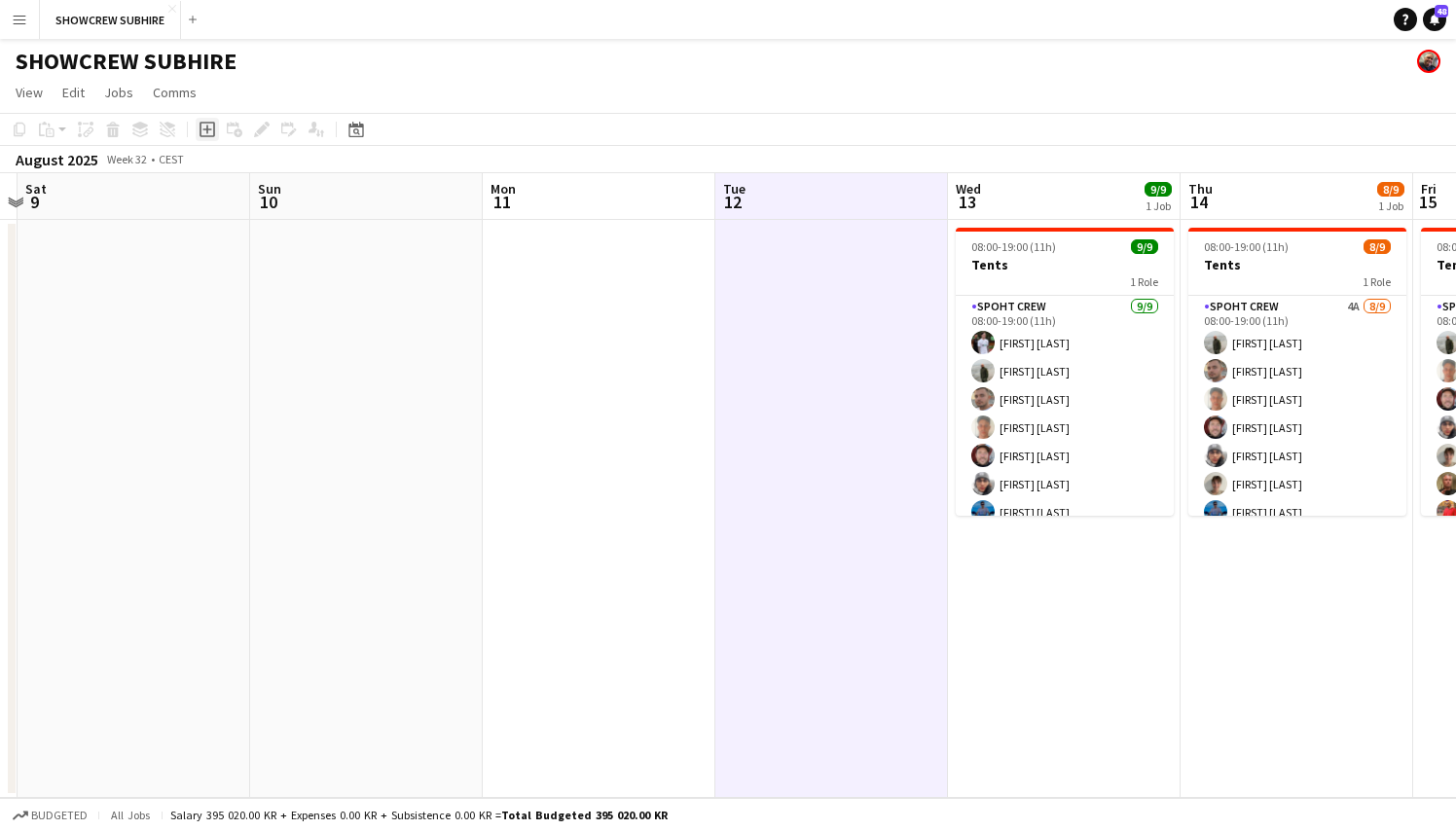 click on "Add job" 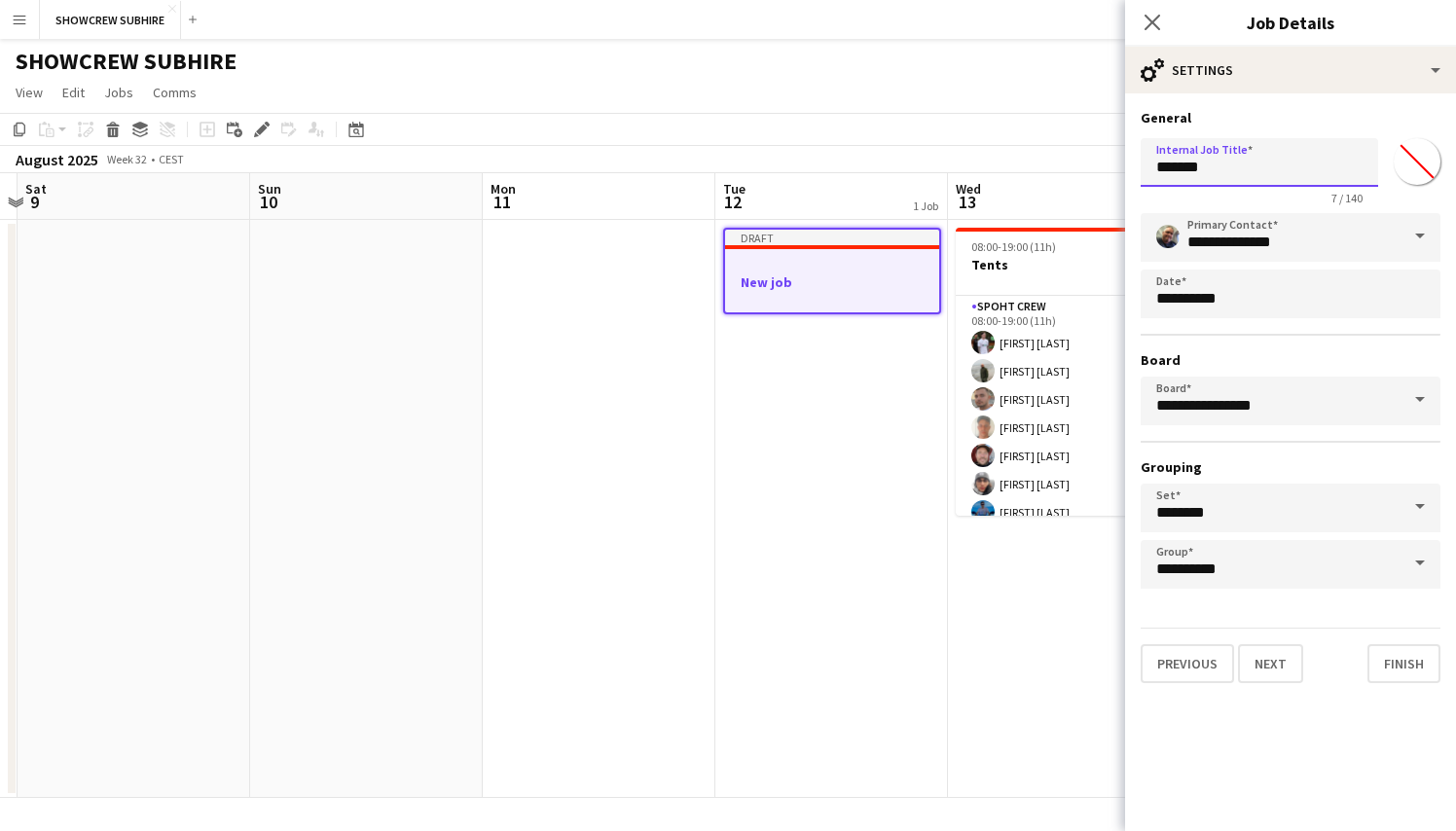 drag, startPoint x: 1237, startPoint y: 166, endPoint x: 1081, endPoint y: 159, distance: 156.15697 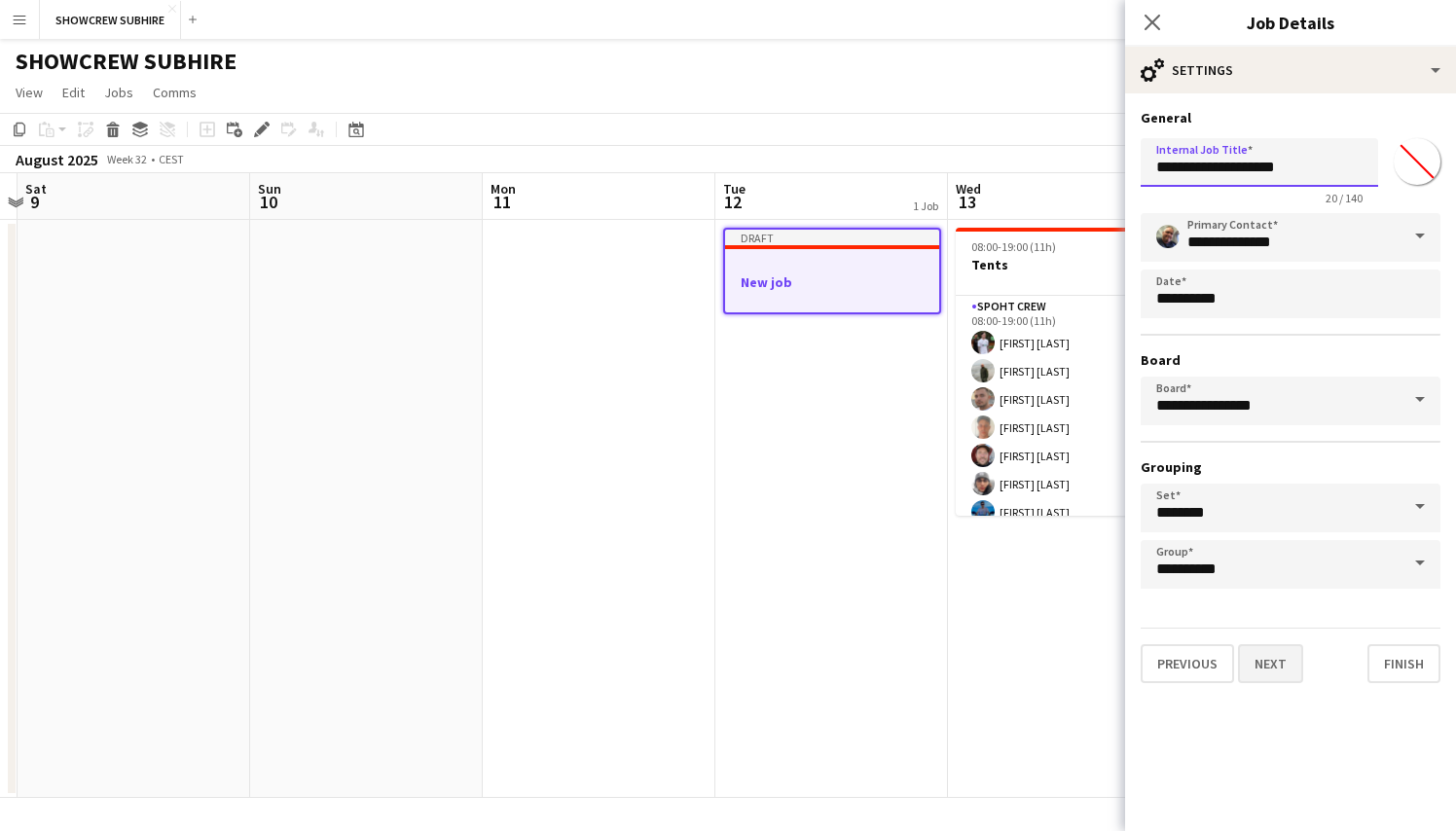 type on "**********" 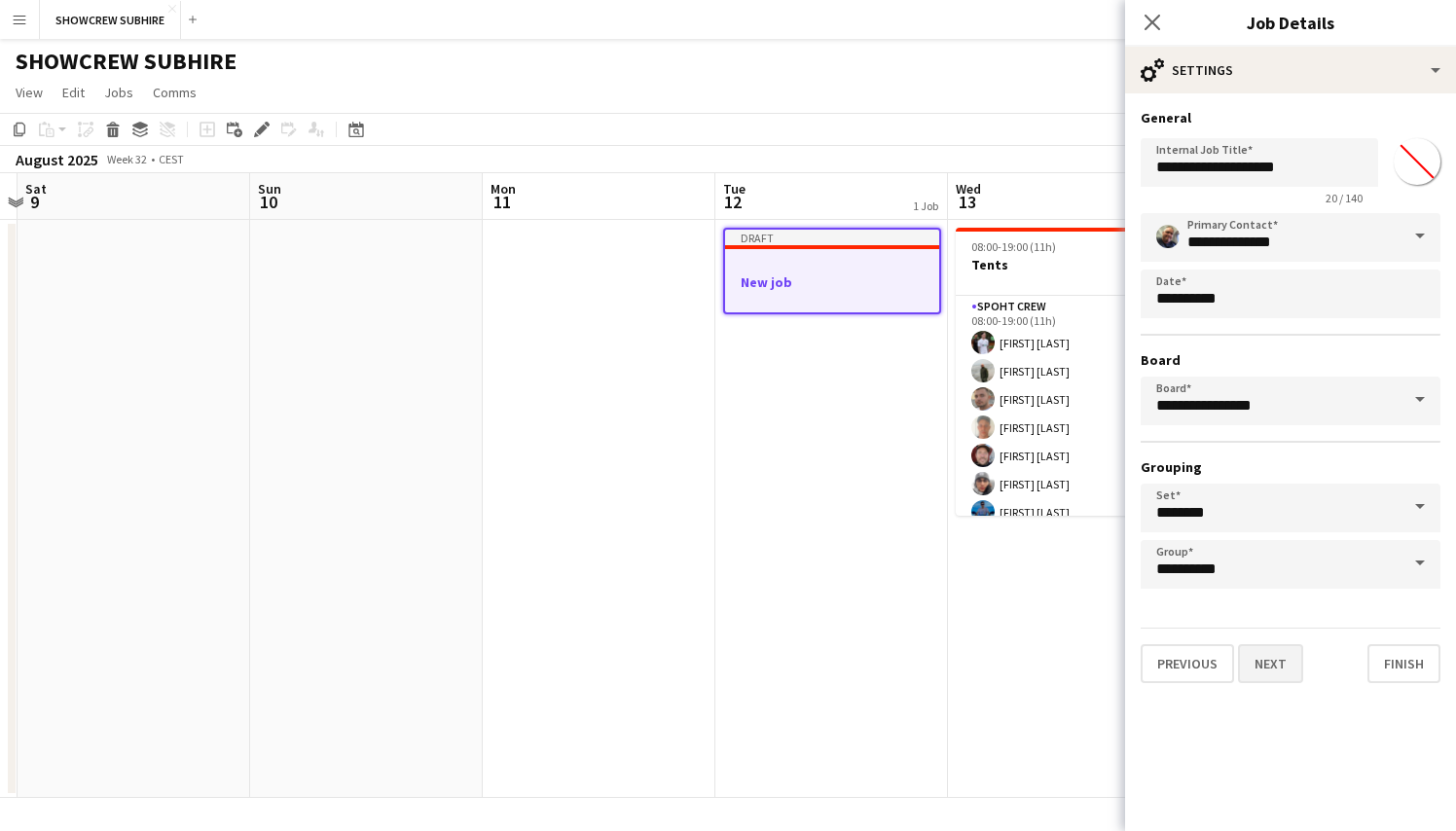 click on "Next" at bounding box center (1270, 664) 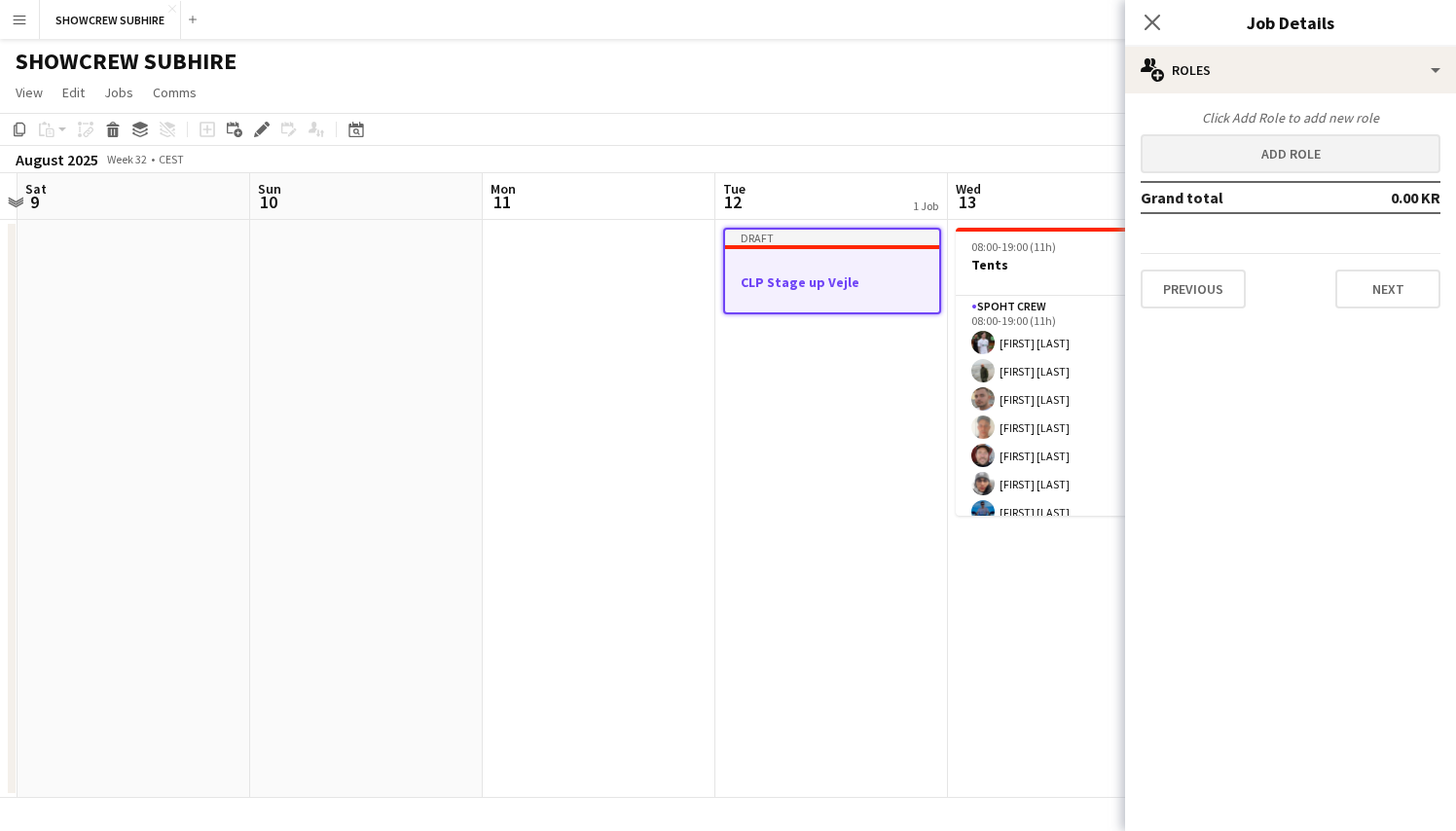 click on "Add role" at bounding box center (1291, 154) 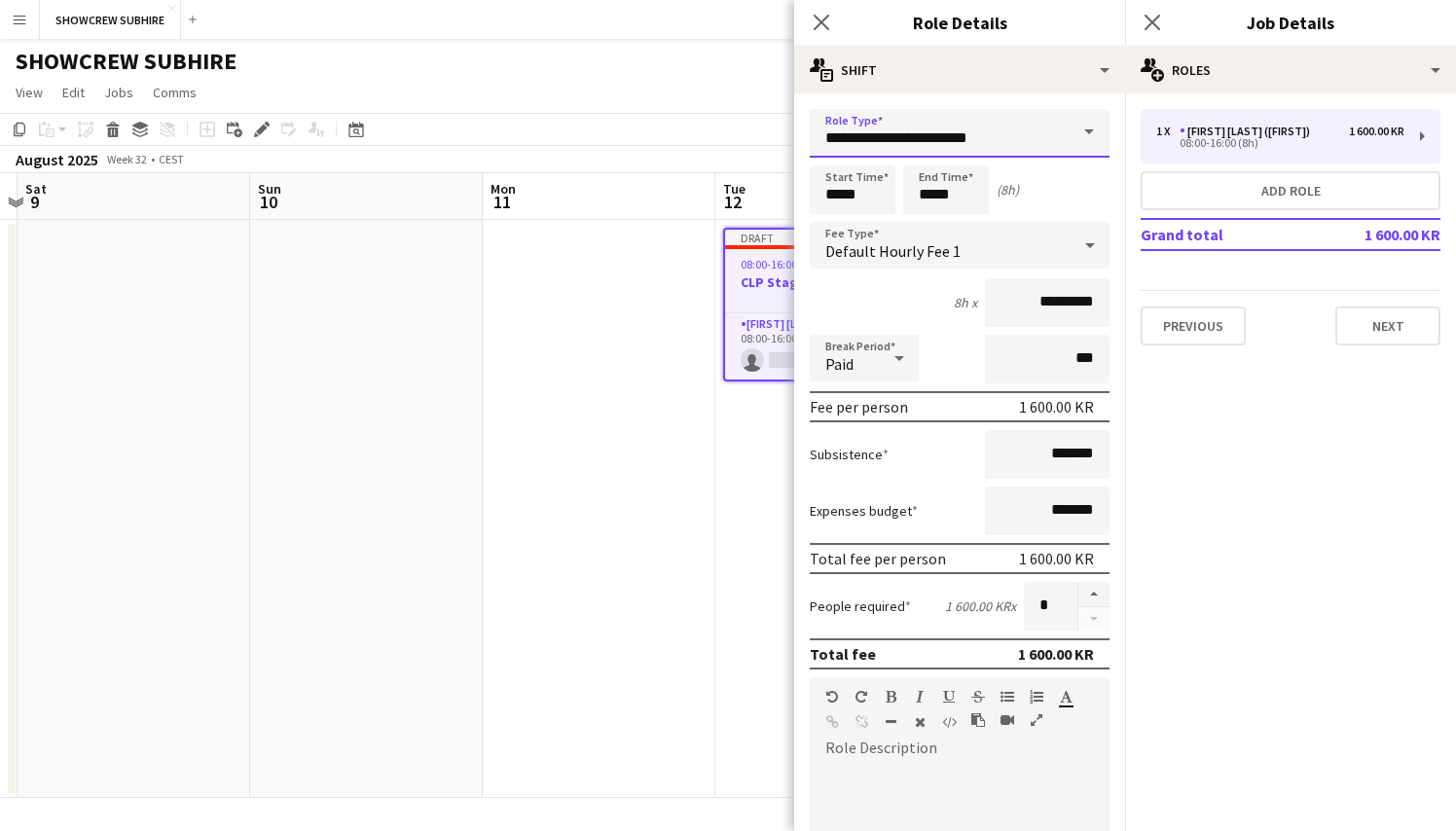 click on "**********" at bounding box center (960, 133) 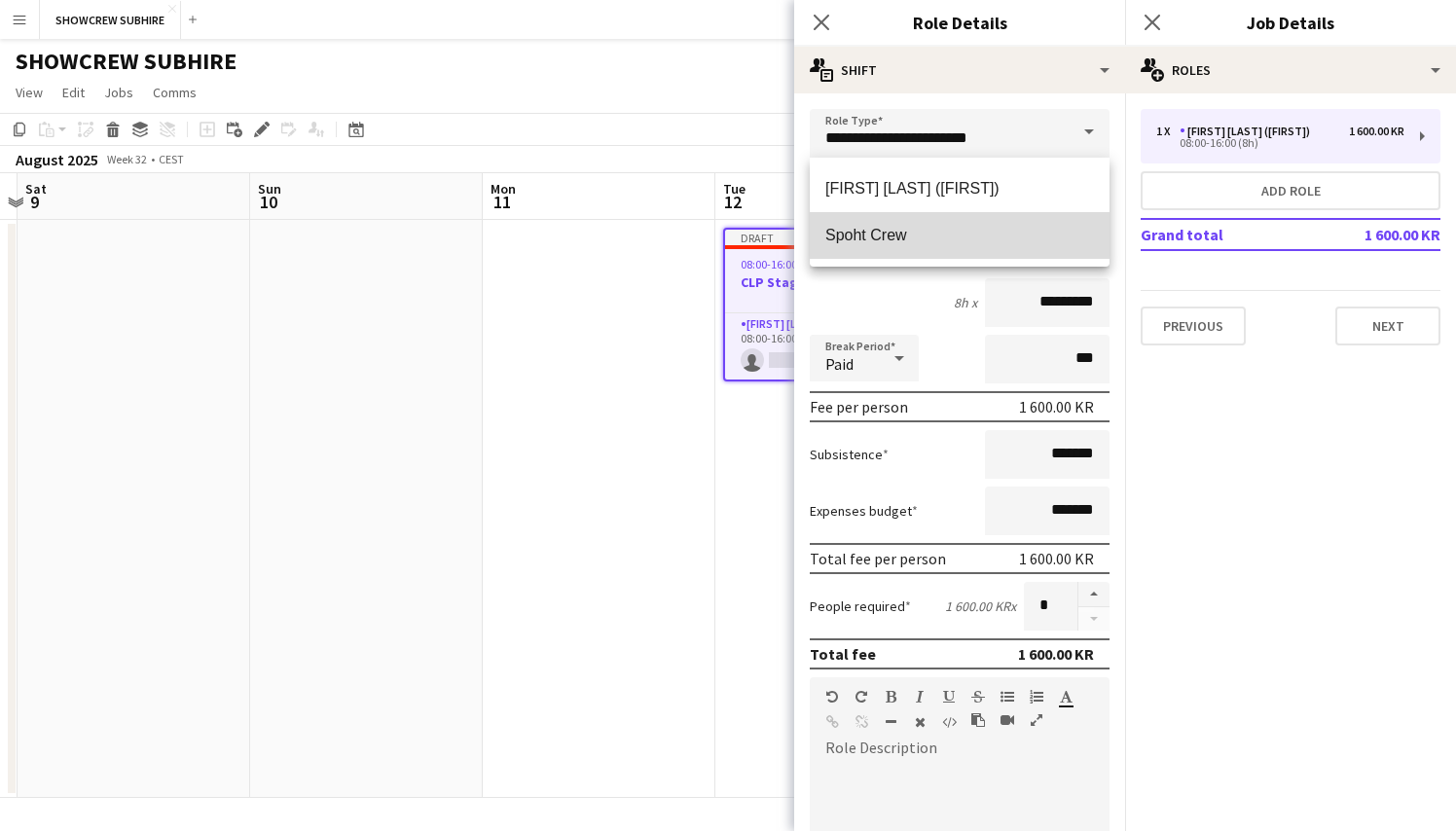 click on "Spoht  Crew" at bounding box center (960, 235) 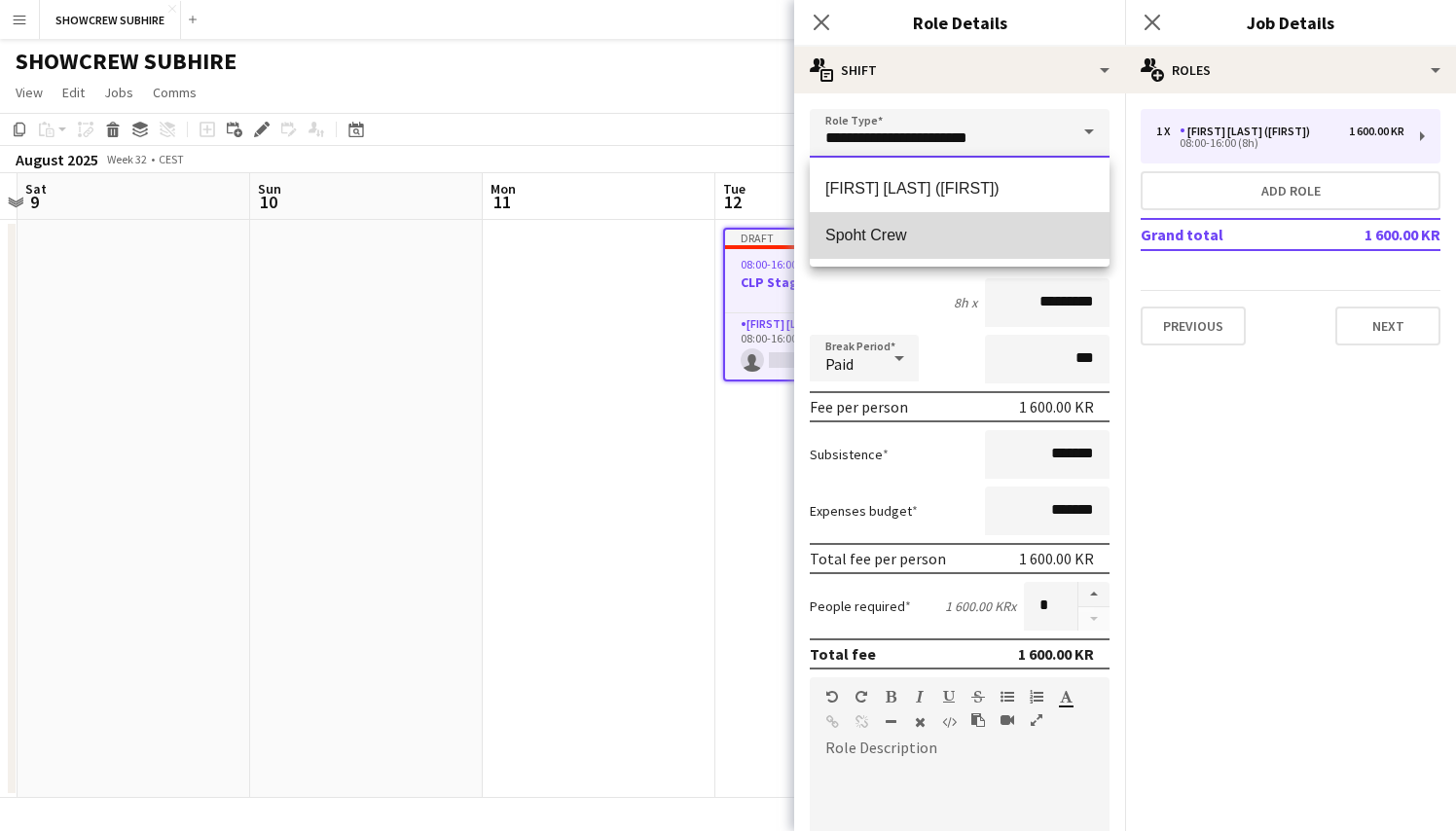 type on "**********" 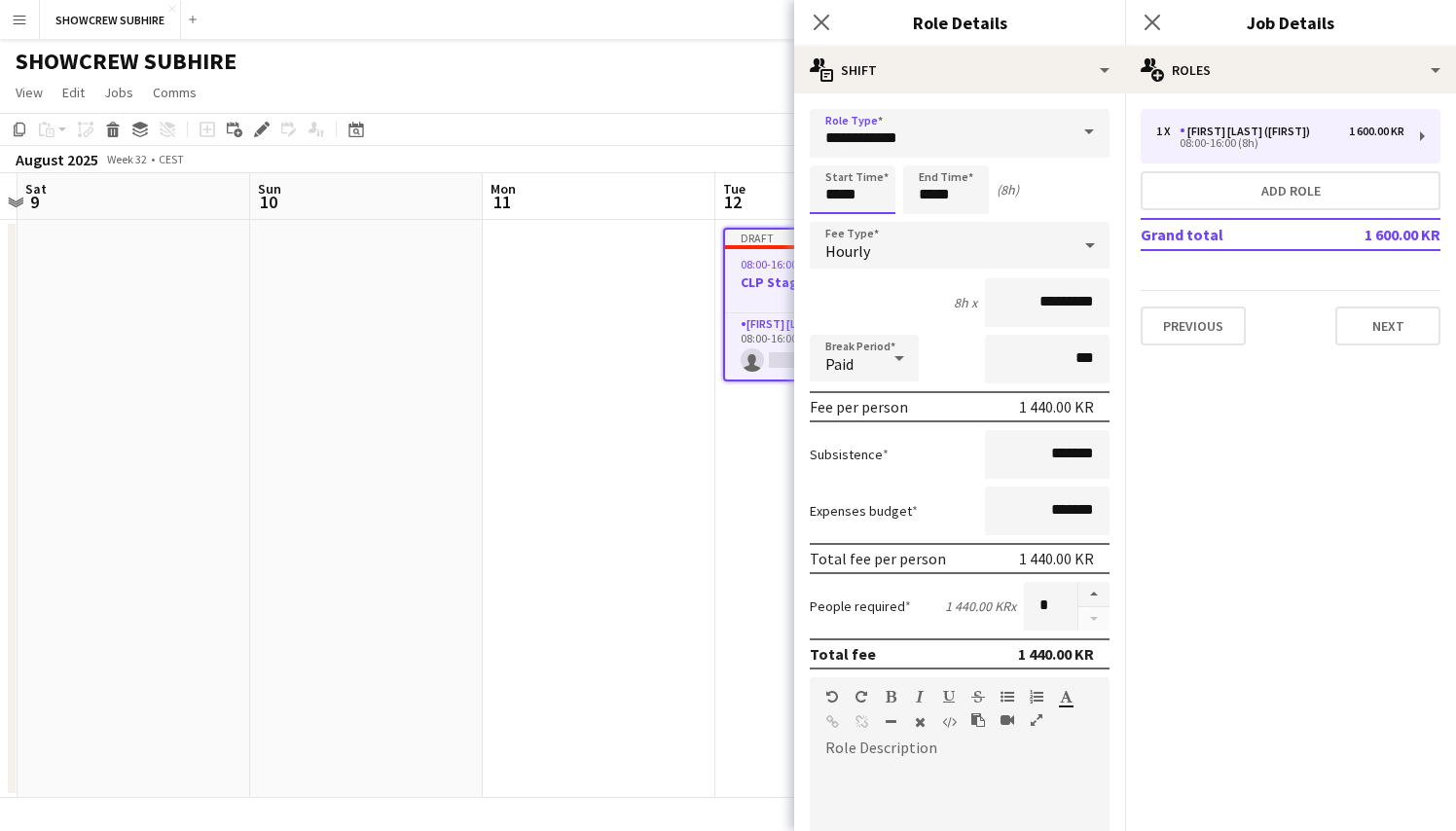 click on "*****" at bounding box center [853, 190] 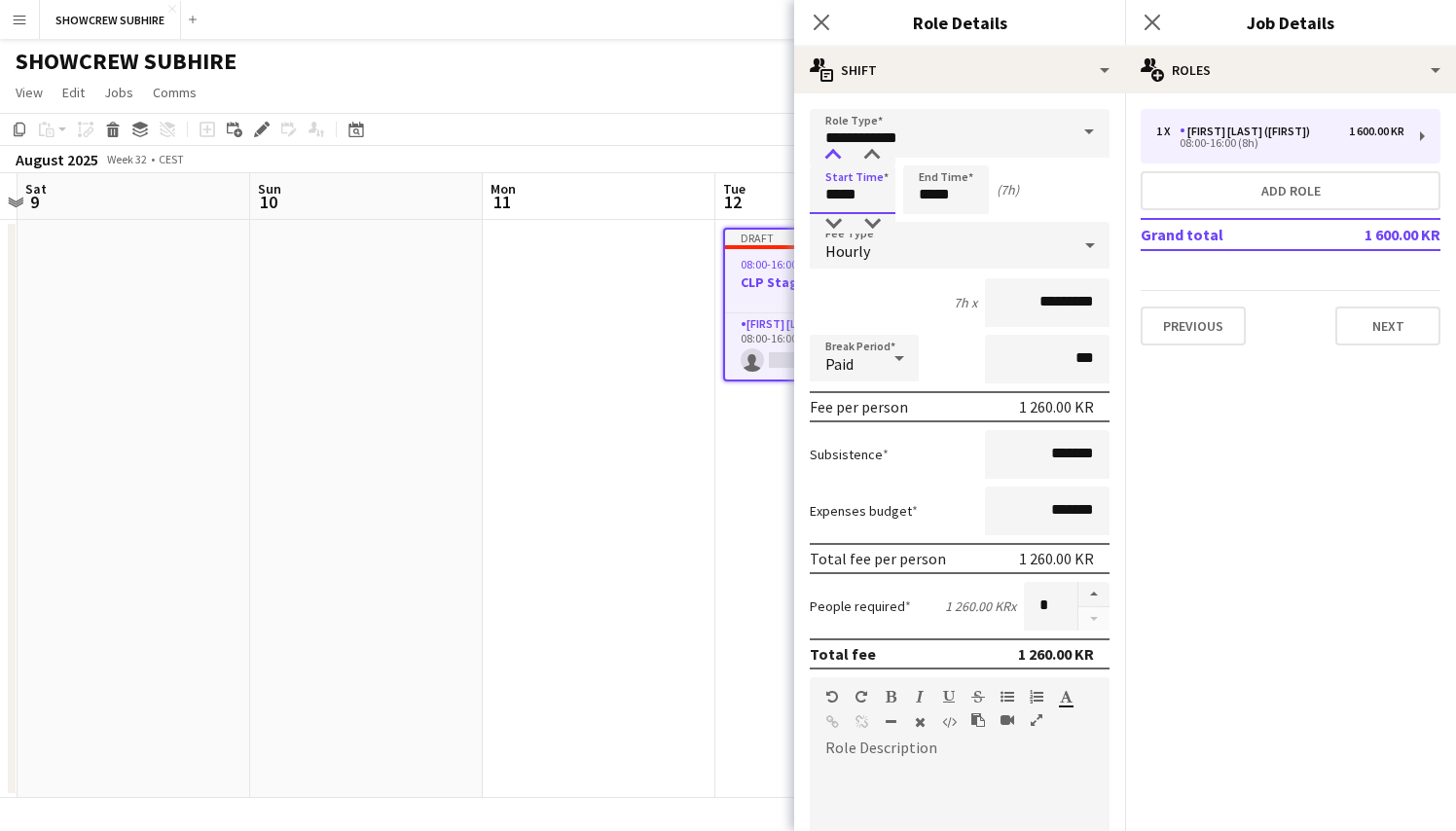 click at bounding box center (833, 156) 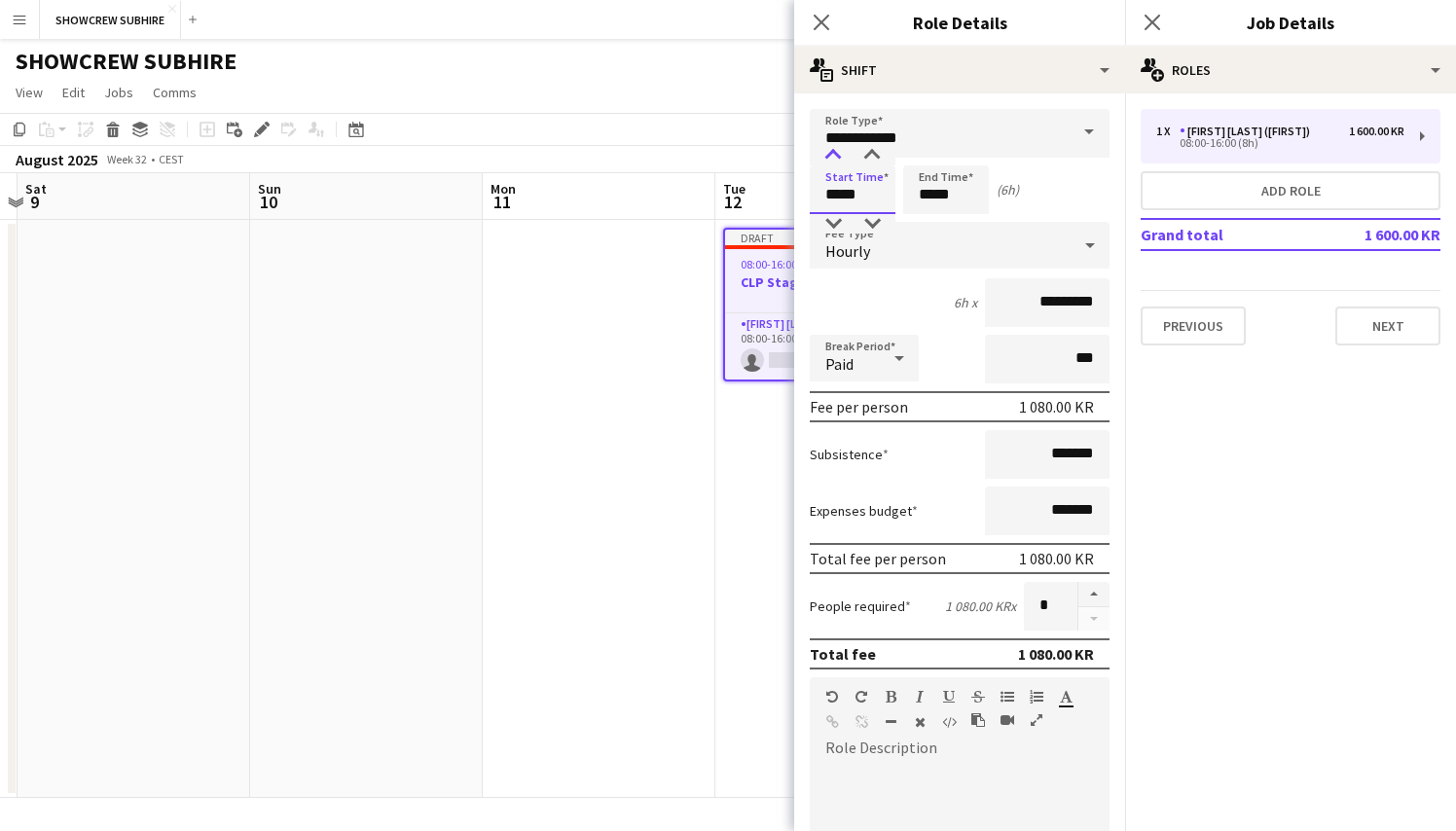 click at bounding box center [833, 156] 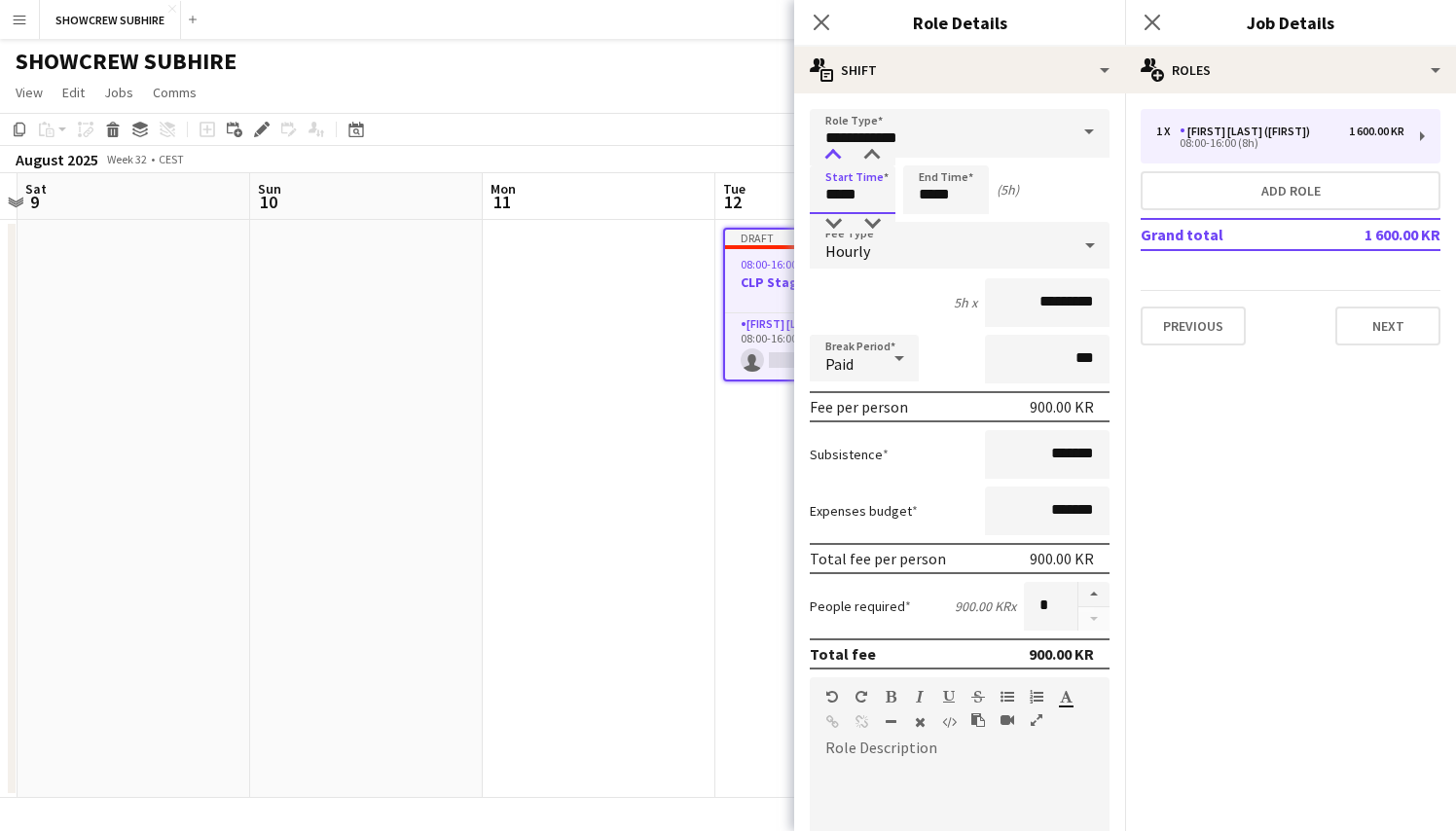 click at bounding box center [833, 156] 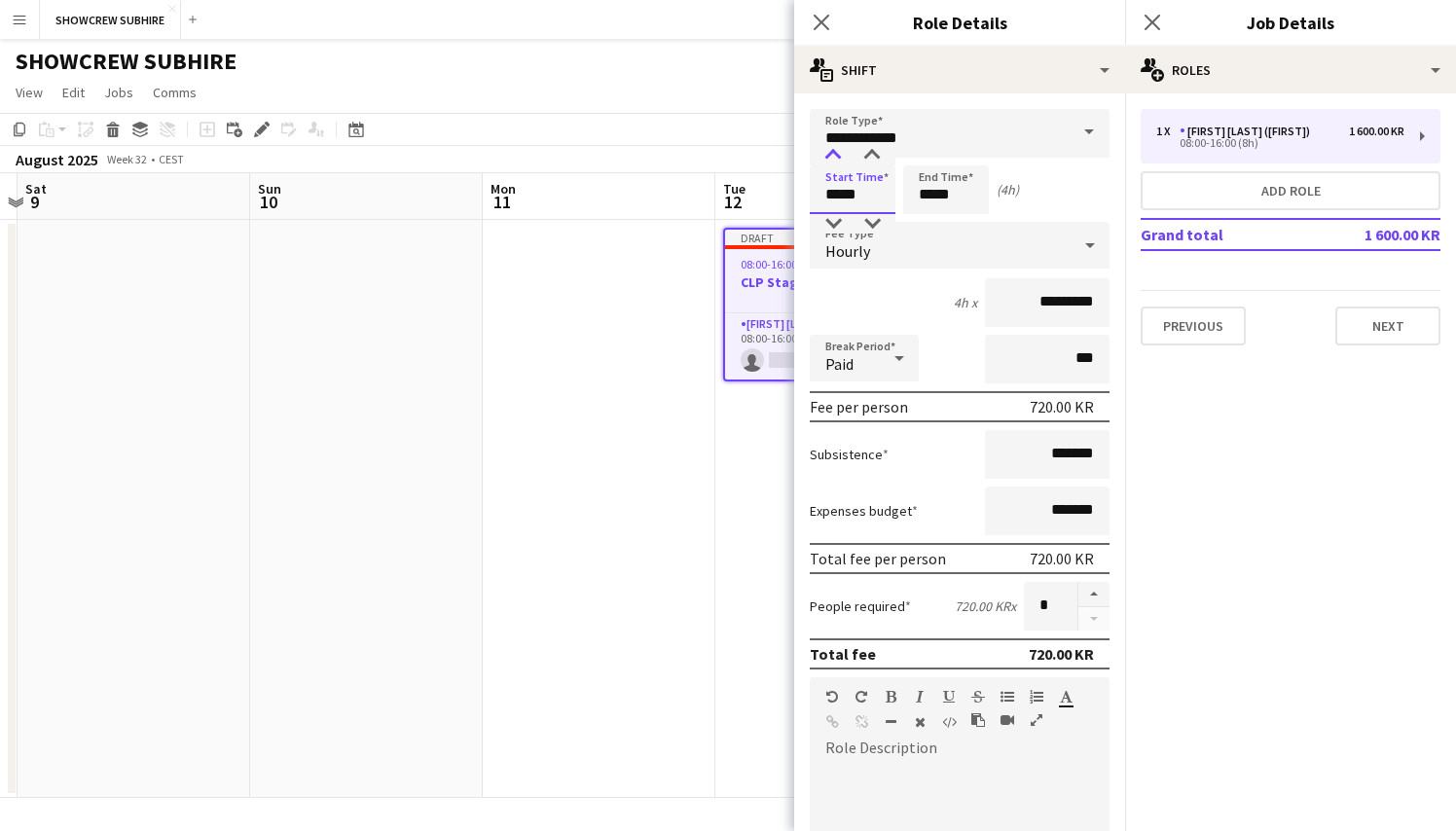 click at bounding box center [833, 156] 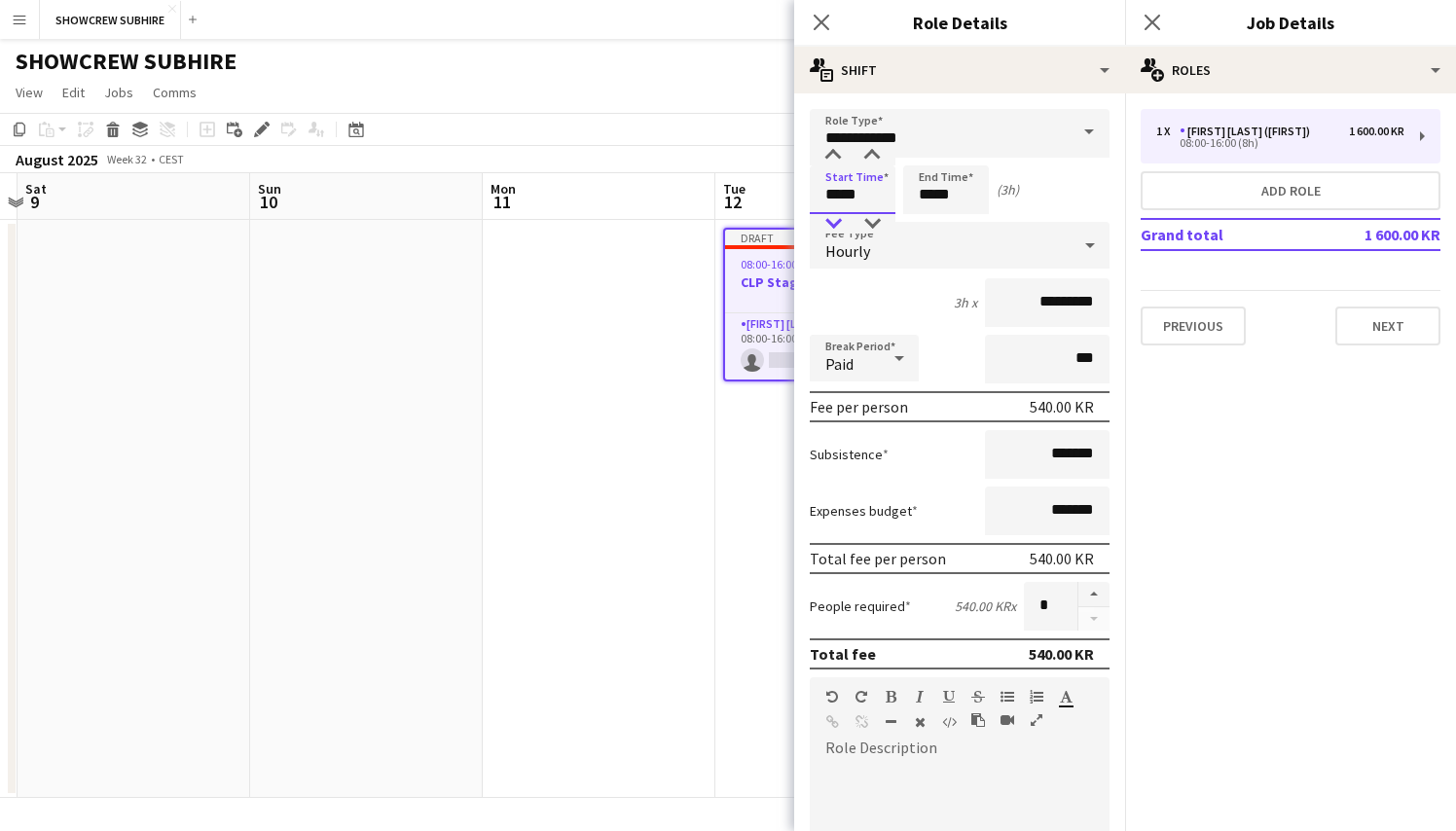 click at bounding box center [833, 224] 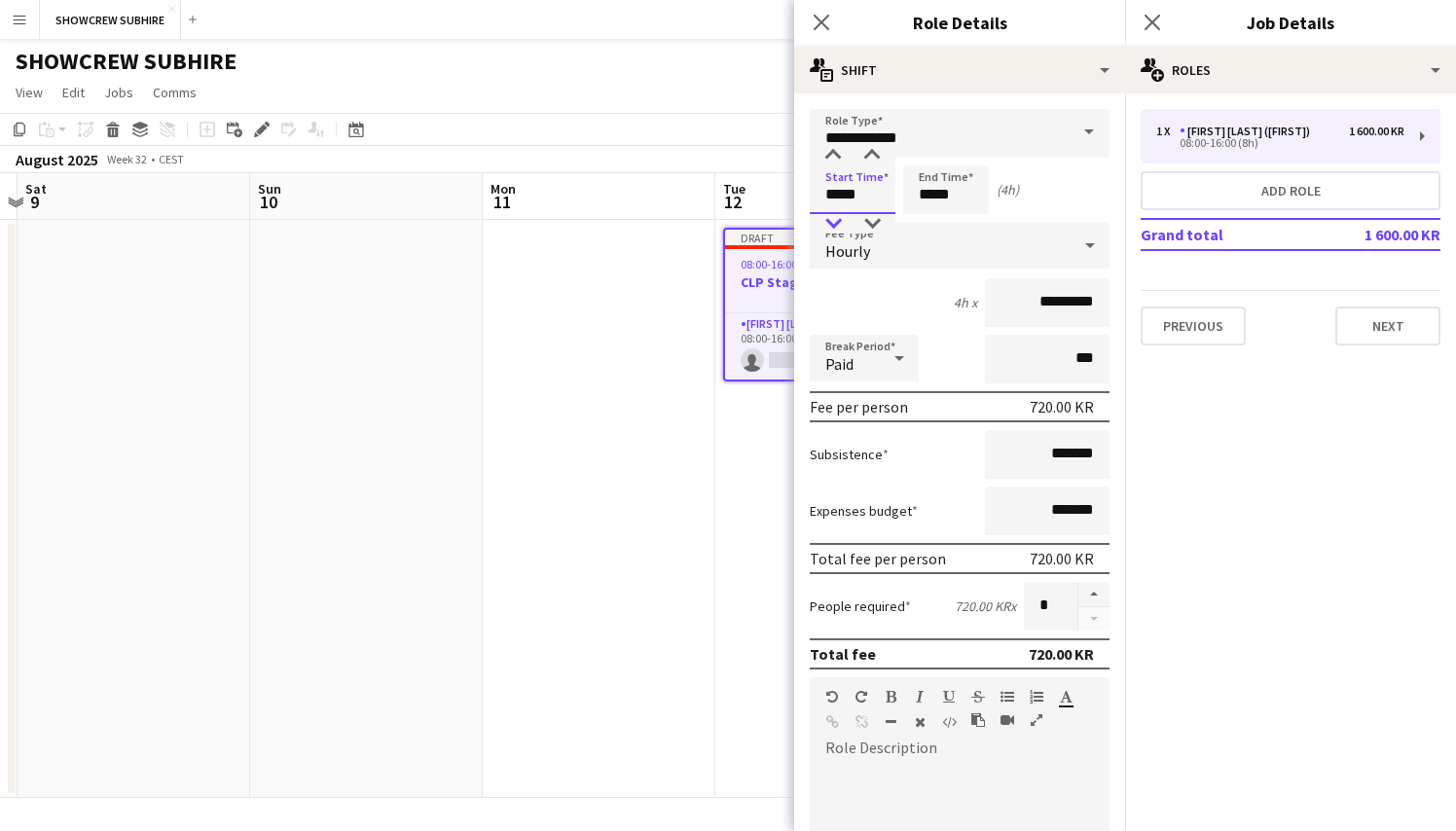 click at bounding box center (833, 224) 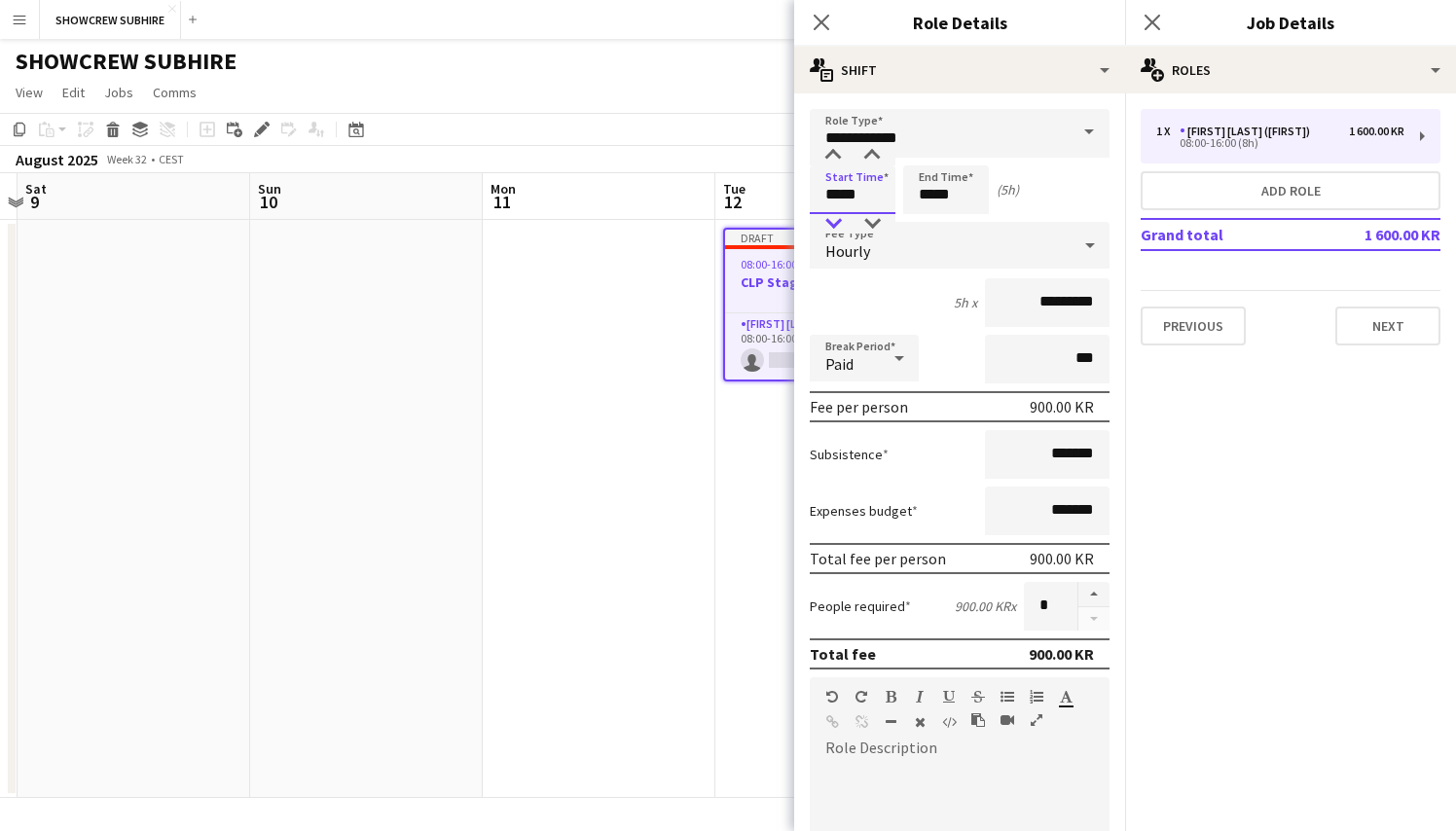 type on "*****" 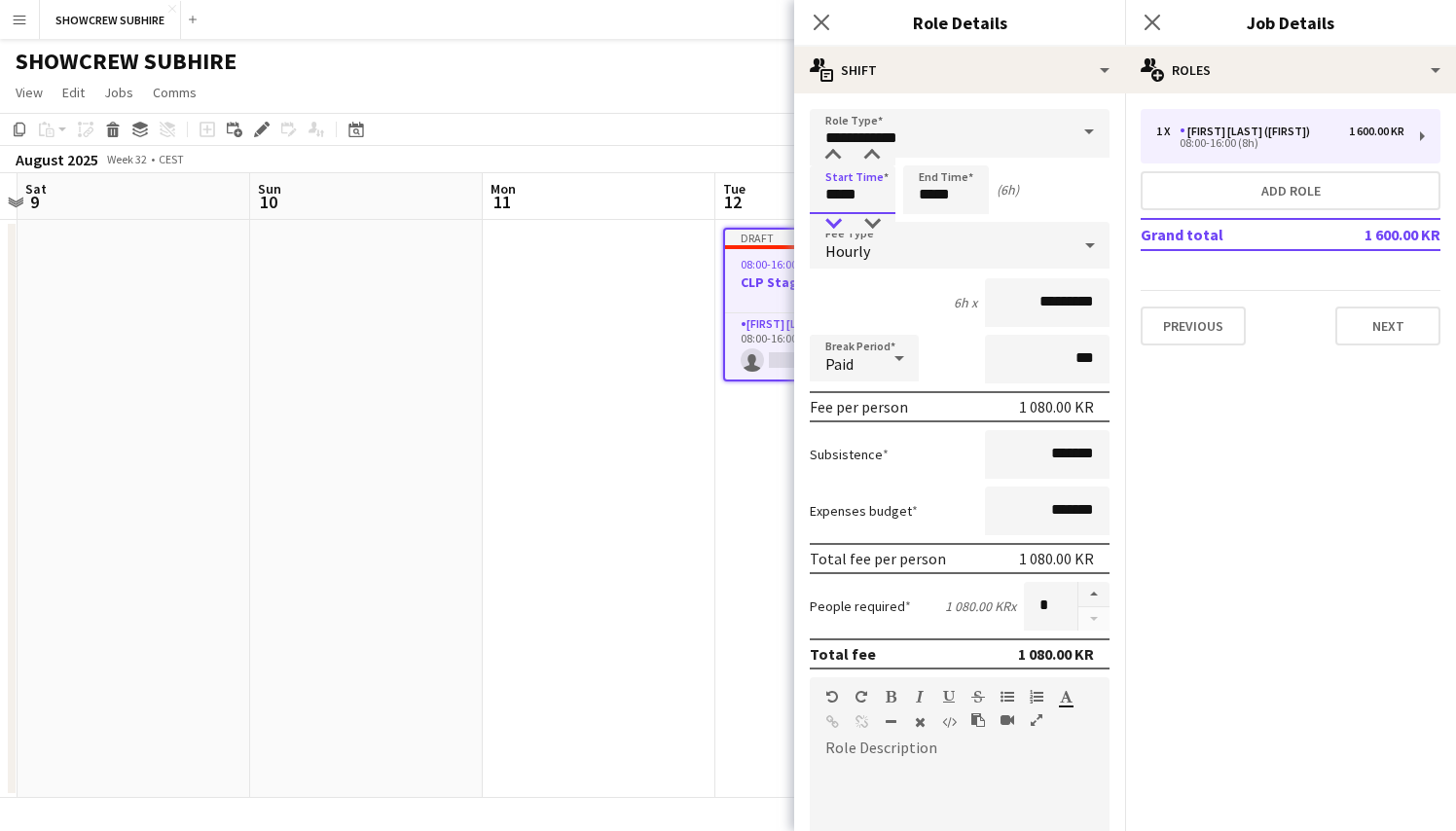 click at bounding box center (833, 224) 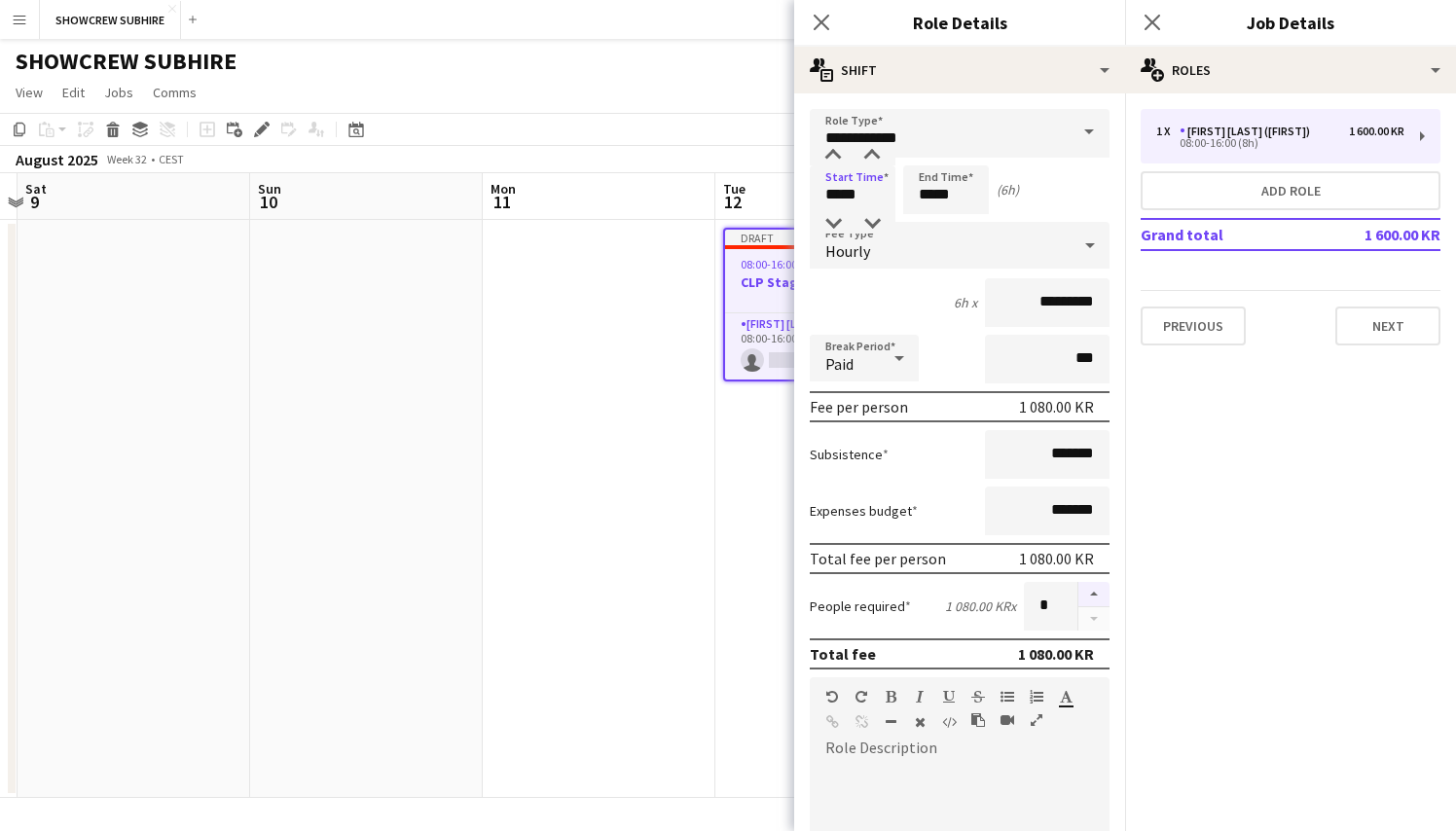click at bounding box center (1094, 595) 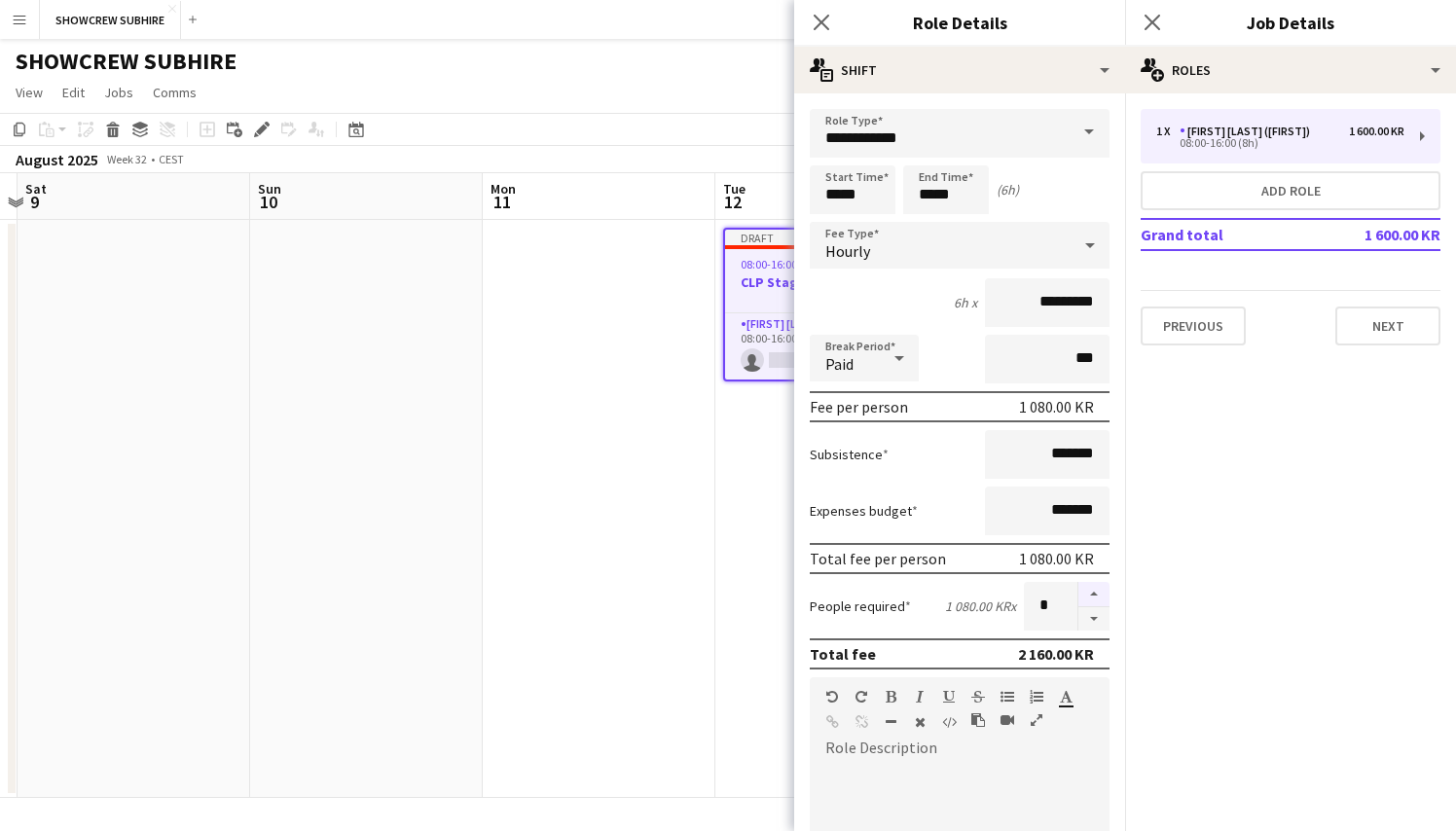 click at bounding box center [1094, 595] 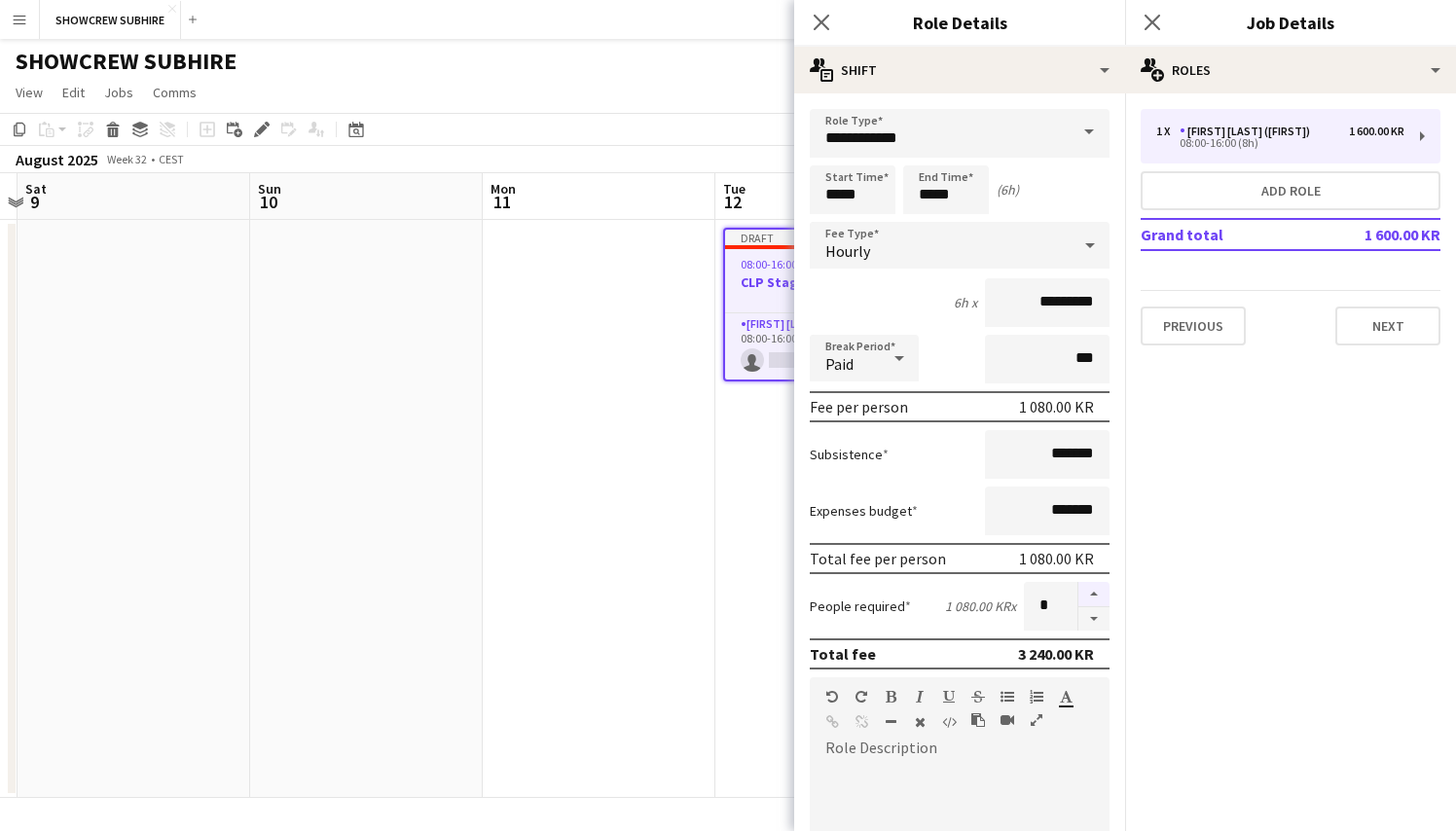 click at bounding box center [1094, 595] 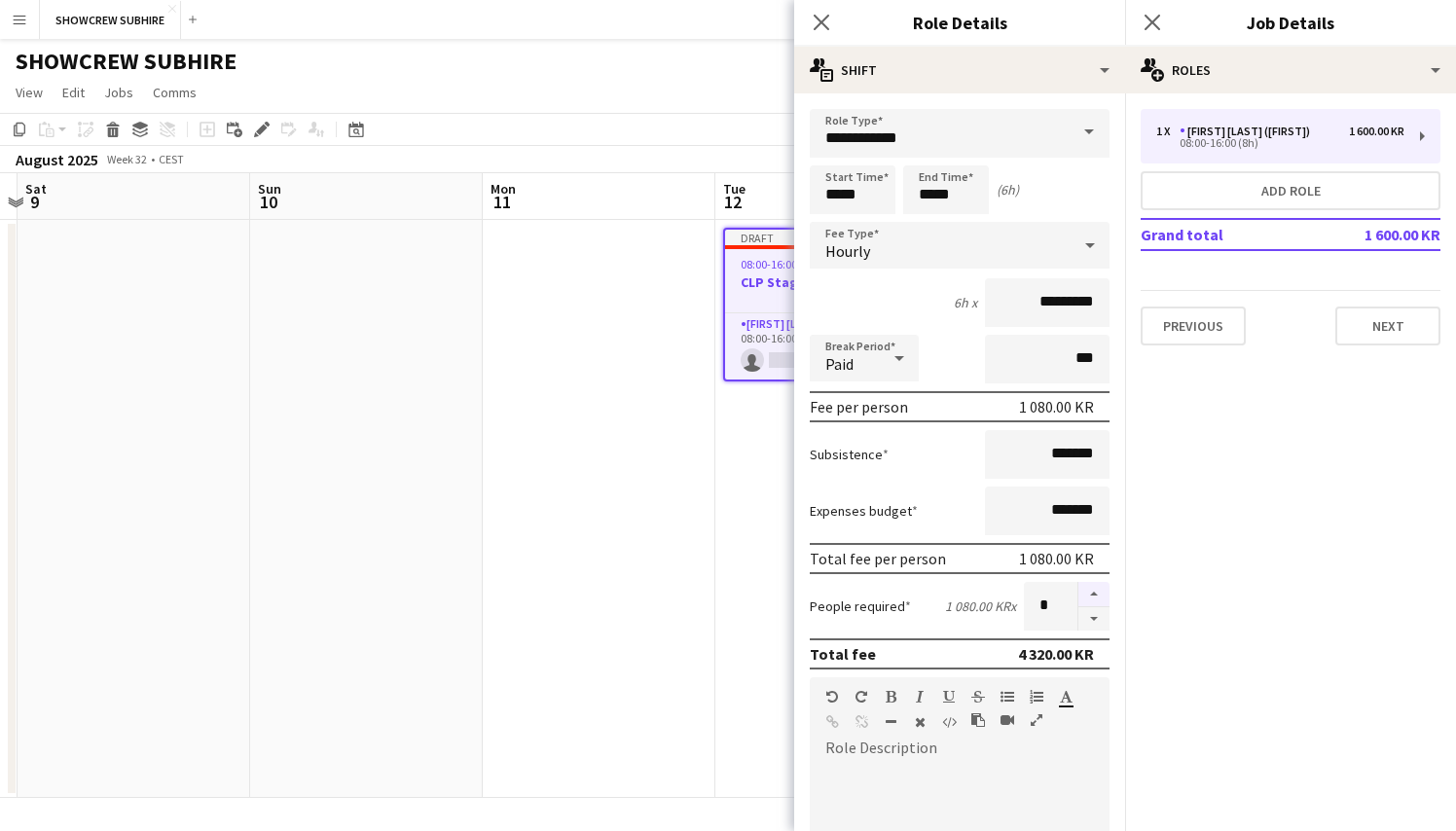 click at bounding box center (1094, 595) 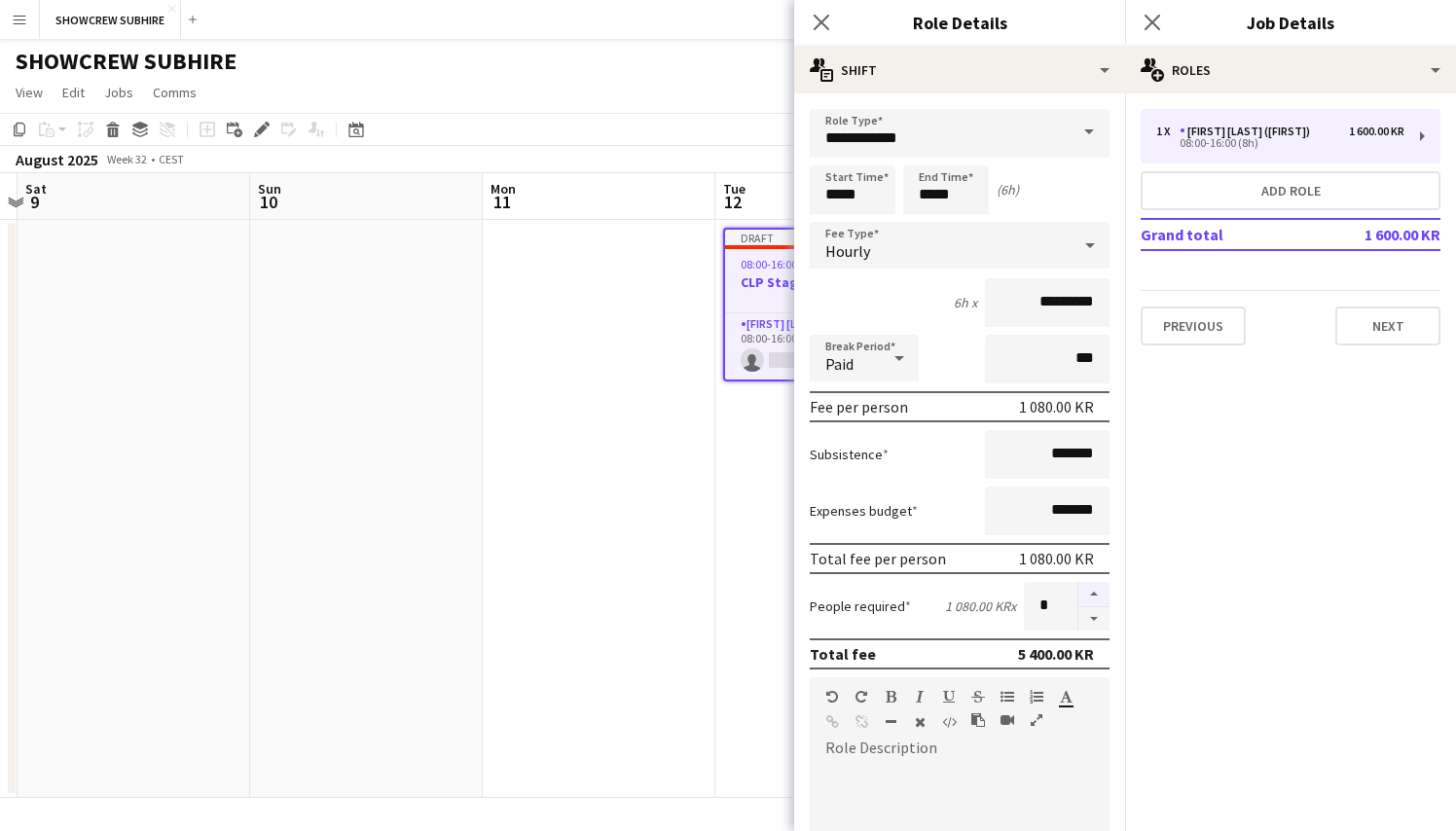 click at bounding box center [1094, 595] 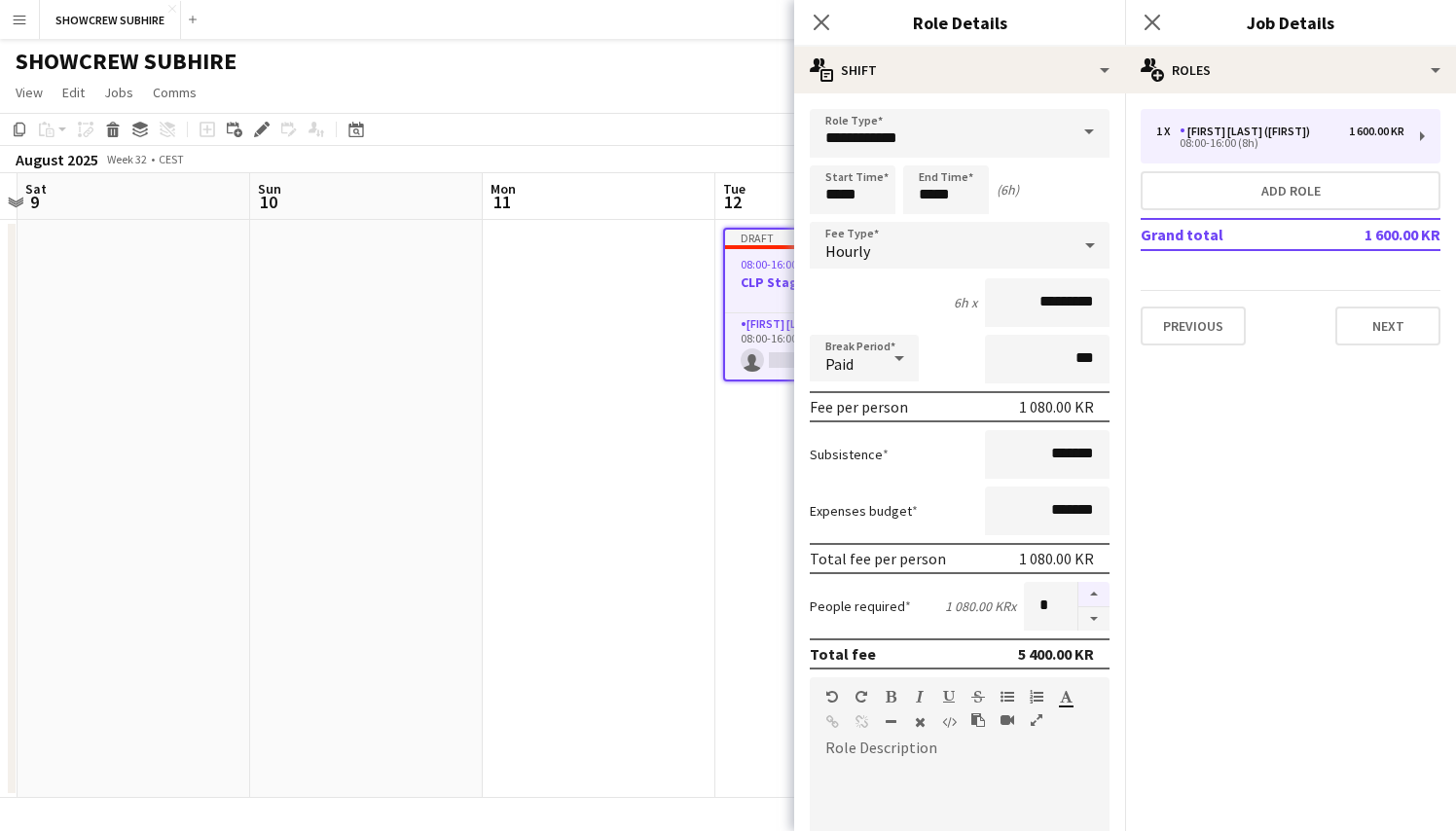type on "*" 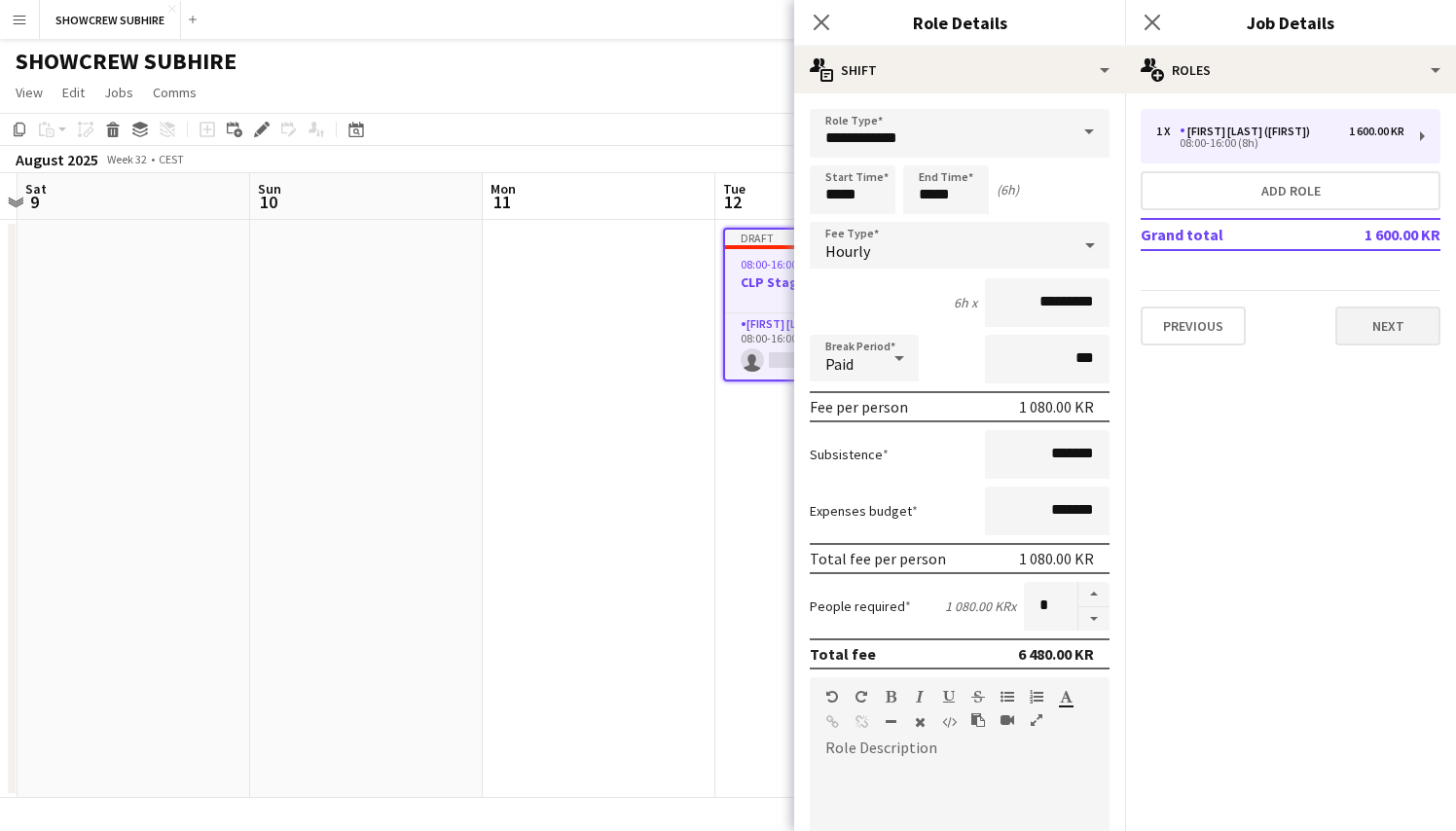 click on "Next" at bounding box center [1388, 326] 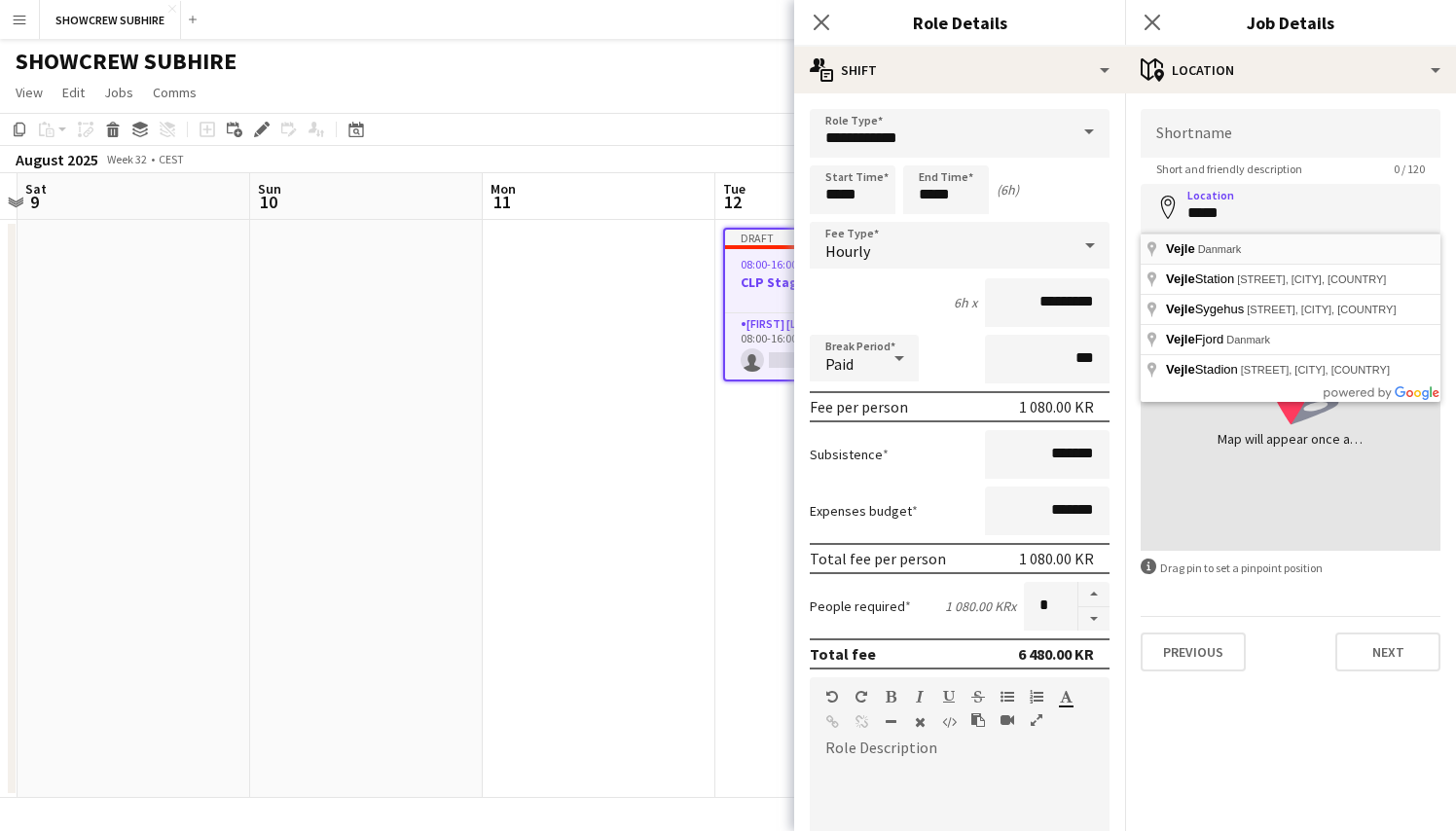type on "**********" 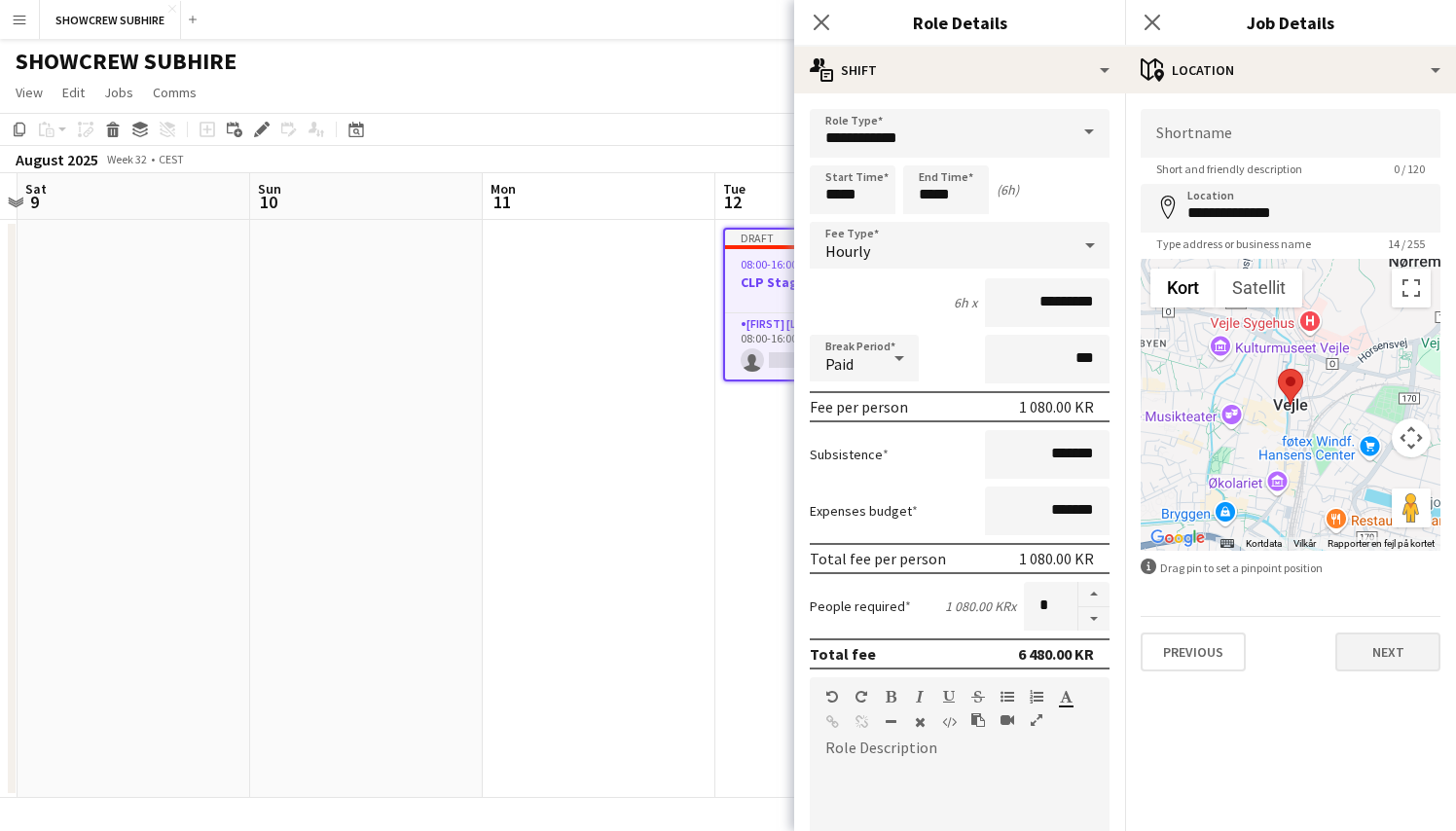 click on "Next" at bounding box center (1388, 652) 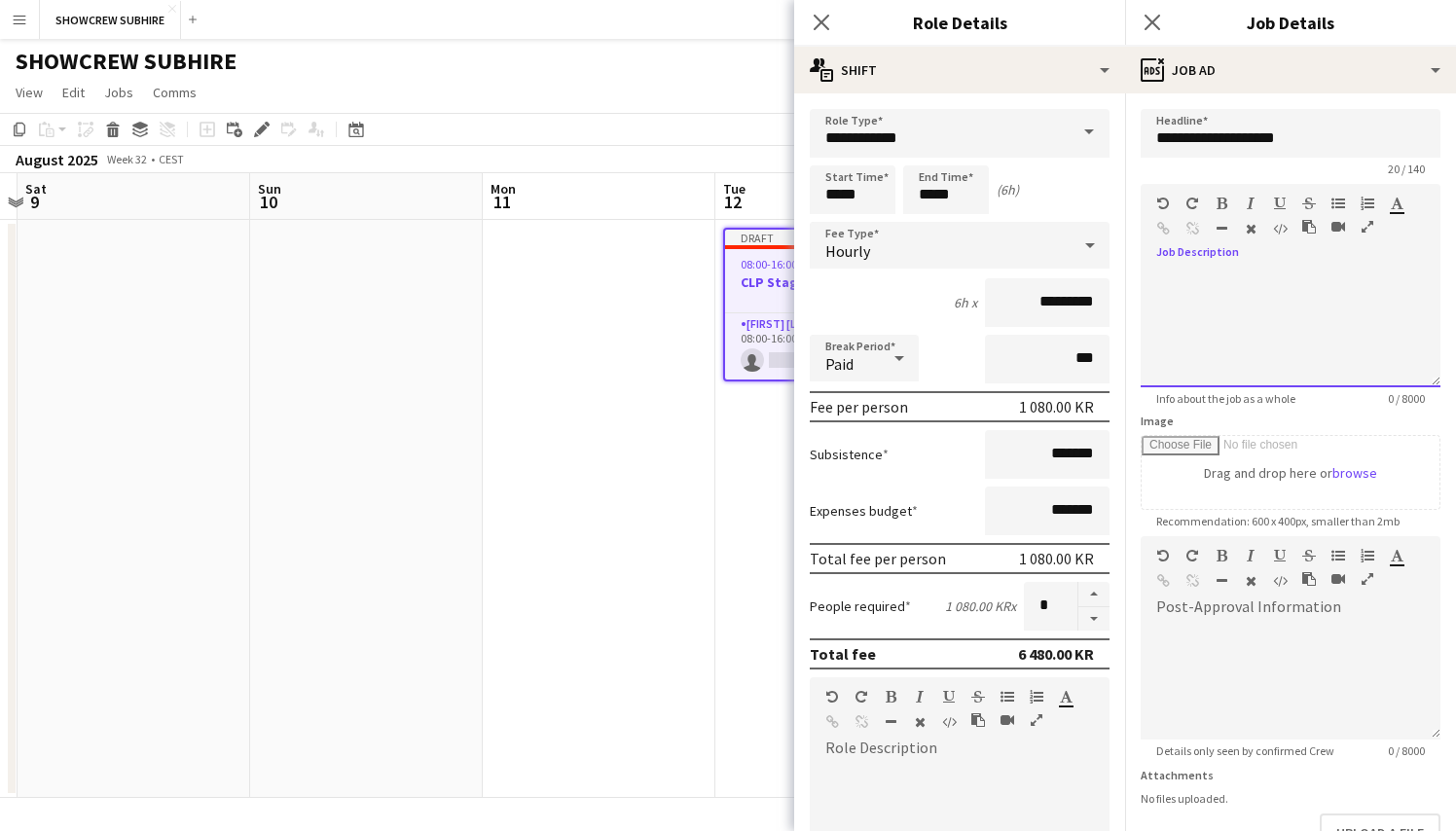 click on "default   Heading 1   Heading 2   Heading 3   Heading 4   Heading 5   Heading 6   Heading 7   Paragraph   Predefined   Standard   default  Times New Roman   Arial   Times New Roman   Calibri   Comic Sans MS  3   1   2   3   4   5   6   7  ******* *******" at bounding box center (1291, 220) 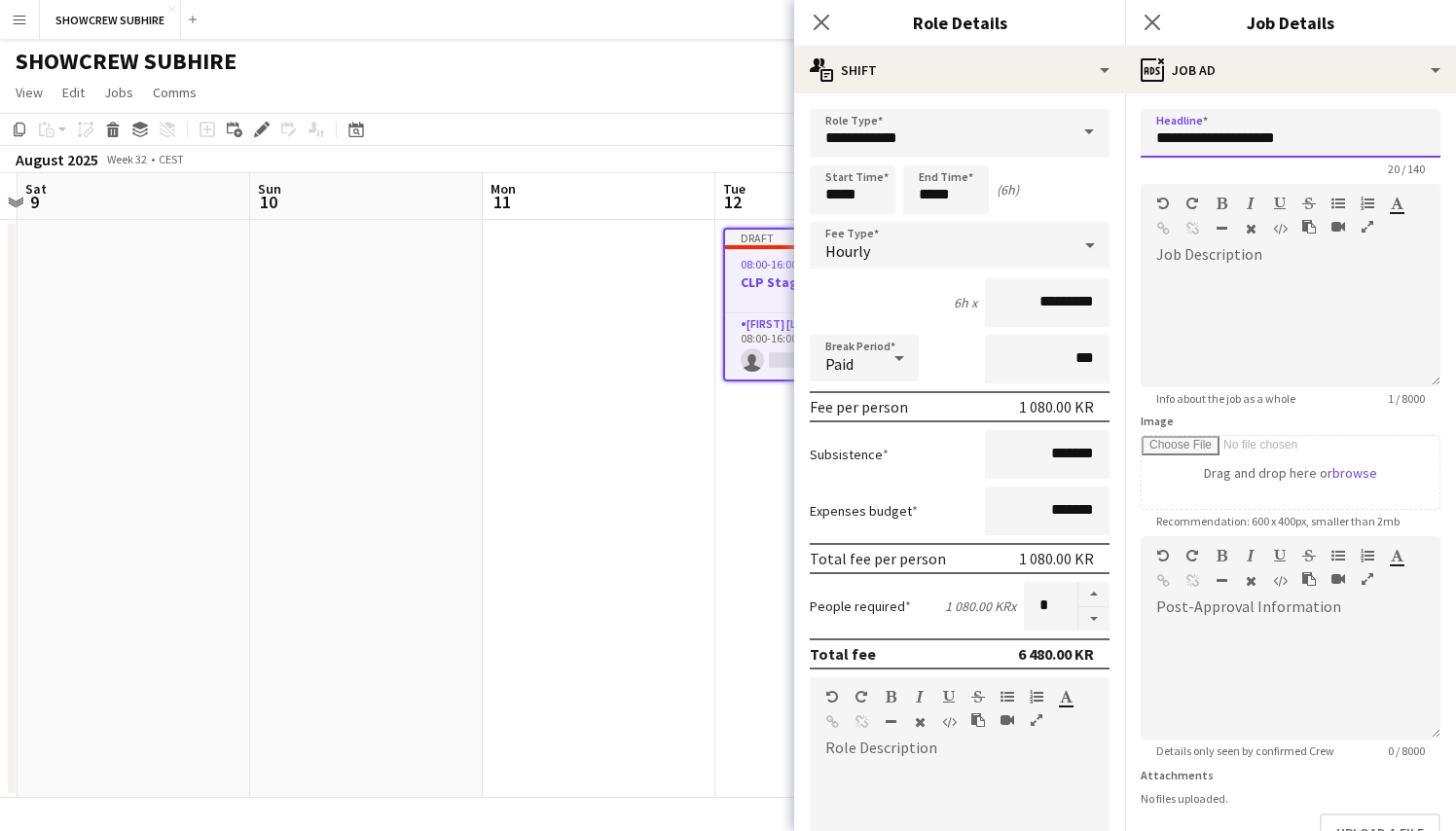 click on "**********" at bounding box center (1291, 133) 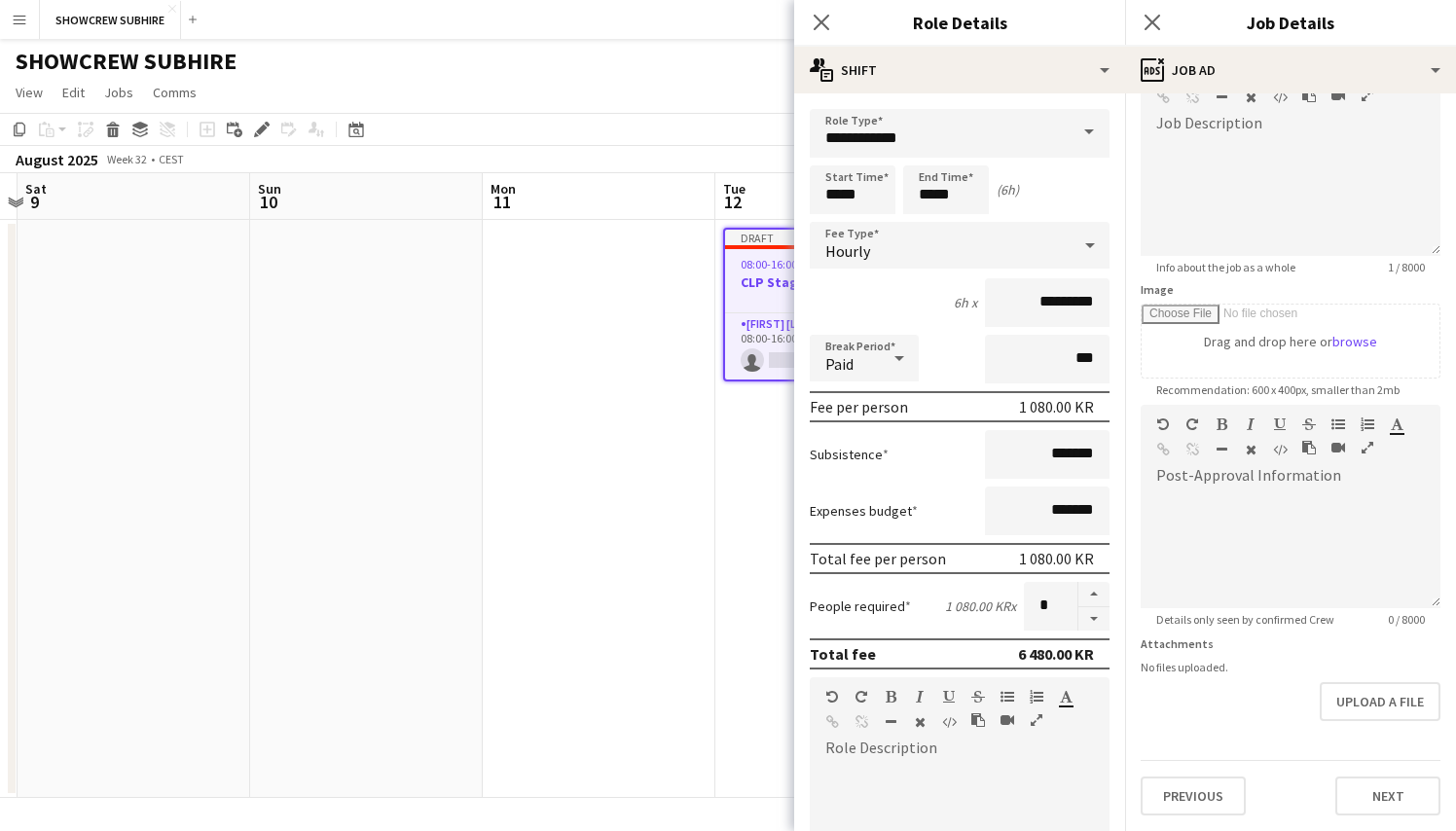 scroll, scrollTop: 131, scrollLeft: 0, axis: vertical 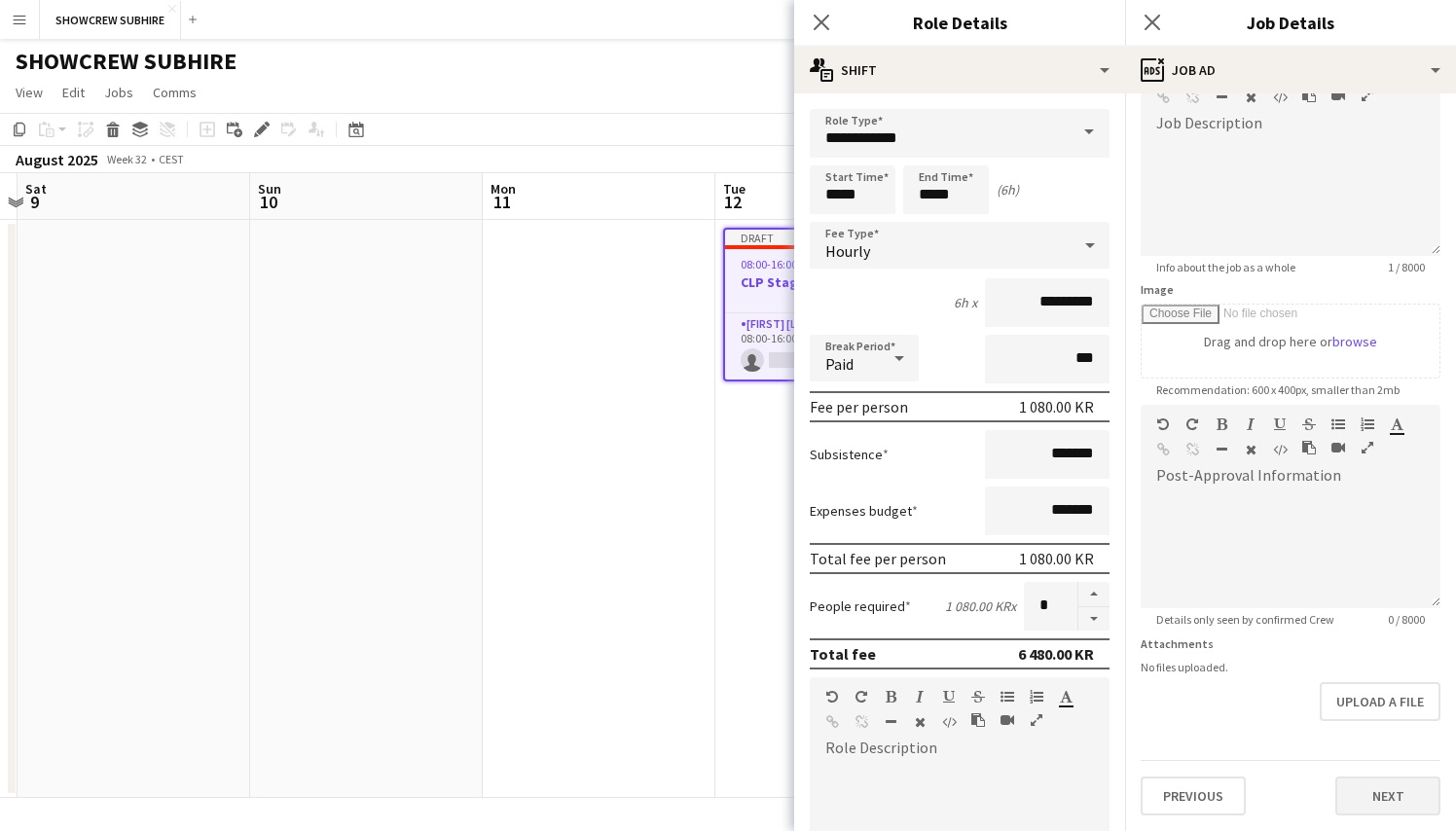 click on "Next" at bounding box center (1388, 796) 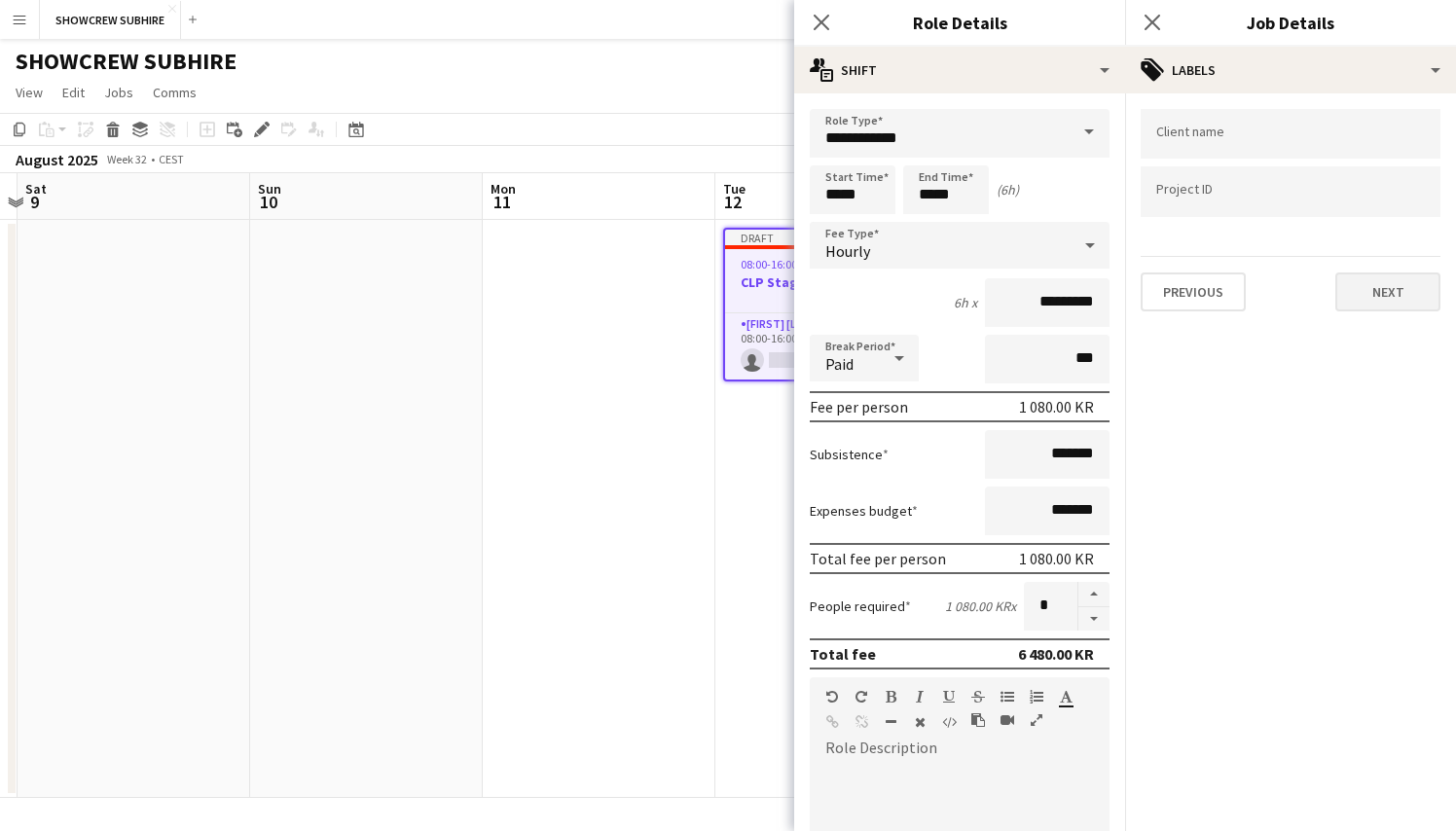 click on "Next" at bounding box center (1388, 292) 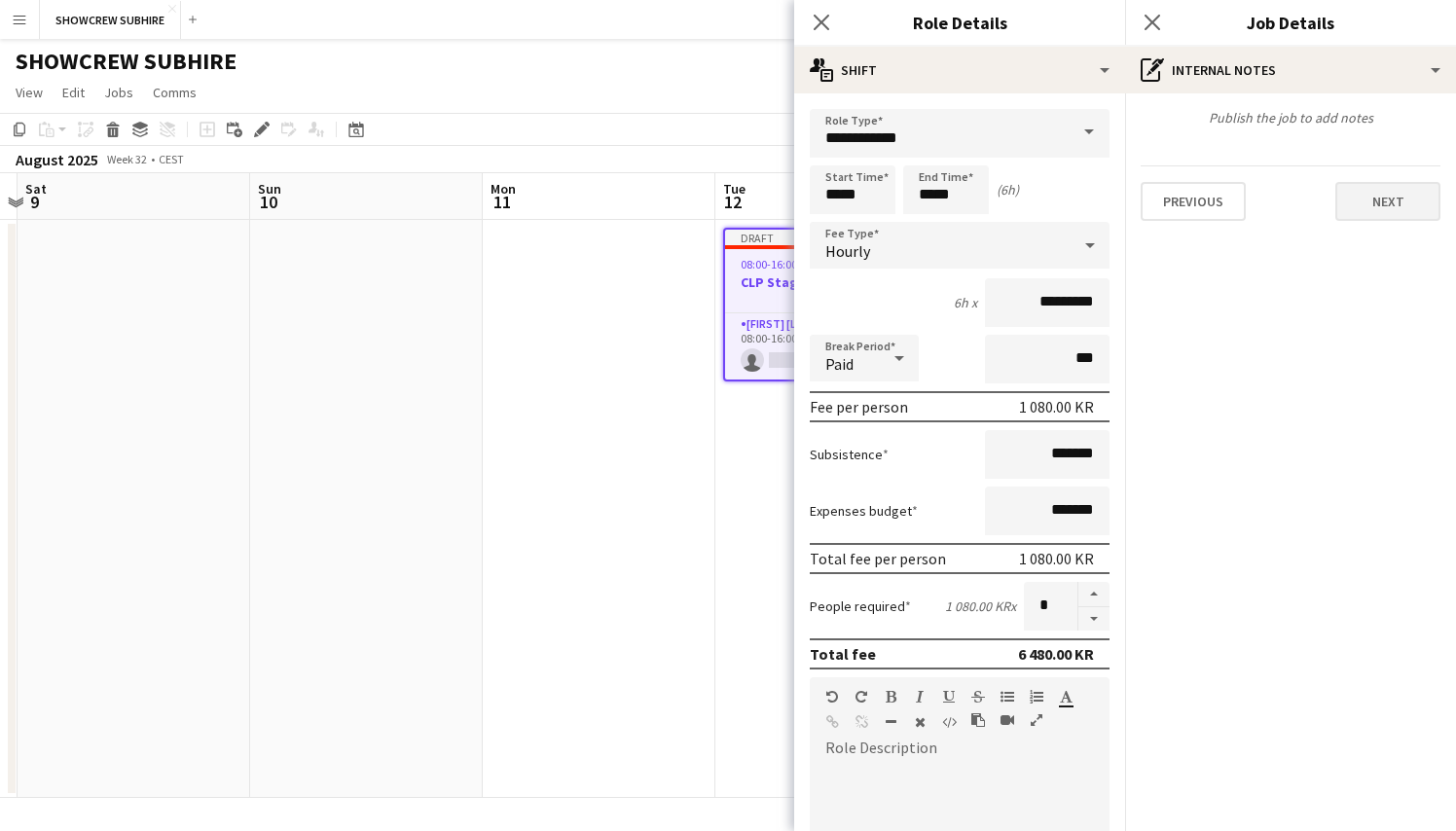 click on "Next" at bounding box center (1388, 201) 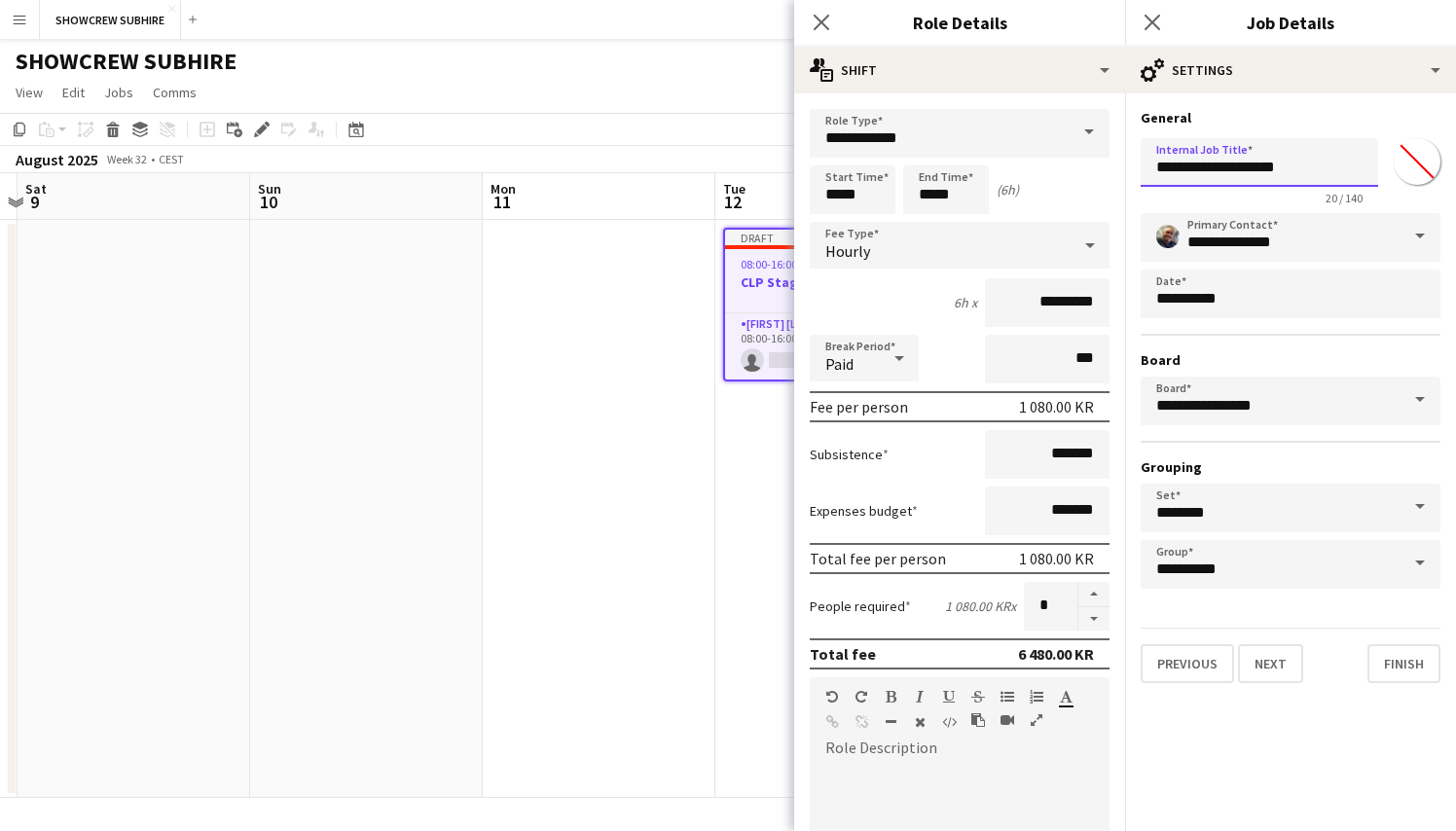 click on "**********" at bounding box center [1259, 163] 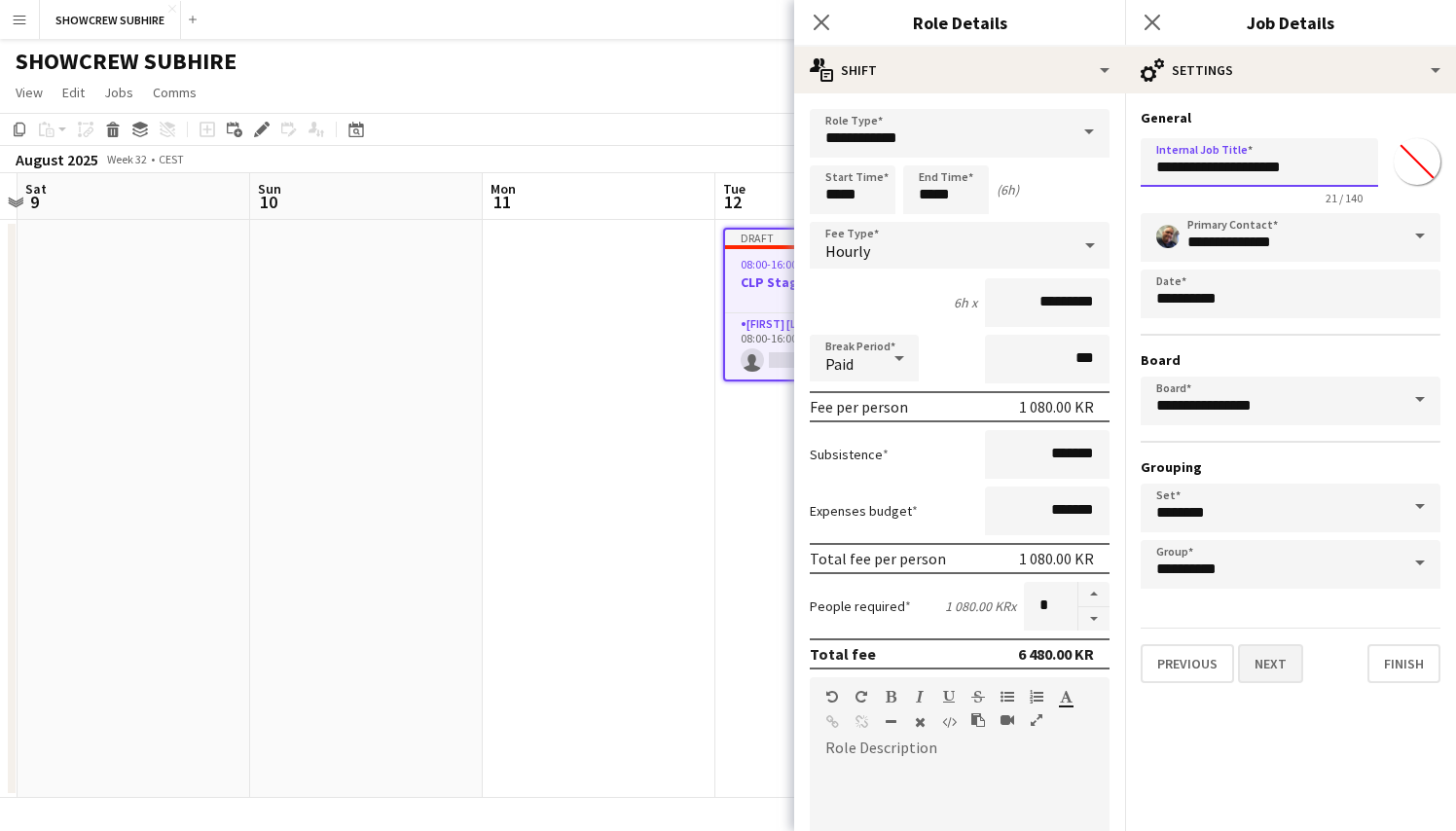 type on "**********" 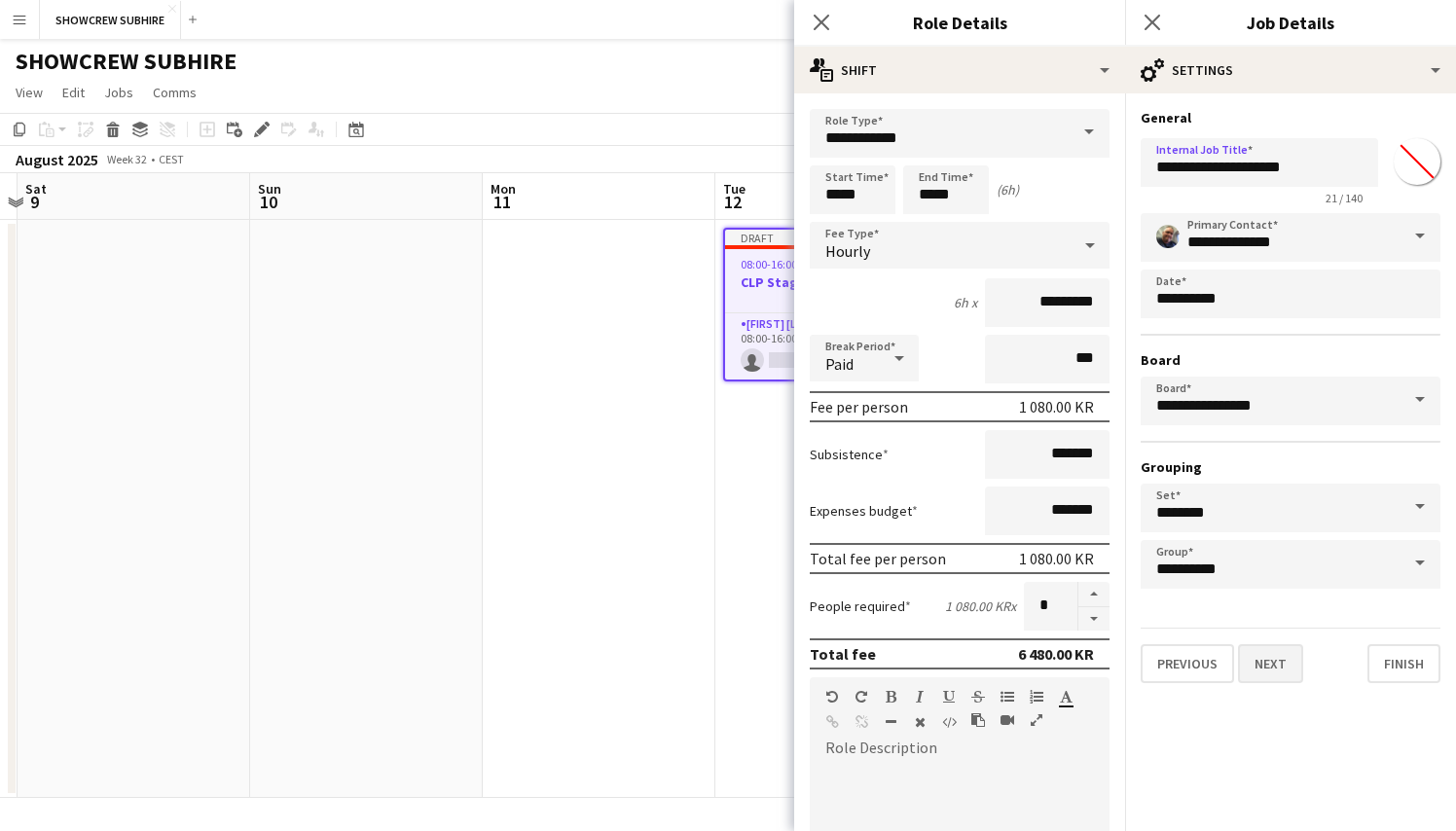 click on "Next" at bounding box center (1270, 664) 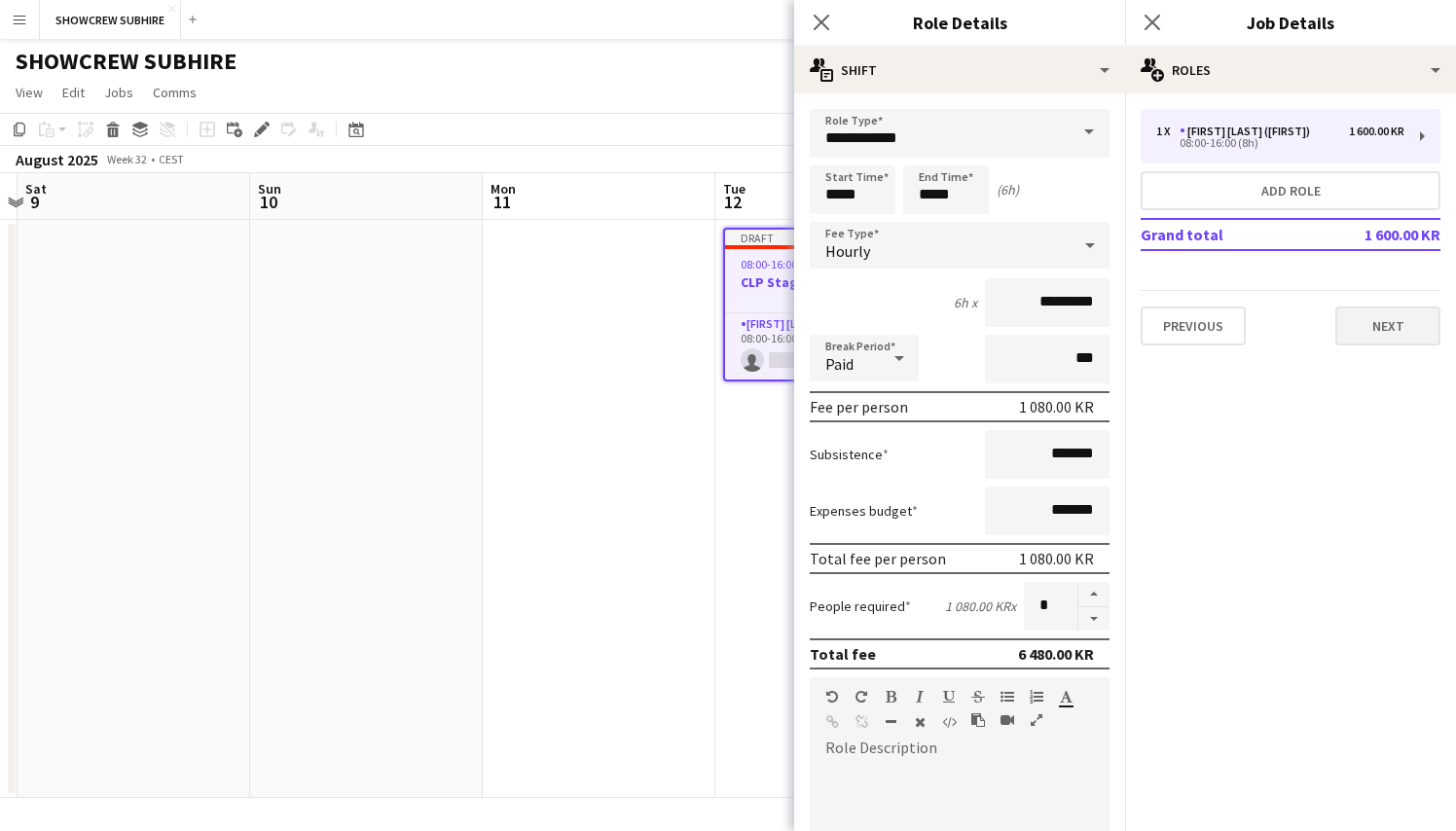 click on "Next" at bounding box center (1388, 326) 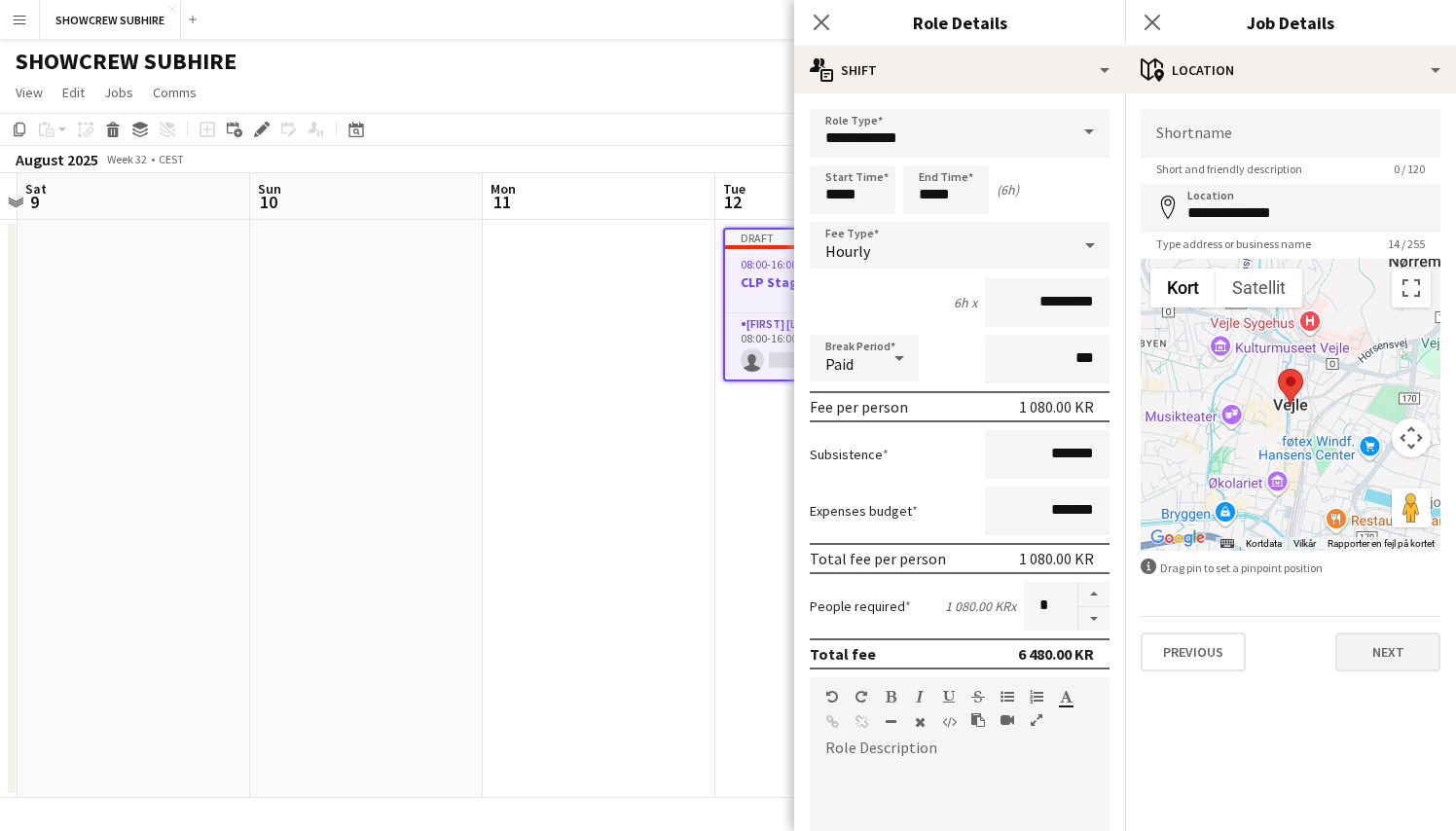 click on "Next" at bounding box center [1388, 652] 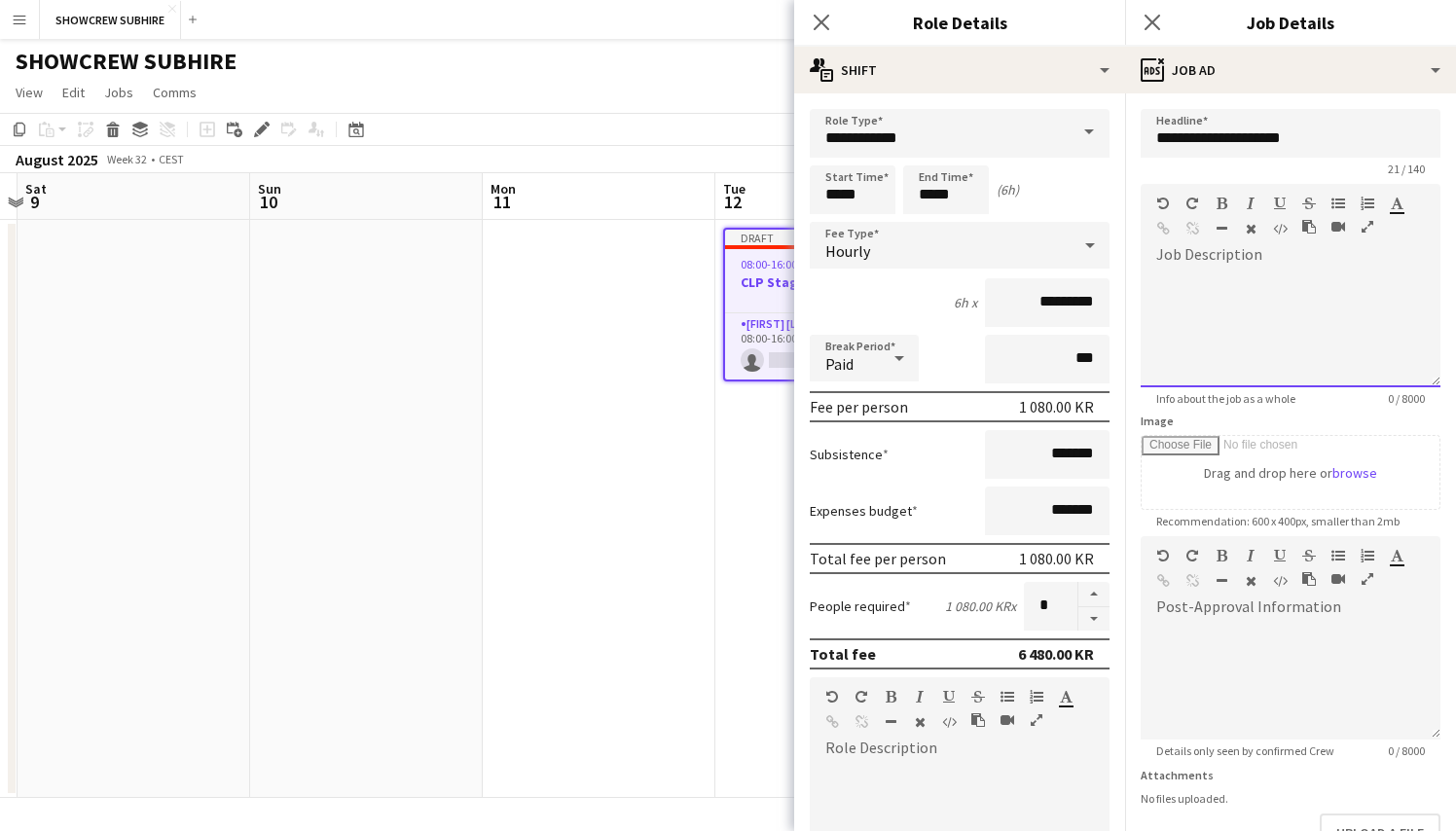 click at bounding box center (1291, 322) 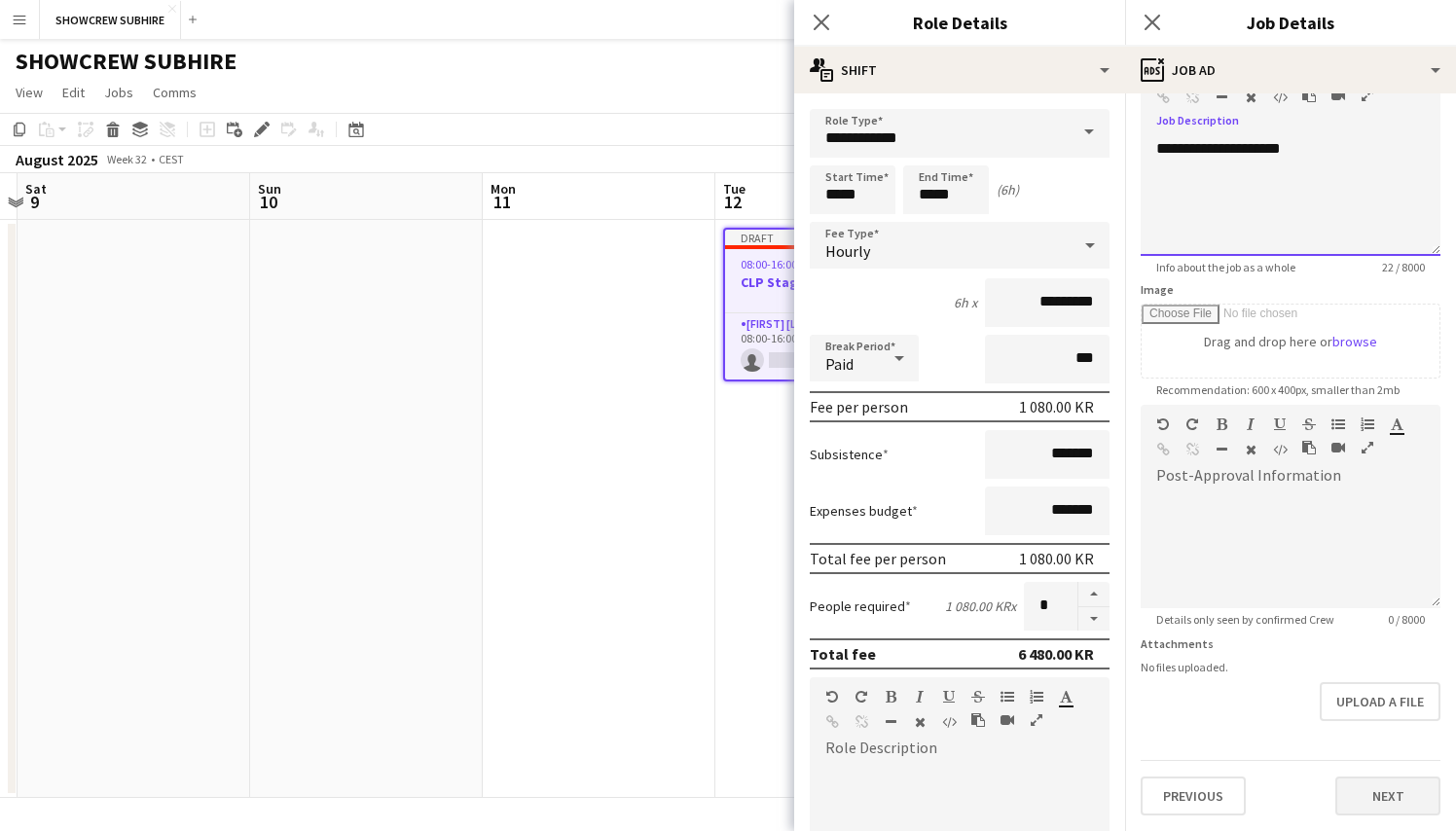 scroll, scrollTop: 131, scrollLeft: 0, axis: vertical 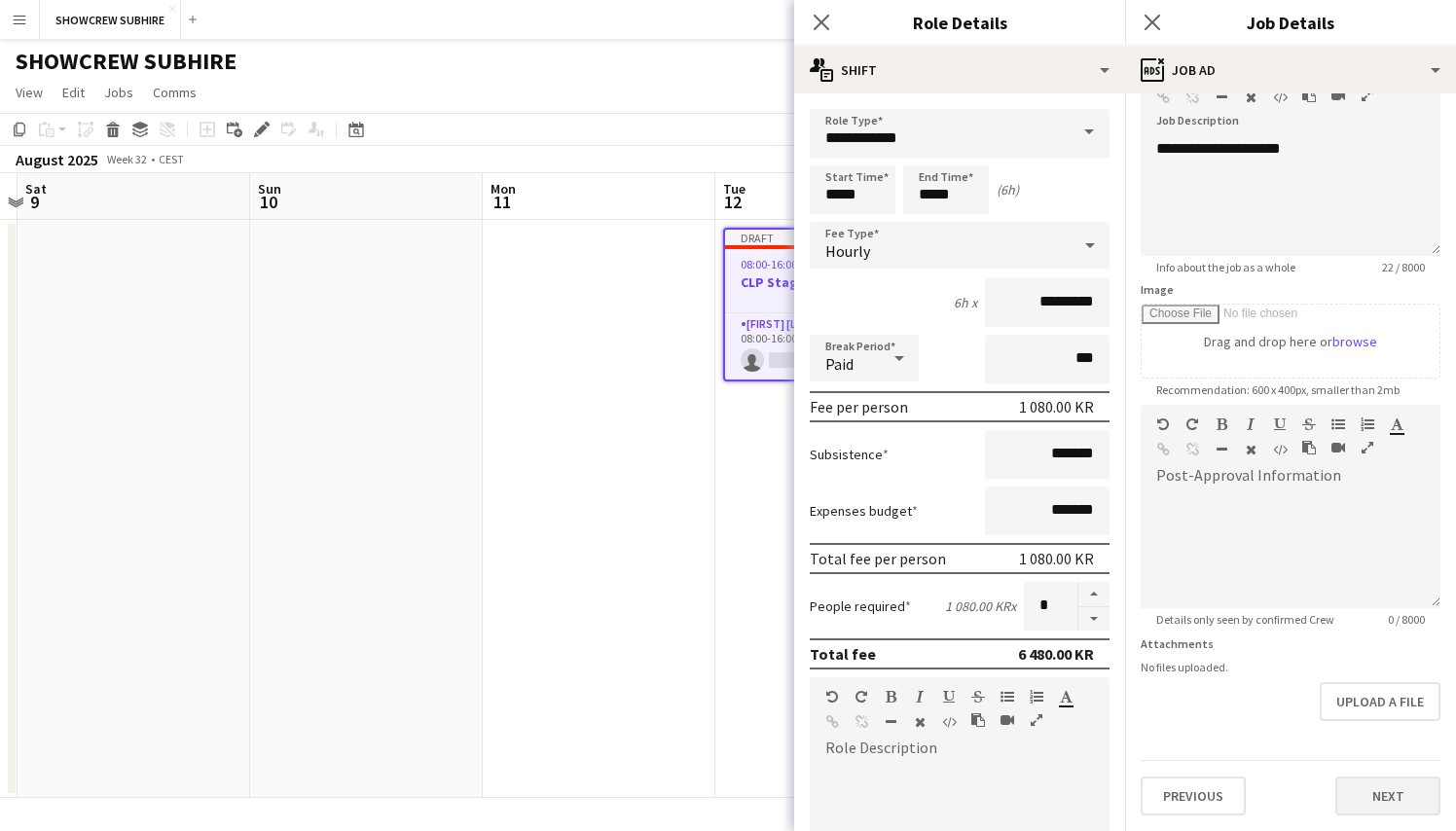 click on "Next" at bounding box center [1388, 796] 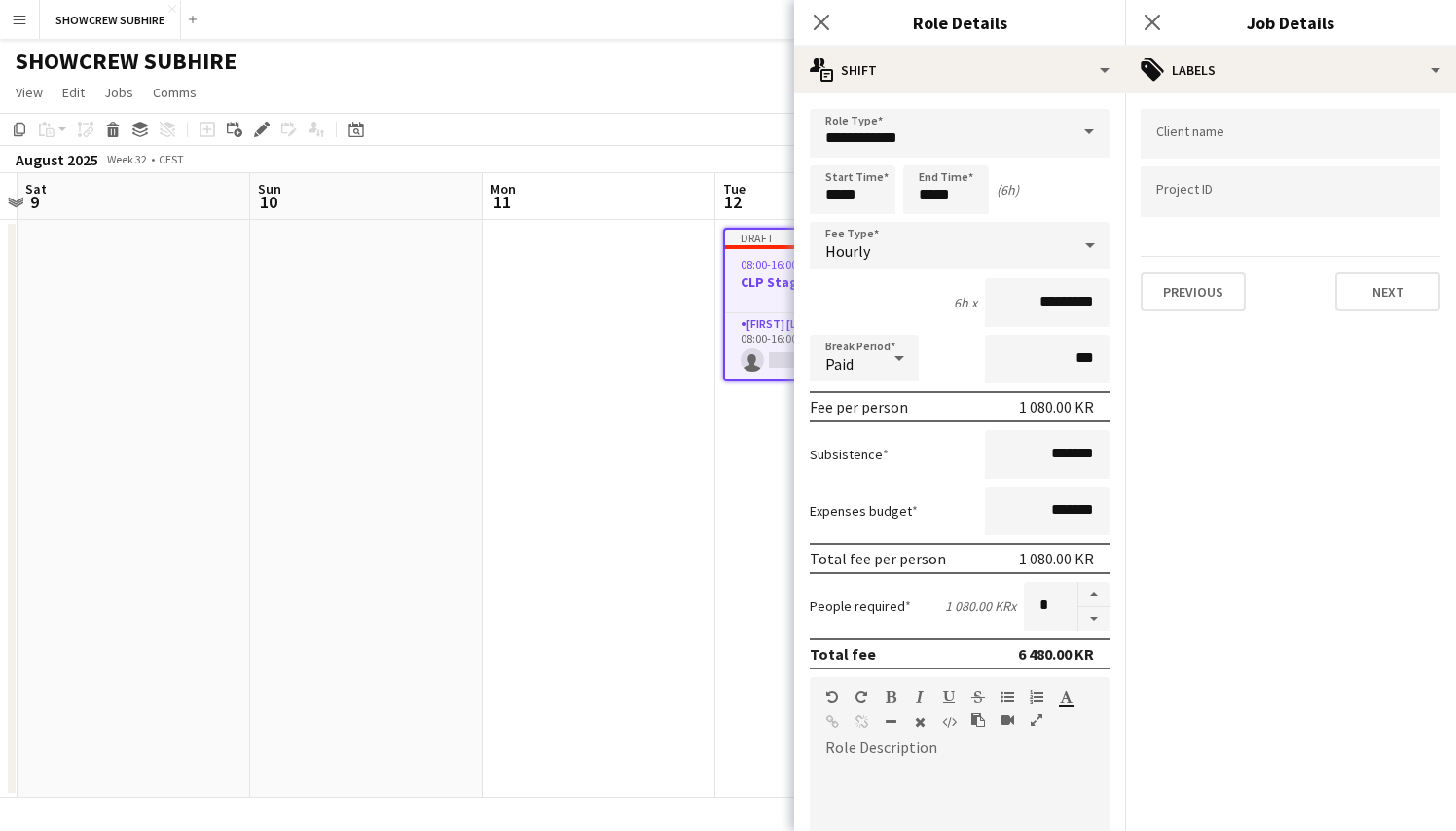 scroll, scrollTop: 0, scrollLeft: 0, axis: both 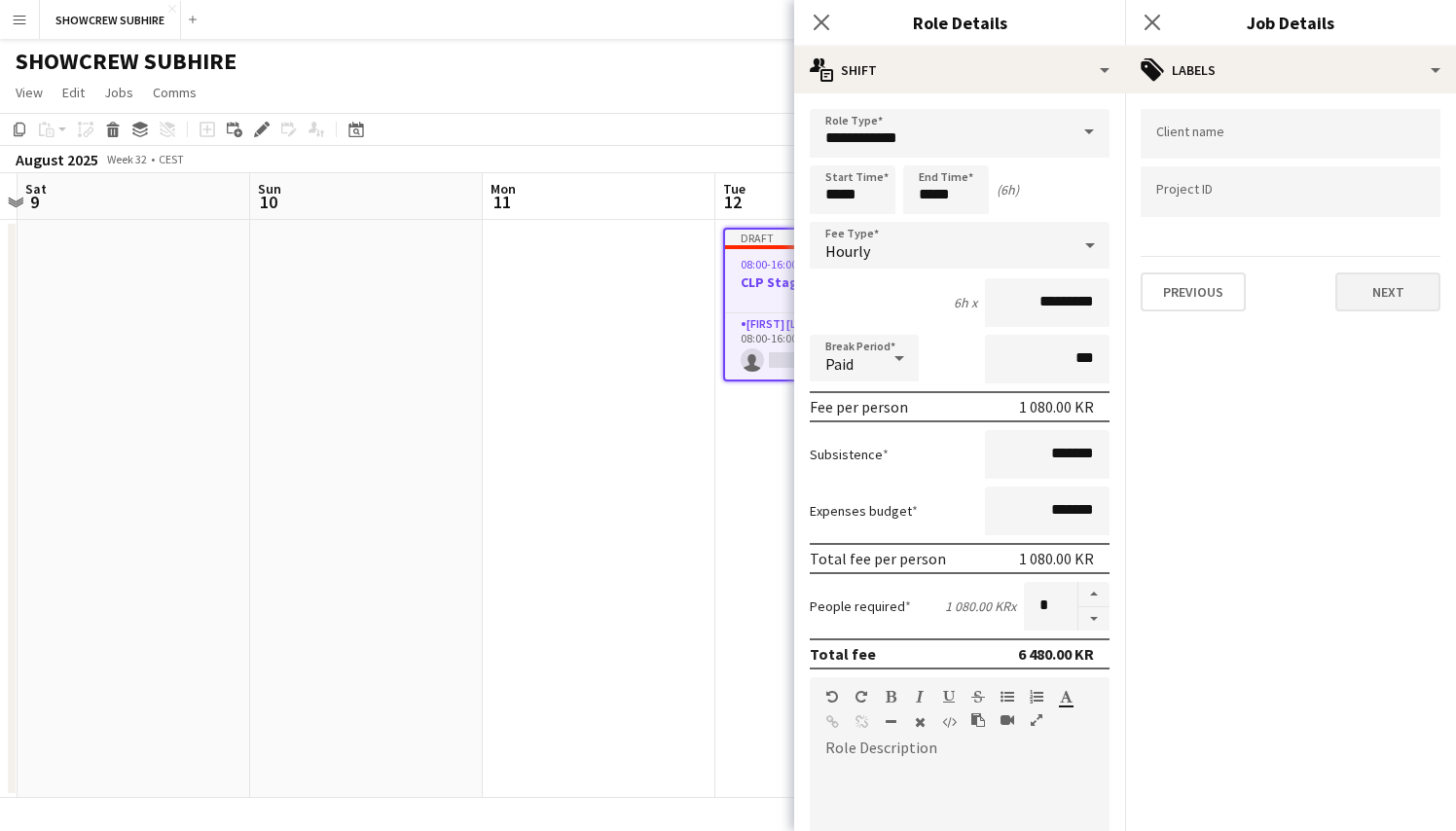 click on "Next" at bounding box center [1388, 292] 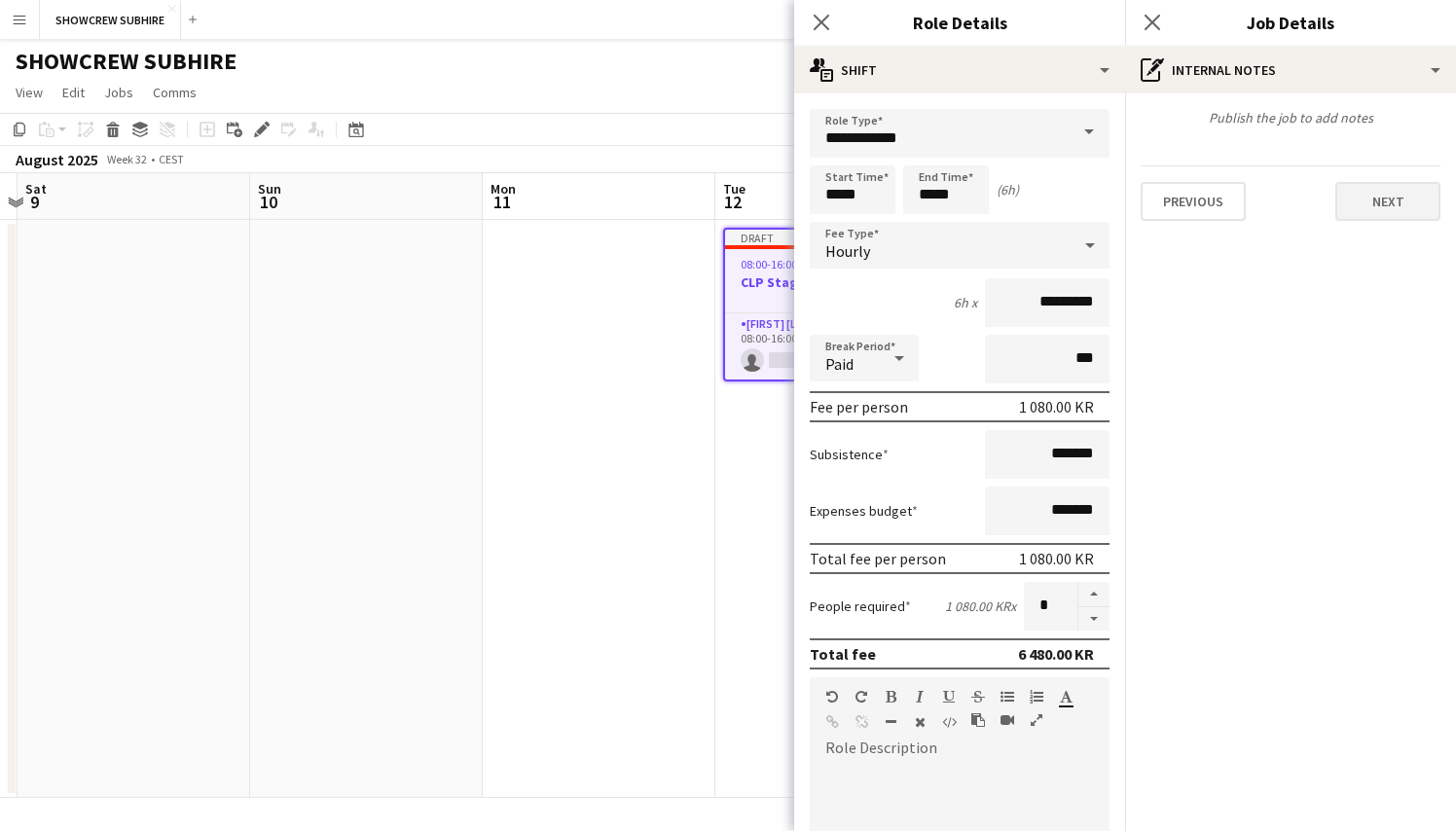 click on "Next" at bounding box center [1388, 201] 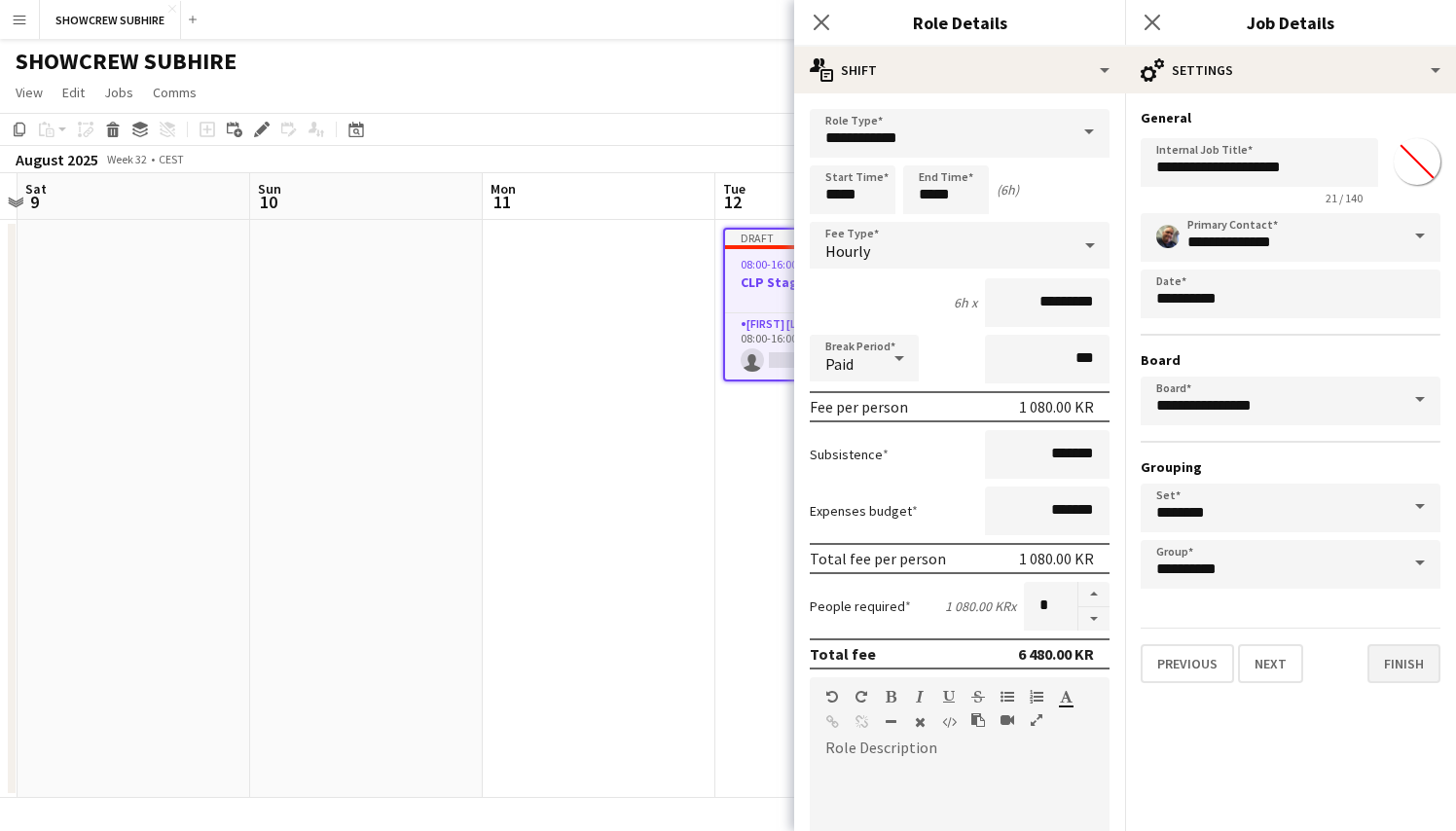 click on "Finish" at bounding box center (1403, 664) 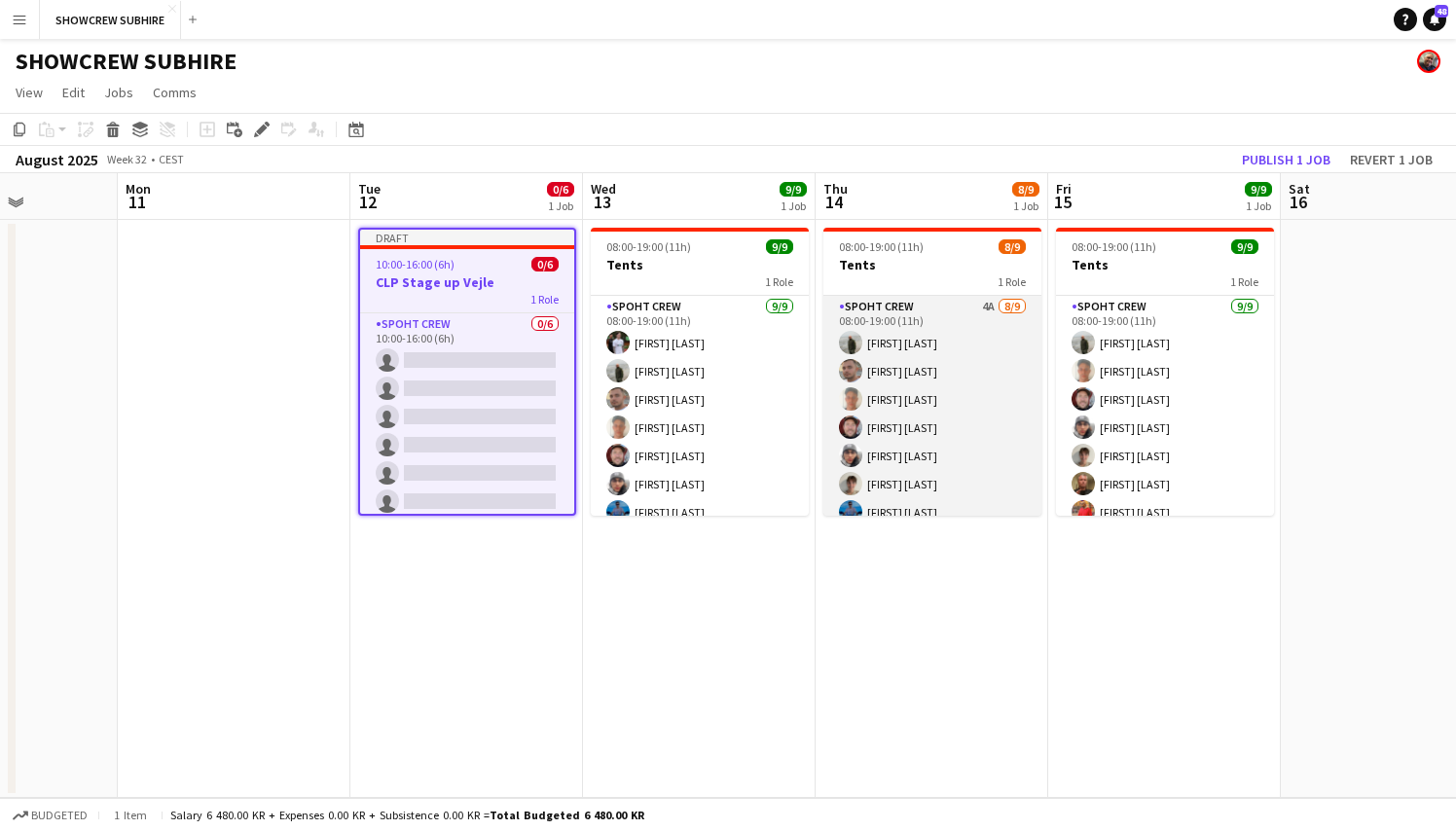 scroll, scrollTop: 0, scrollLeft: 829, axis: horizontal 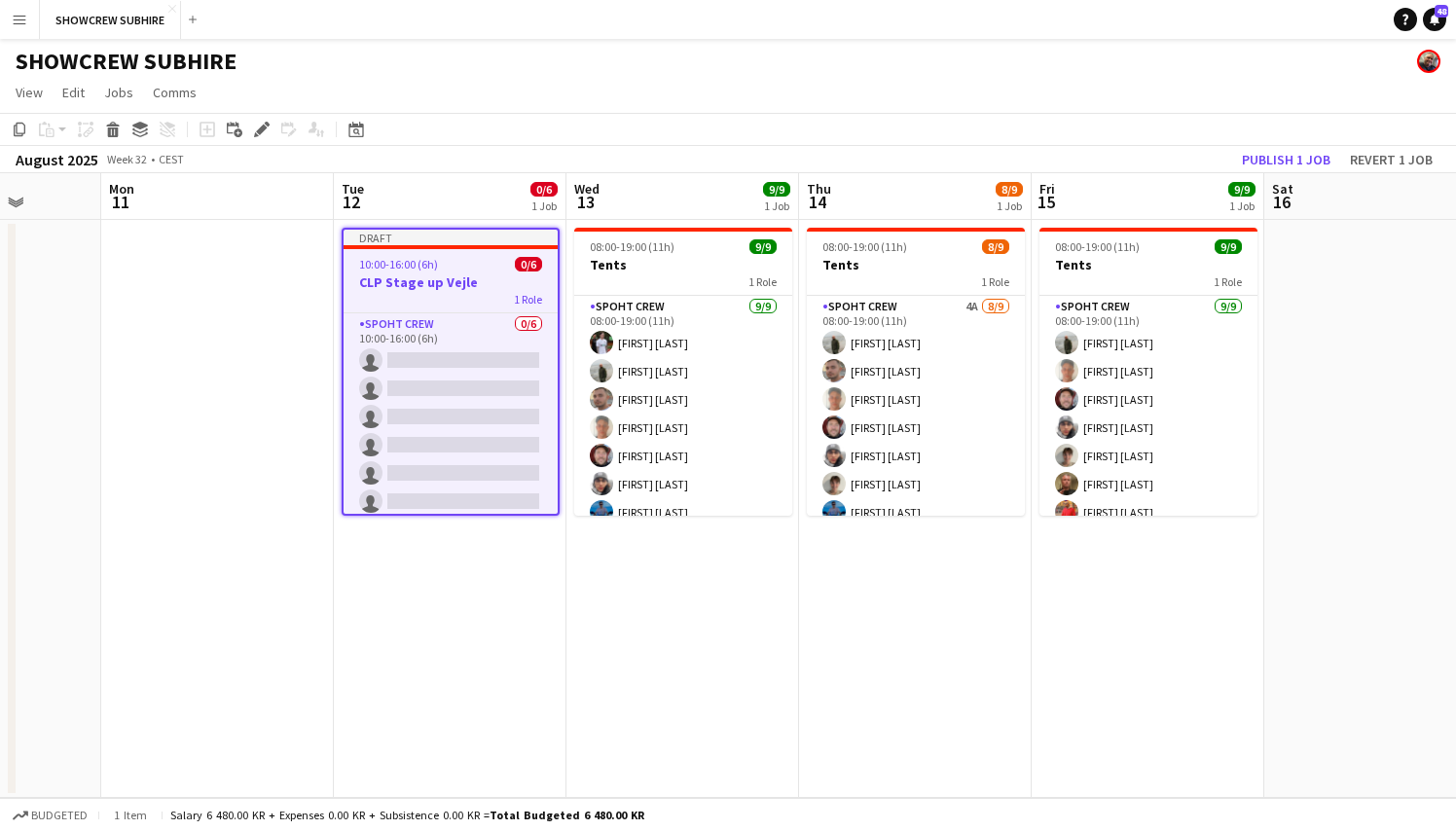 click on "CLP Stage up  Vejle" at bounding box center (451, 282) 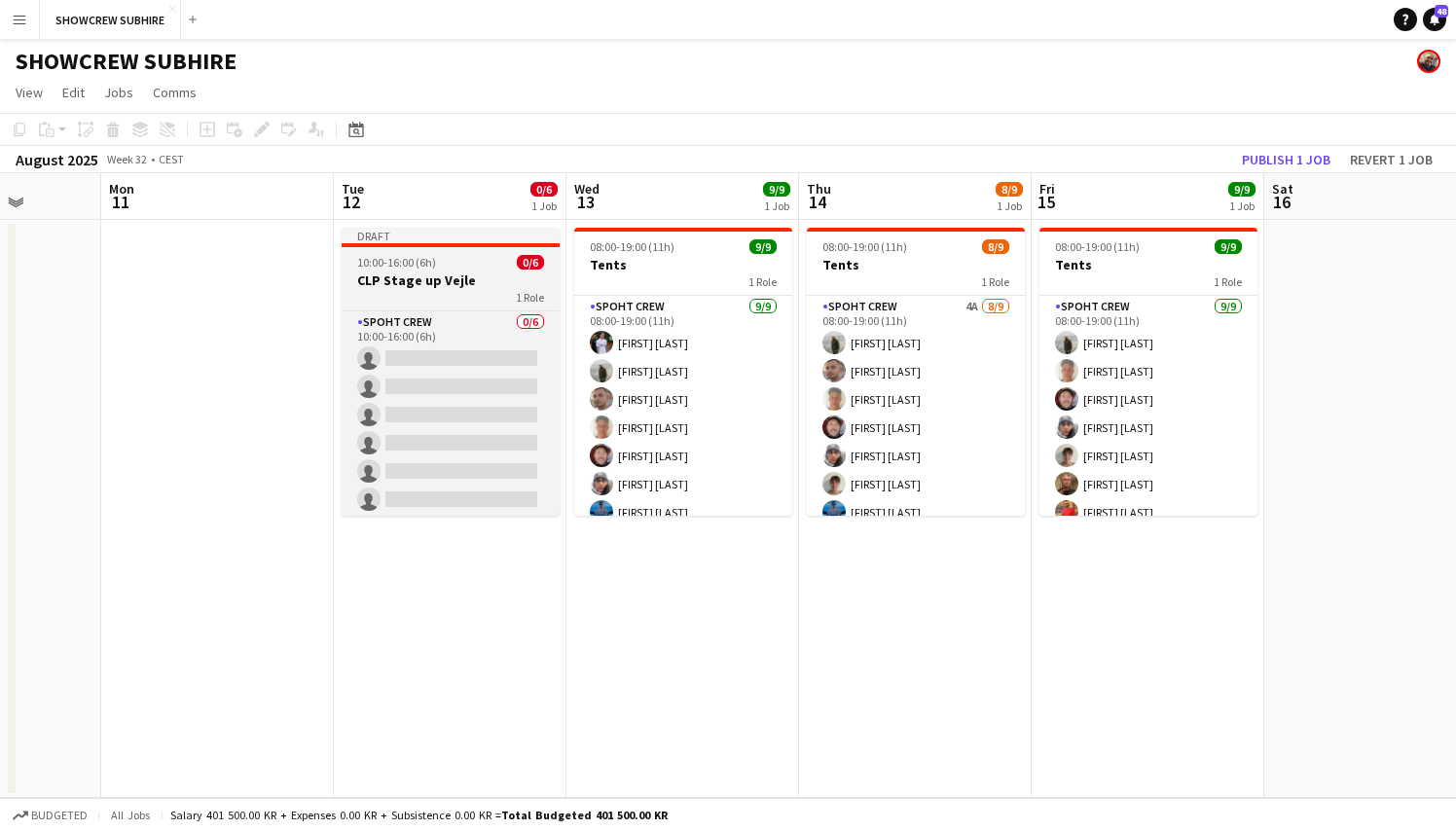 click on "CLP Stage up  Vejle" at bounding box center (451, 280) 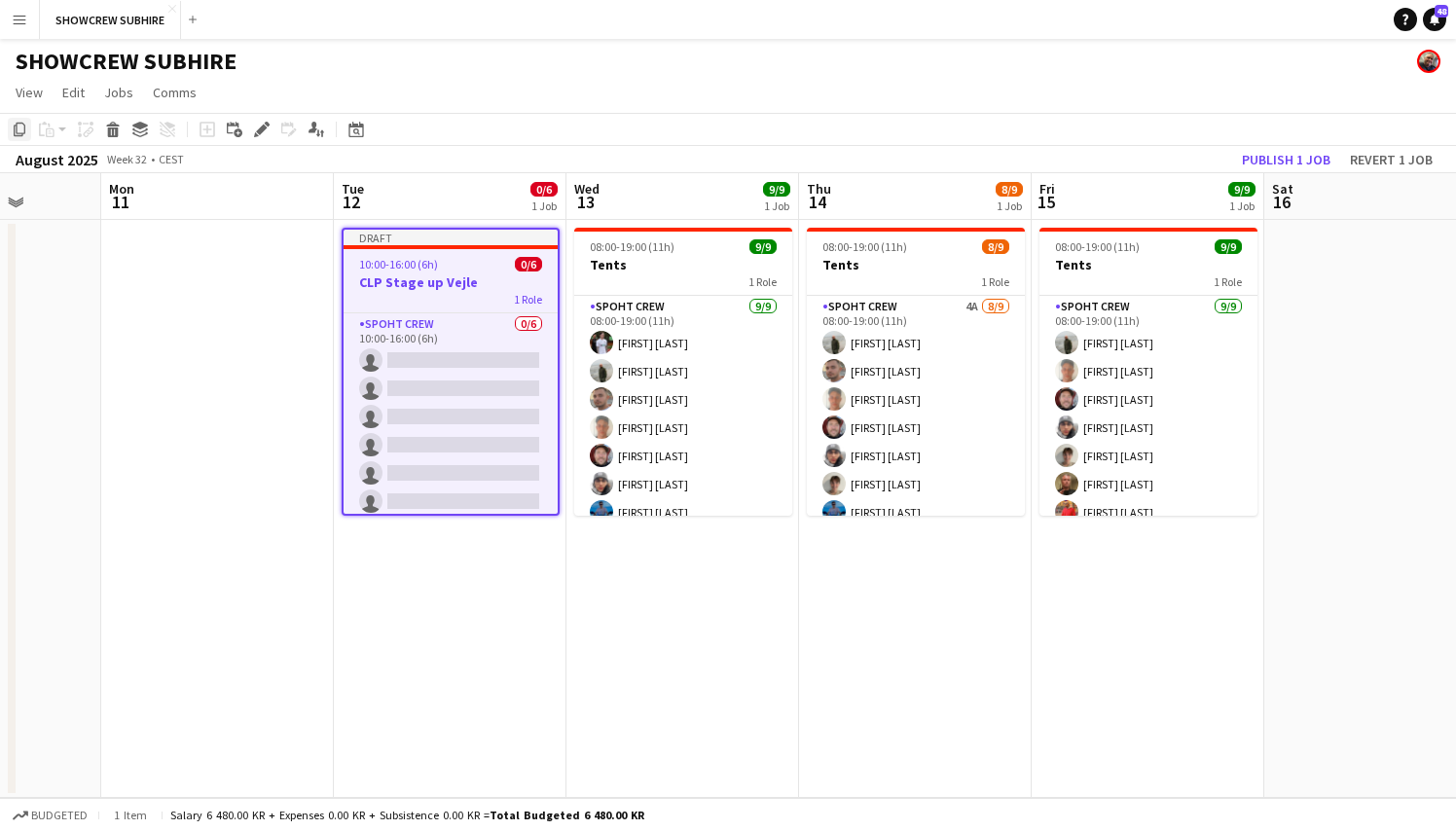 click on "Copy" 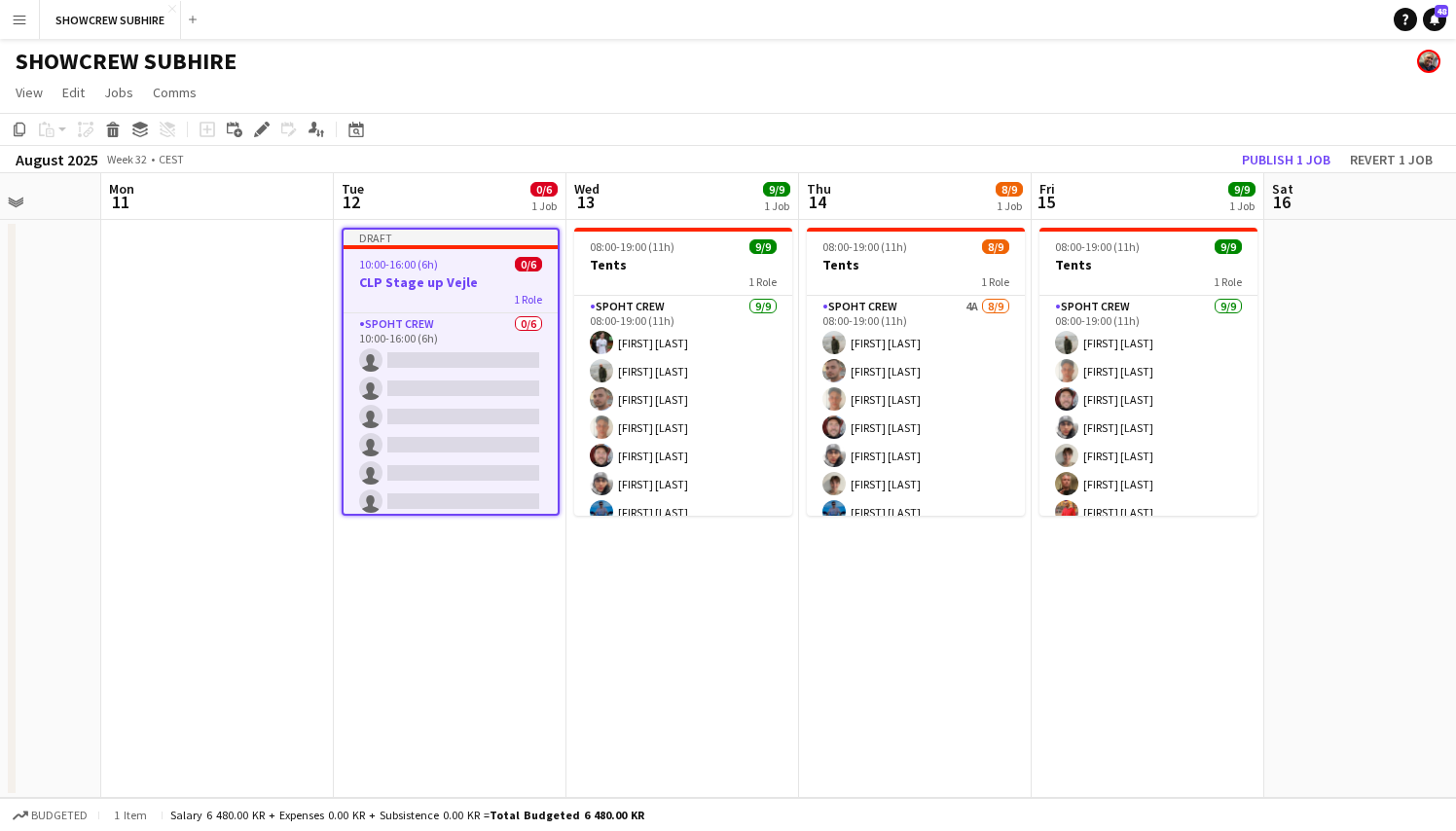 click on "08:00-19:00 (11h)    8/9   Tents    1 Role   Spoht  Crew    4A   8/9   08:00-19:00 (11h)
Negru Liviu Mihai Tomas Ambarcumianas Samuel Monteiro Jesper Lau-Nielsen Lajos Dárdai Daniel Juby-Rasmussen Ion Cernenchi Karsten Sørensen
single-neutral-actions" at bounding box center [915, 509] 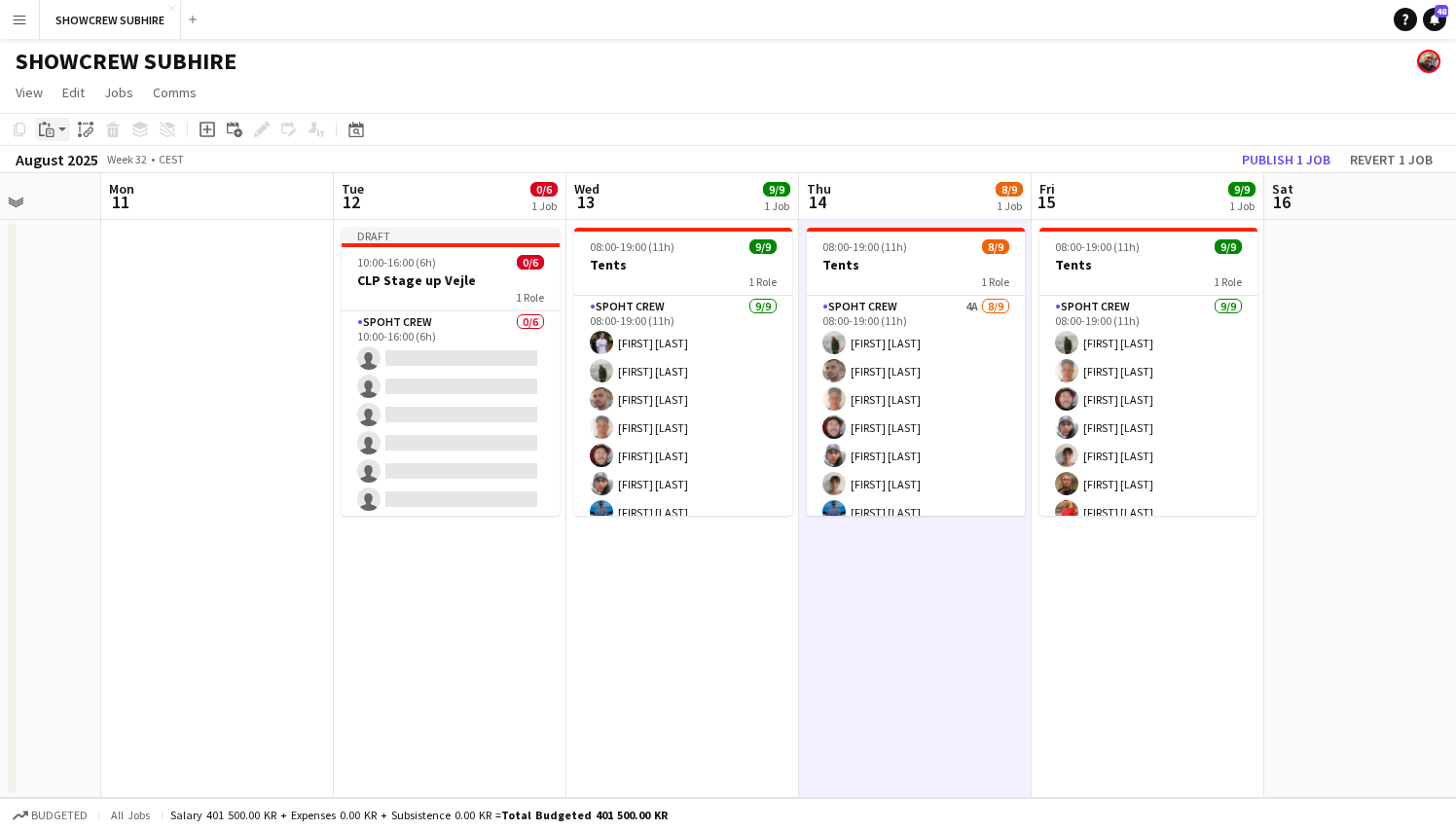 click on "Paste" 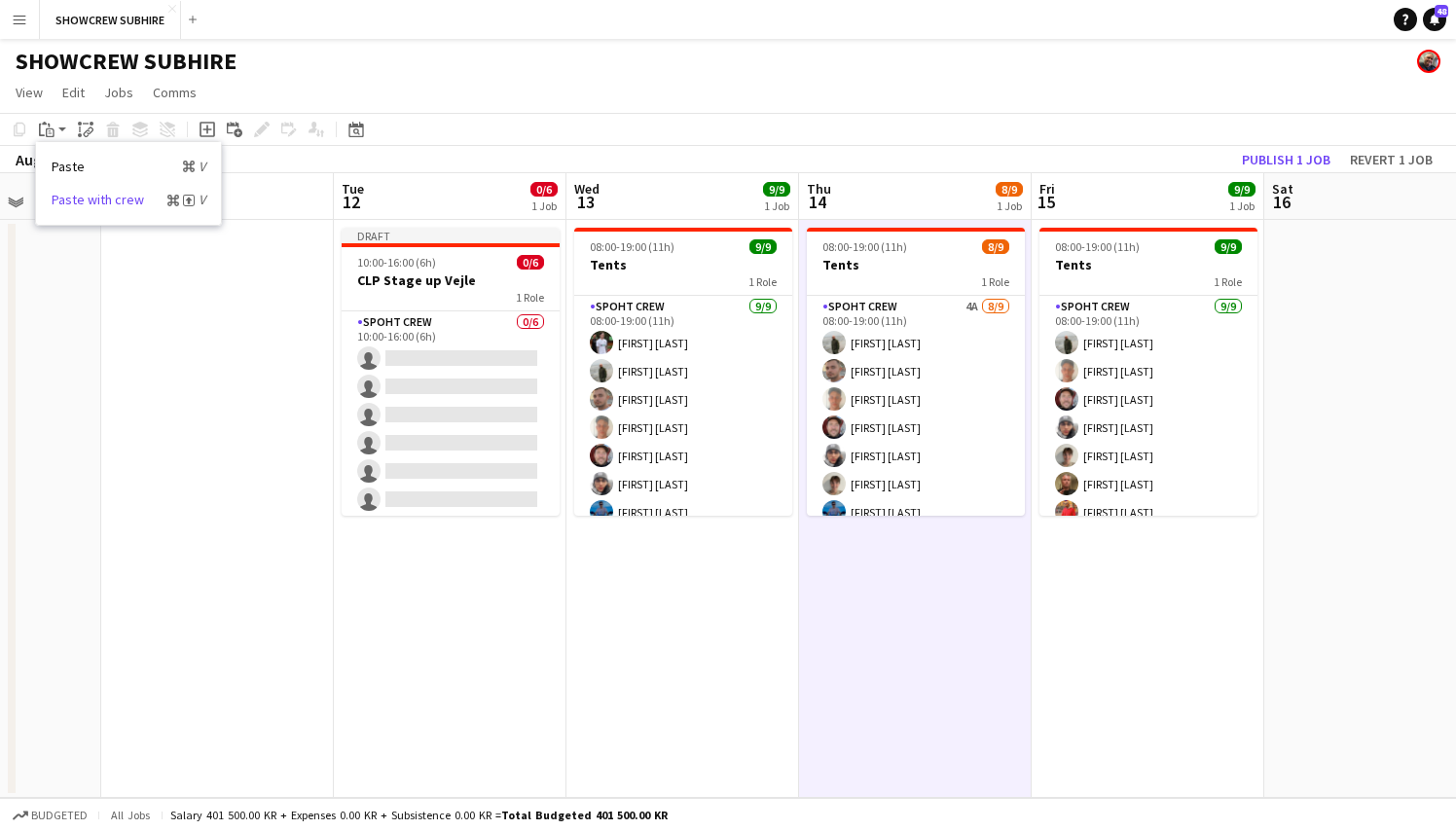 click on "Paste with crew
Command
Shift
V" at bounding box center [128, 199] 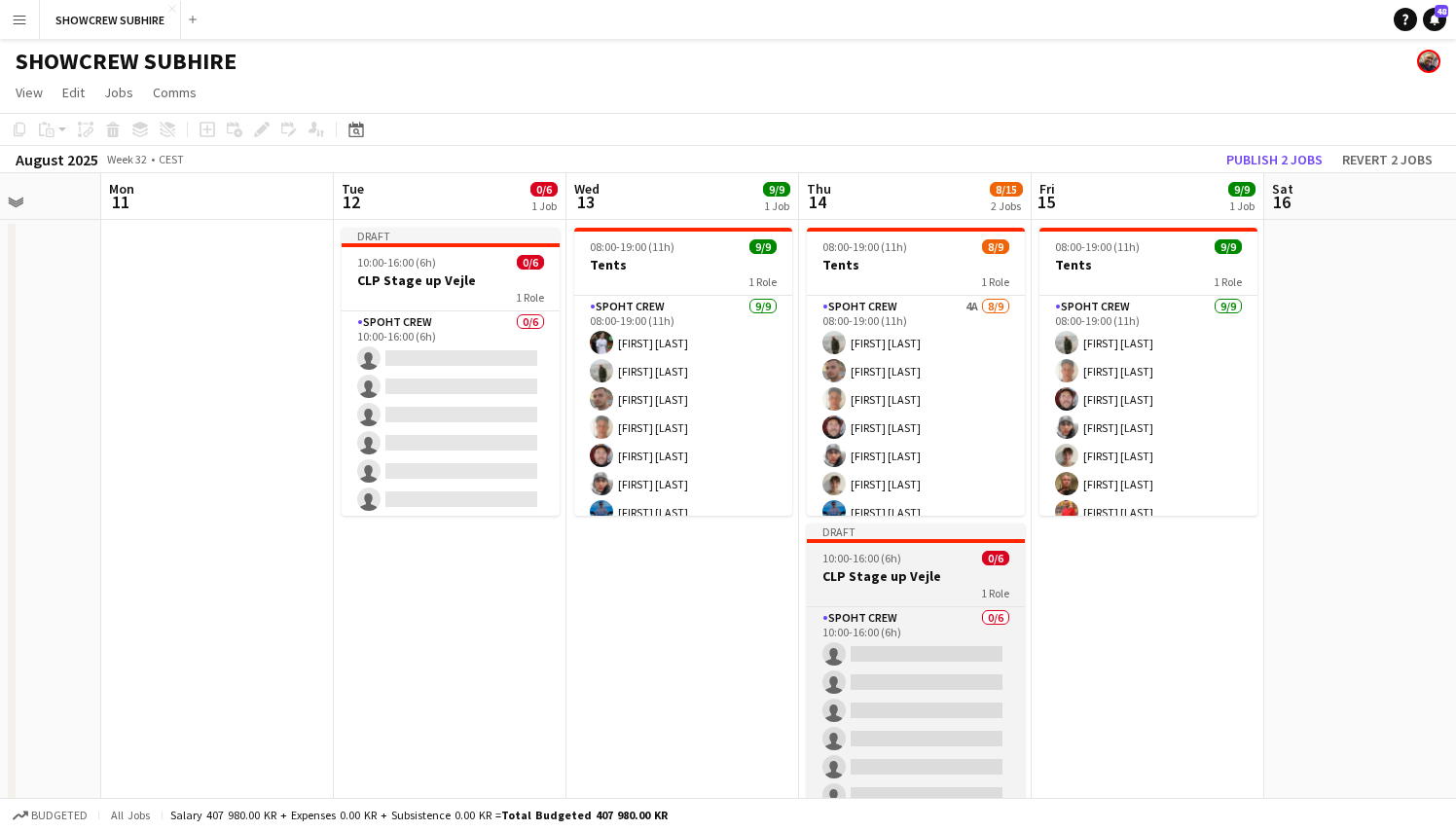 click on "1 Role" at bounding box center [916, 593] 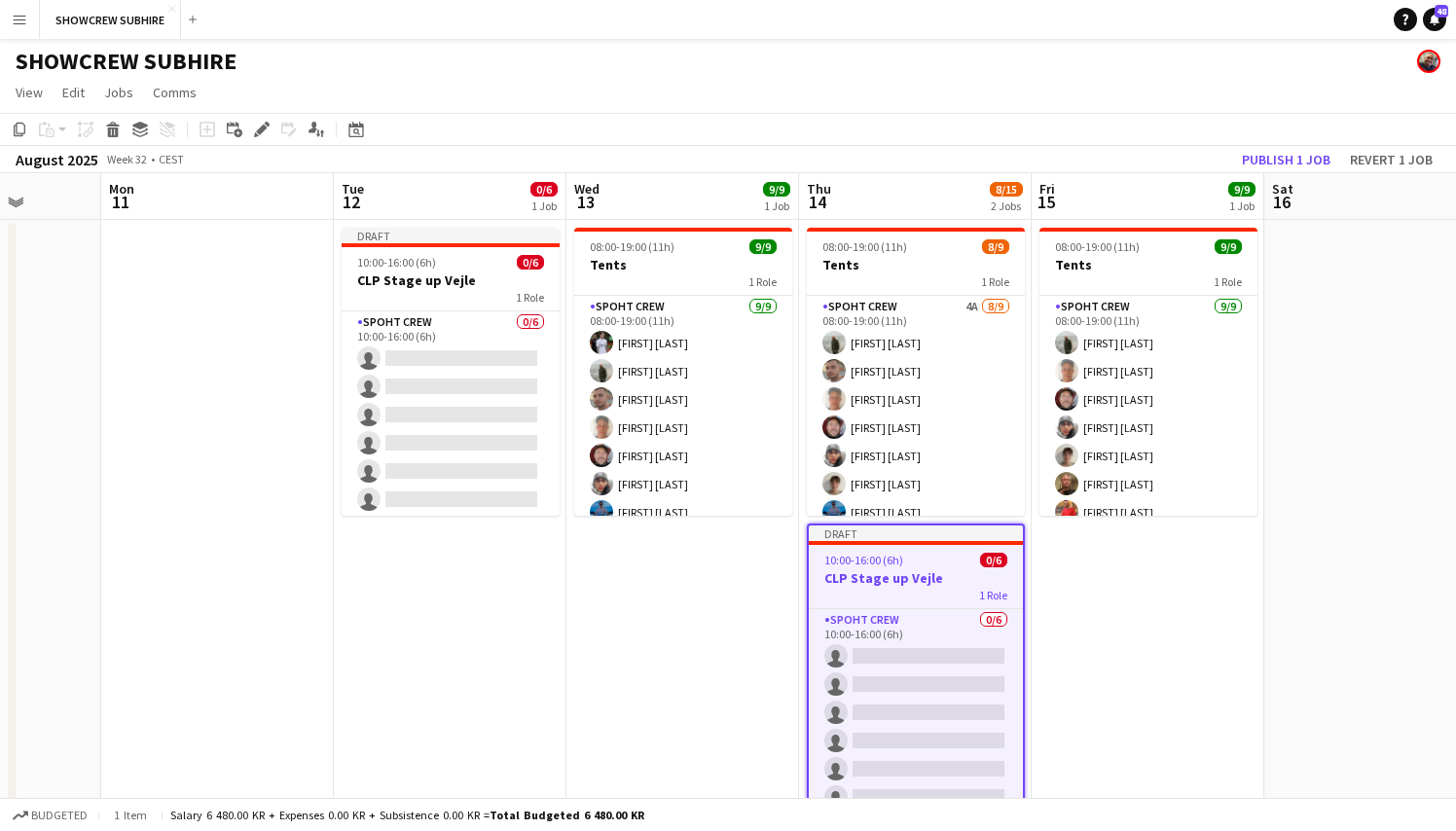 click on "1 Role" at bounding box center (916, 595) 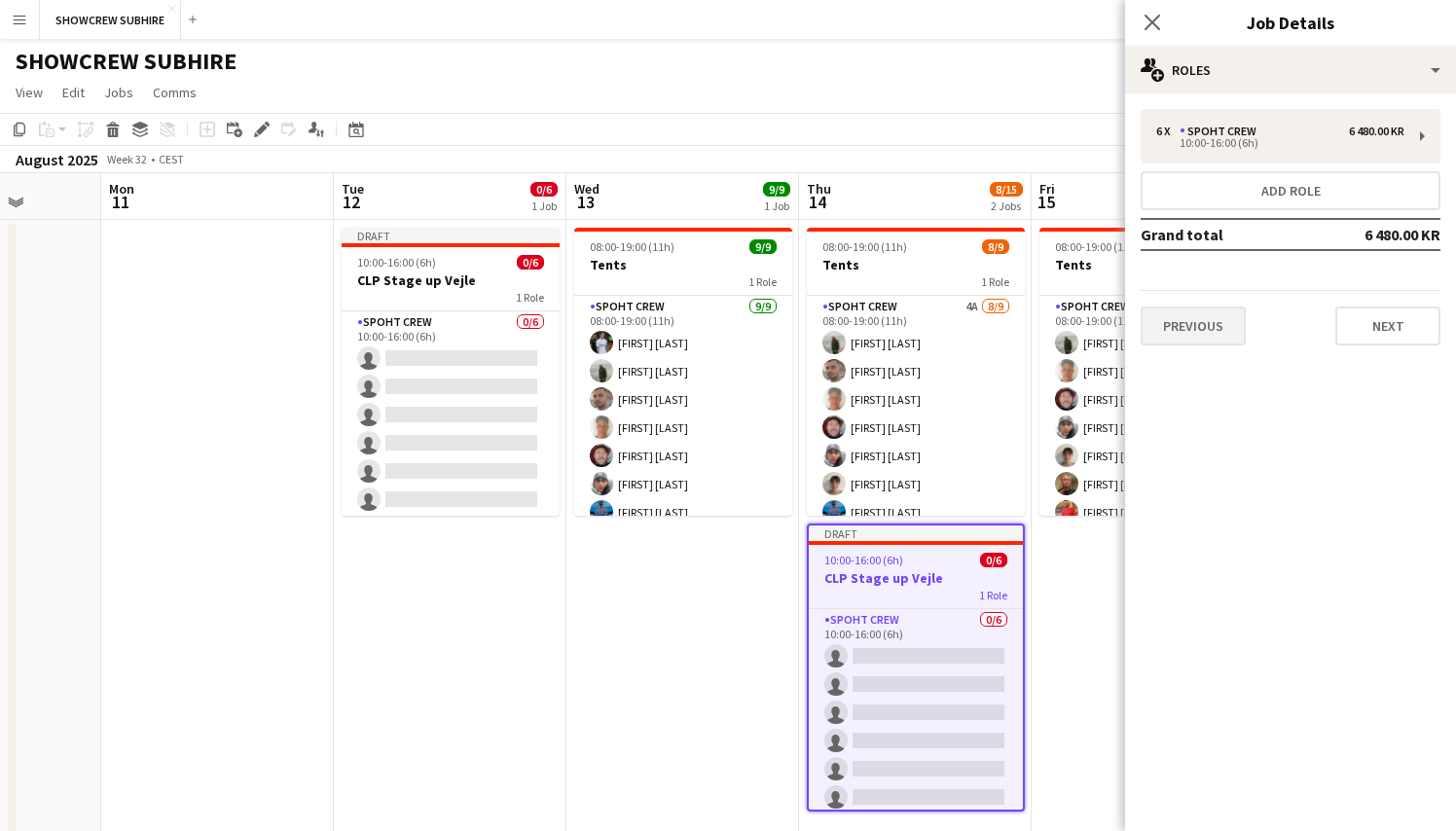 click on "Previous" at bounding box center [1193, 326] 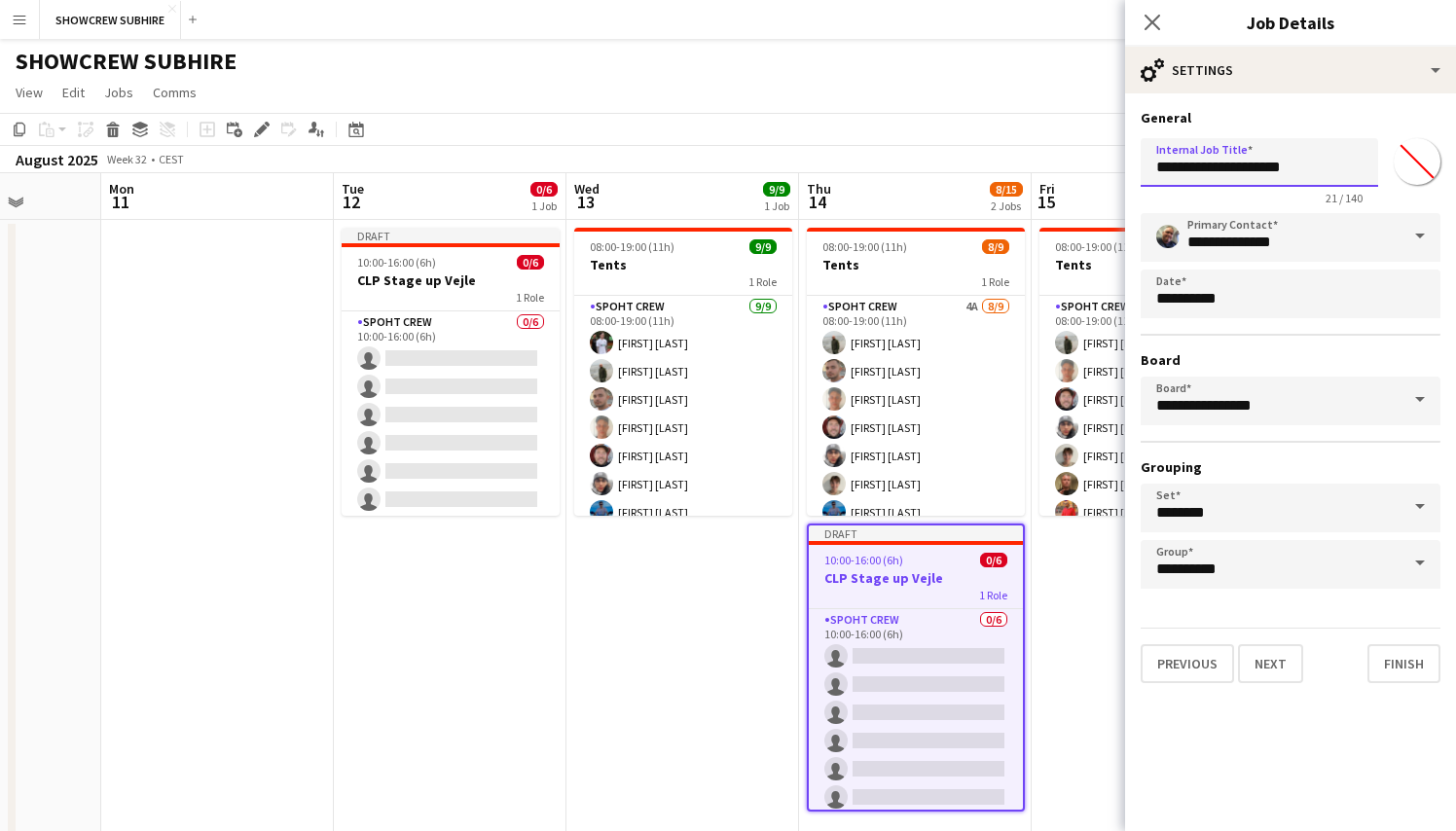 click on "**********" at bounding box center (1259, 163) 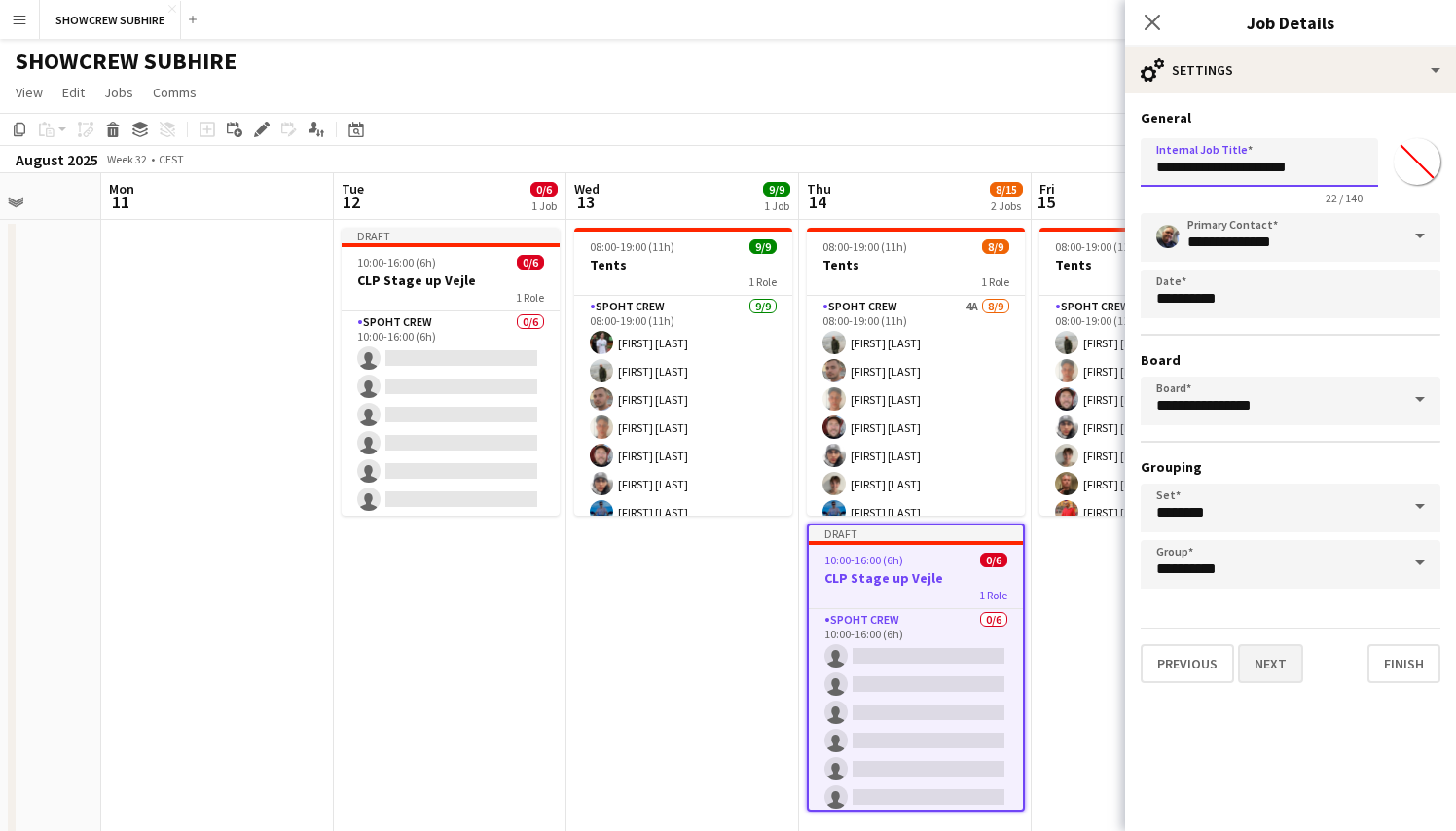type on "**********" 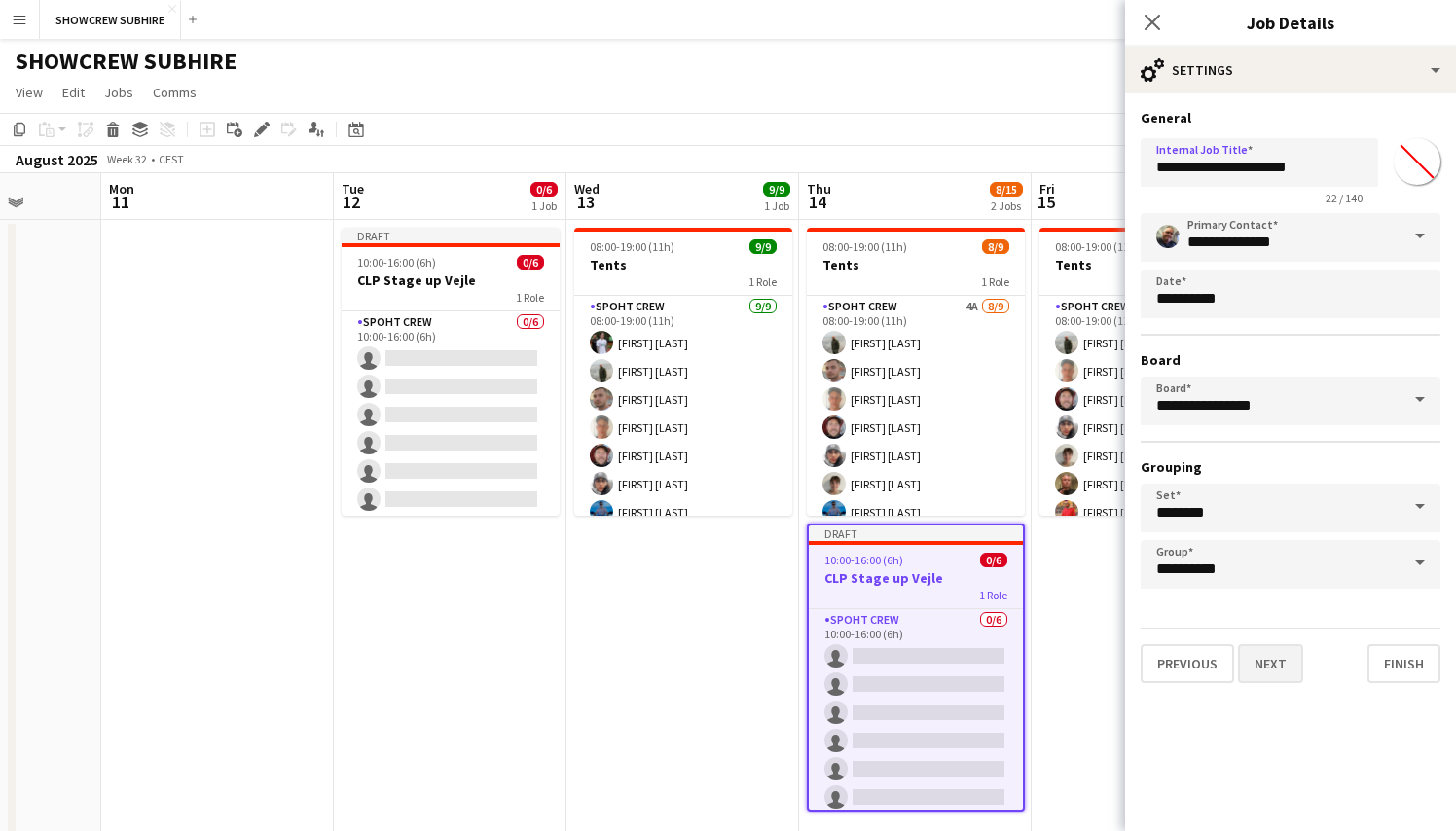click on "Next" at bounding box center [1270, 664] 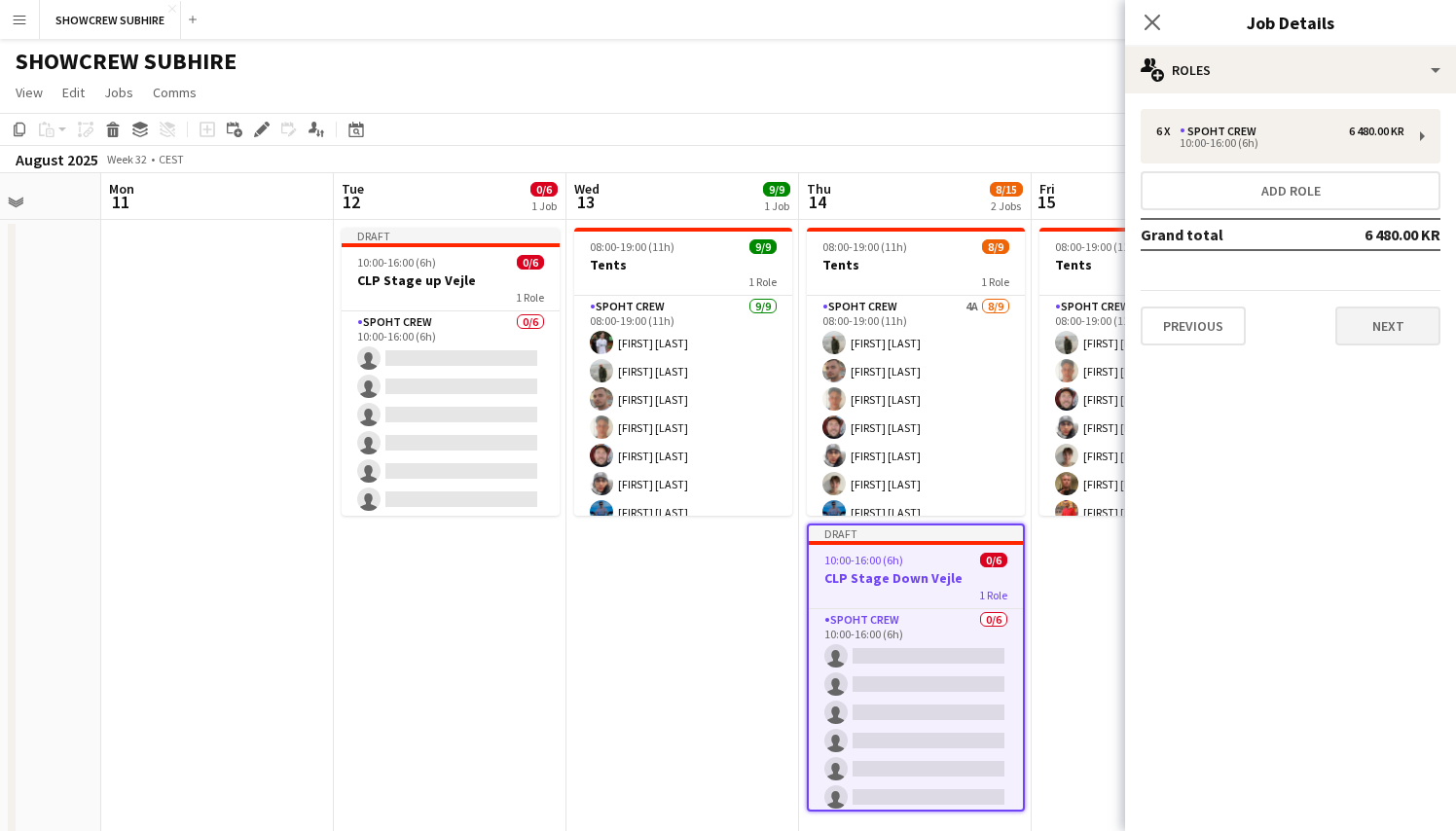click on "Next" at bounding box center (1388, 326) 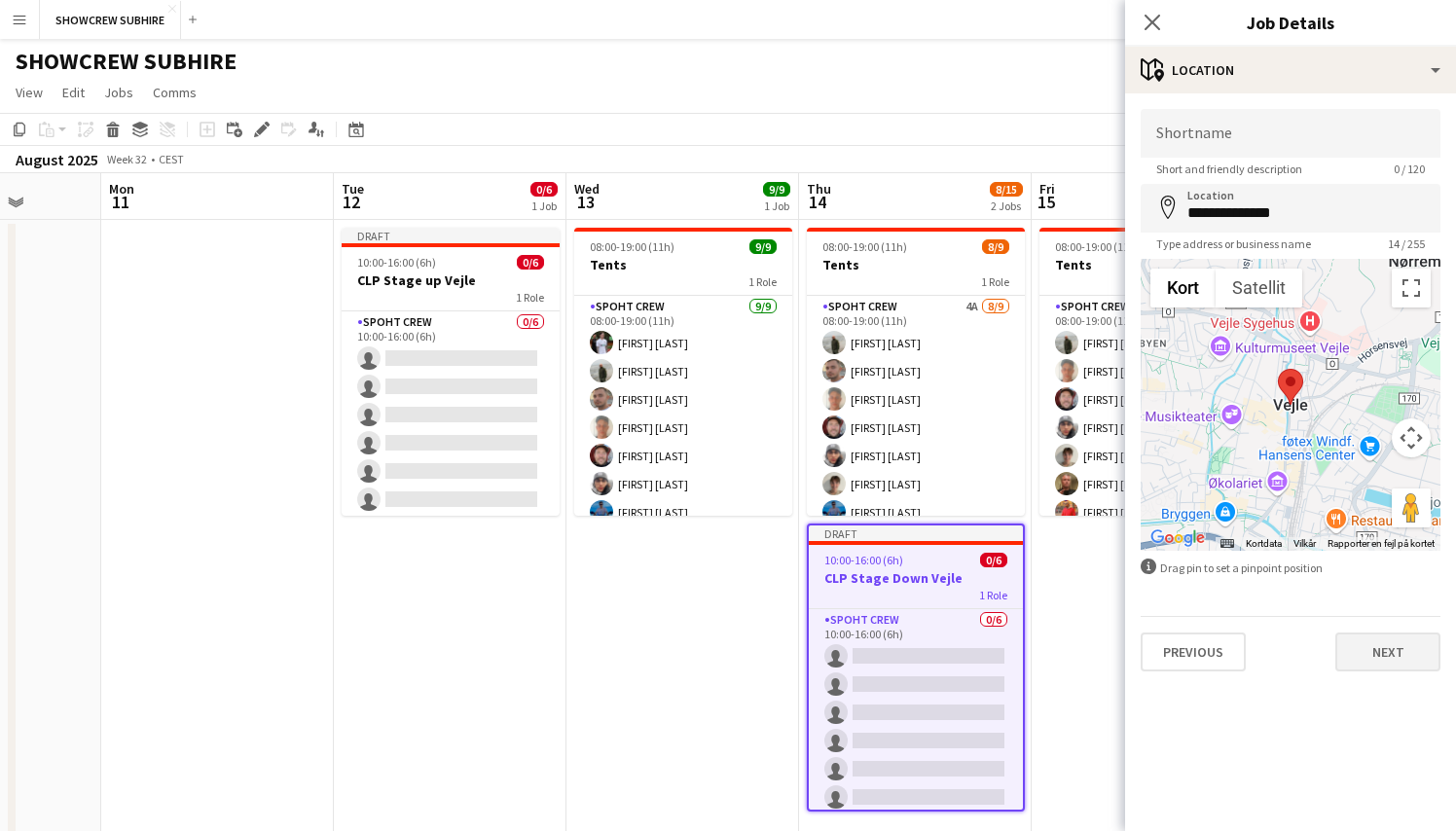 click on "Next" at bounding box center [1388, 652] 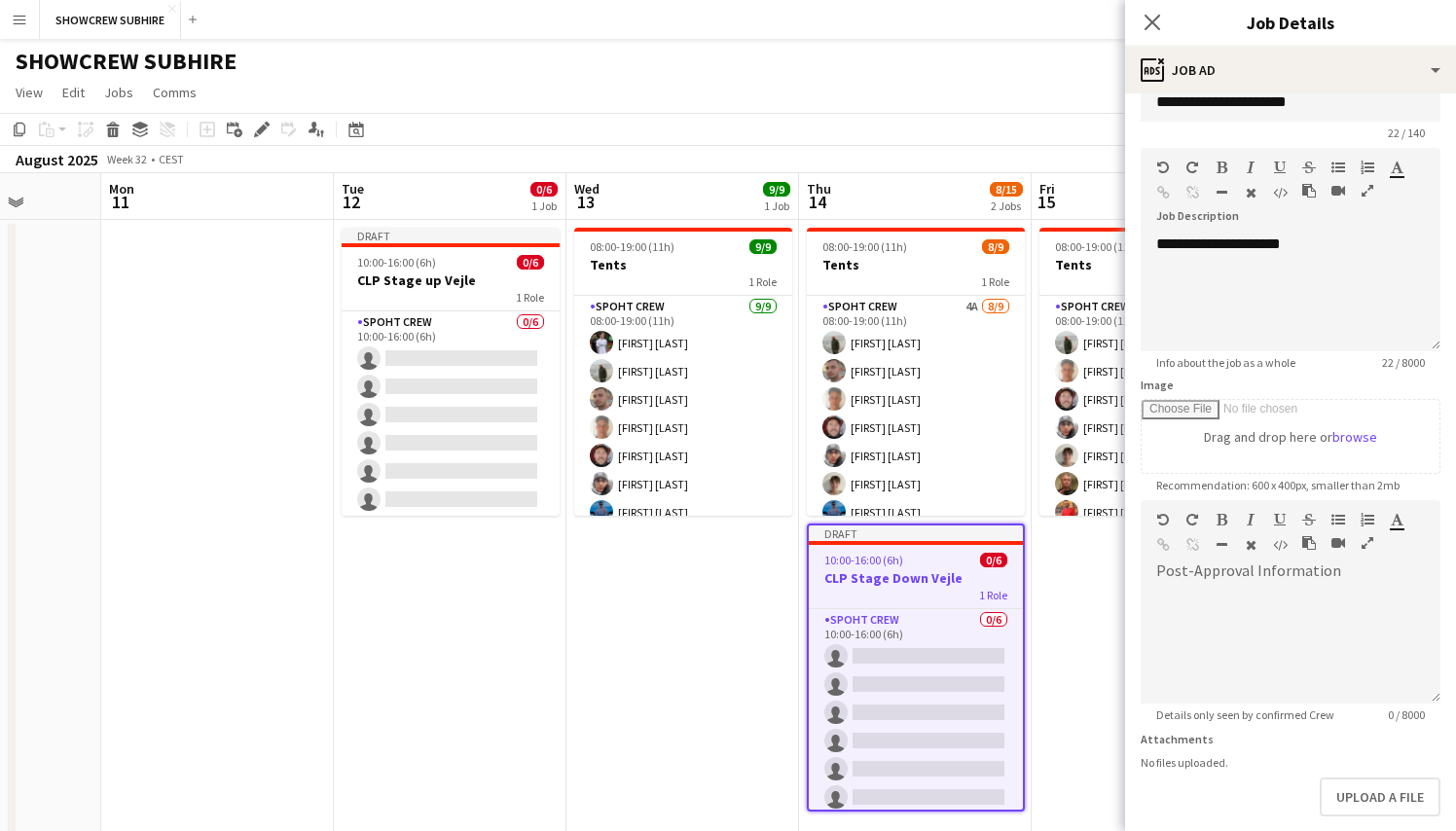 scroll, scrollTop: 25, scrollLeft: 0, axis: vertical 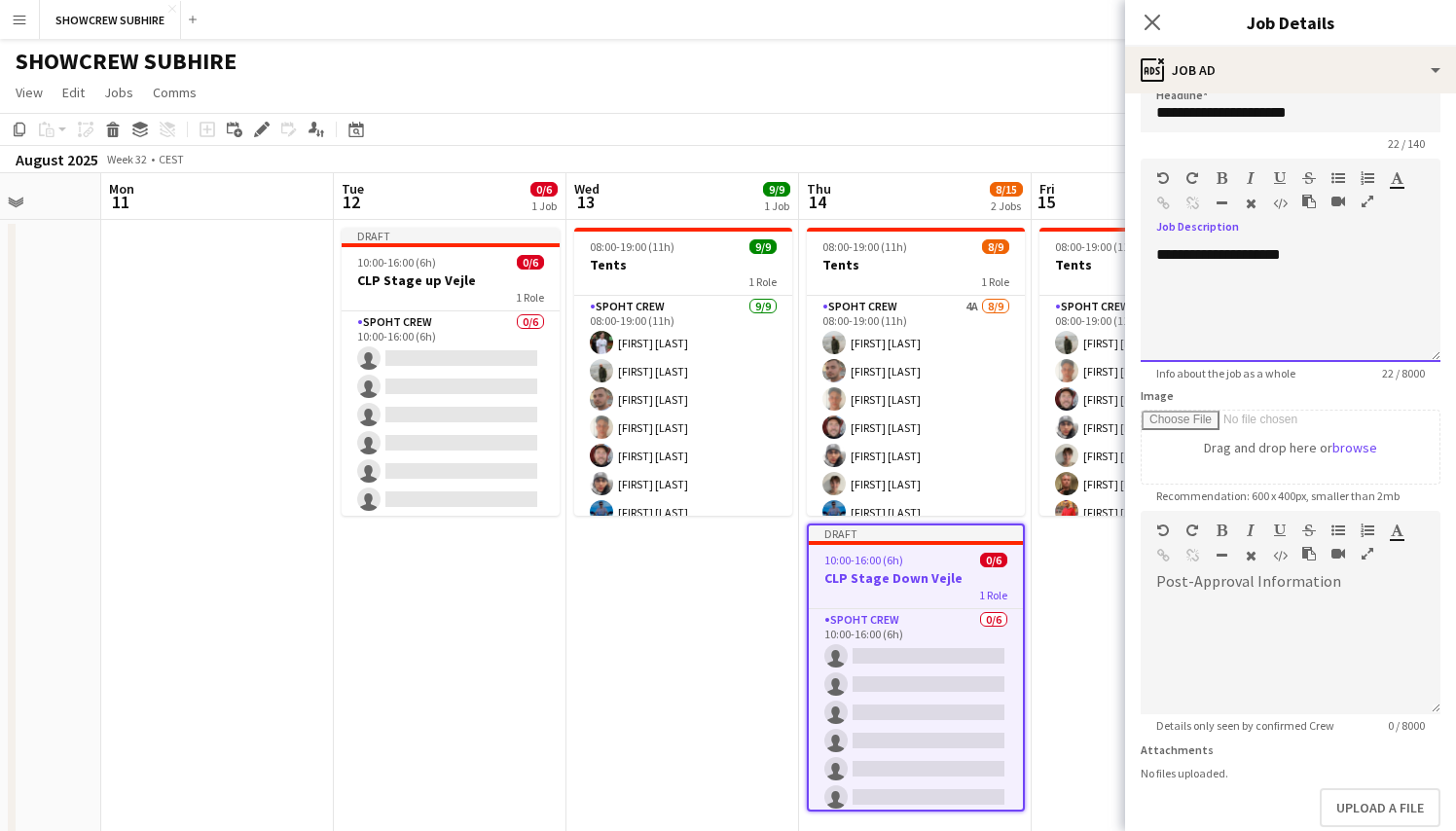 click on "**********" at bounding box center [1291, 304] 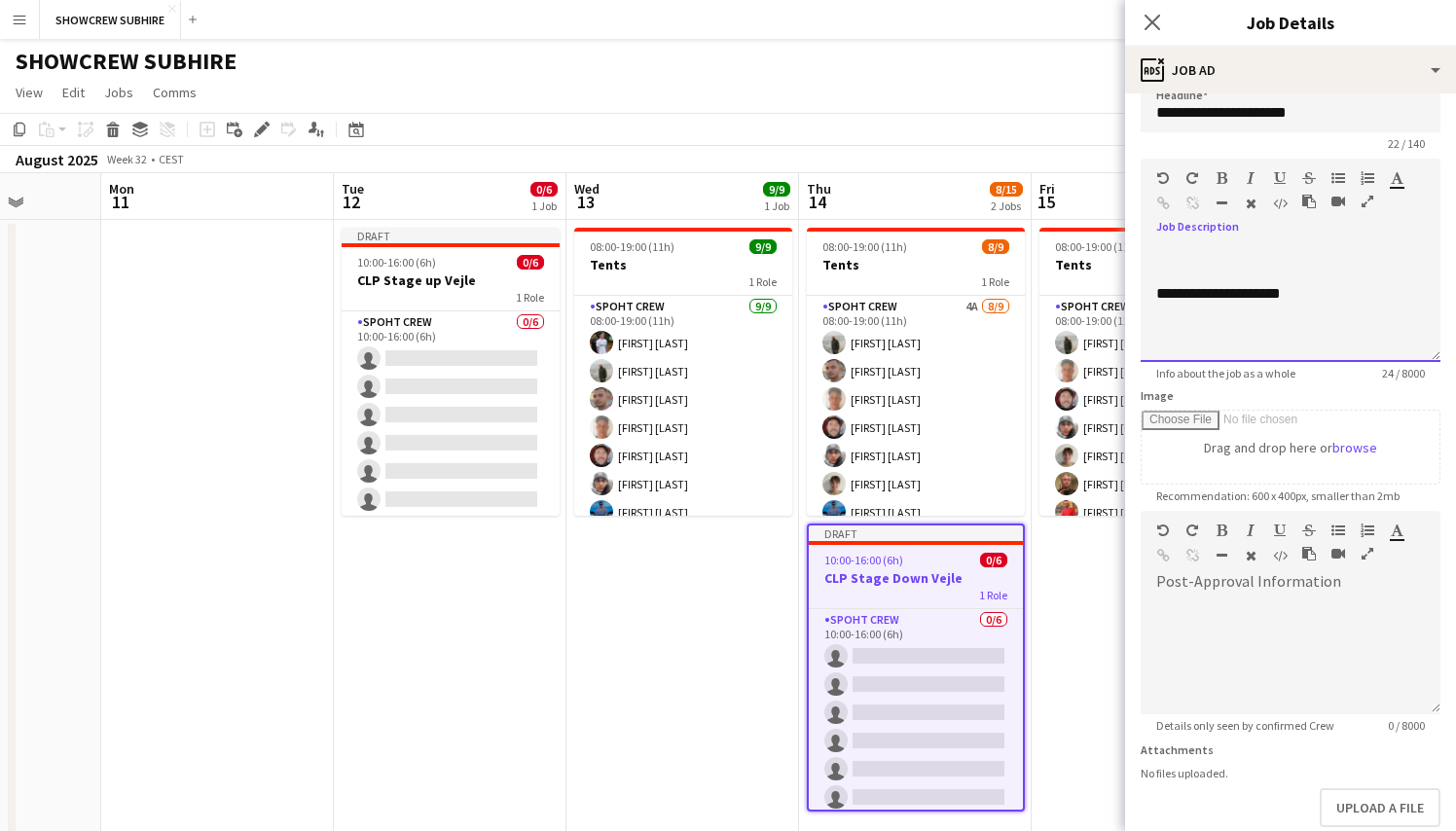 click at bounding box center [1291, 274] 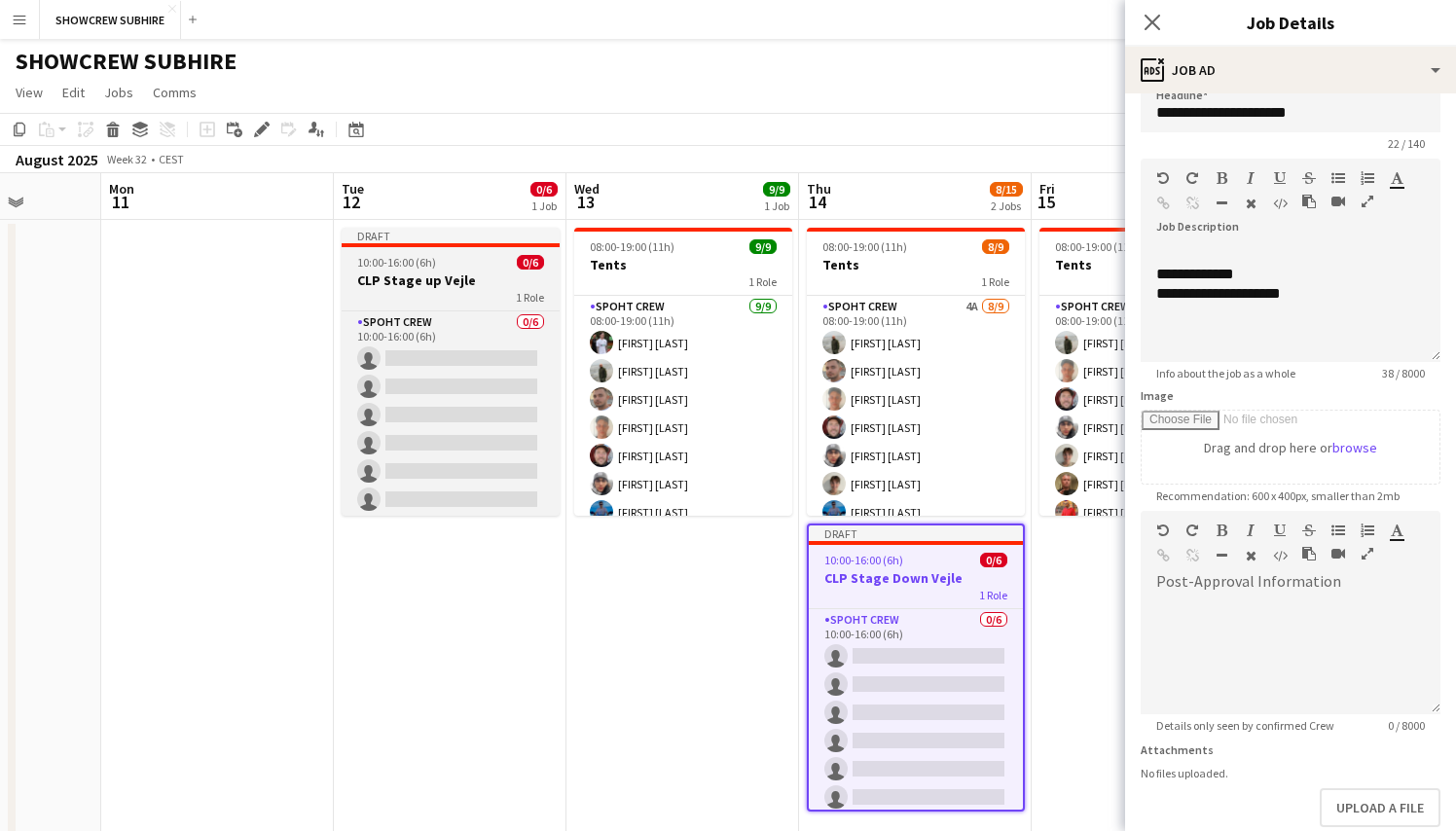 click on "CLP Stage up  Vejle" at bounding box center [451, 280] 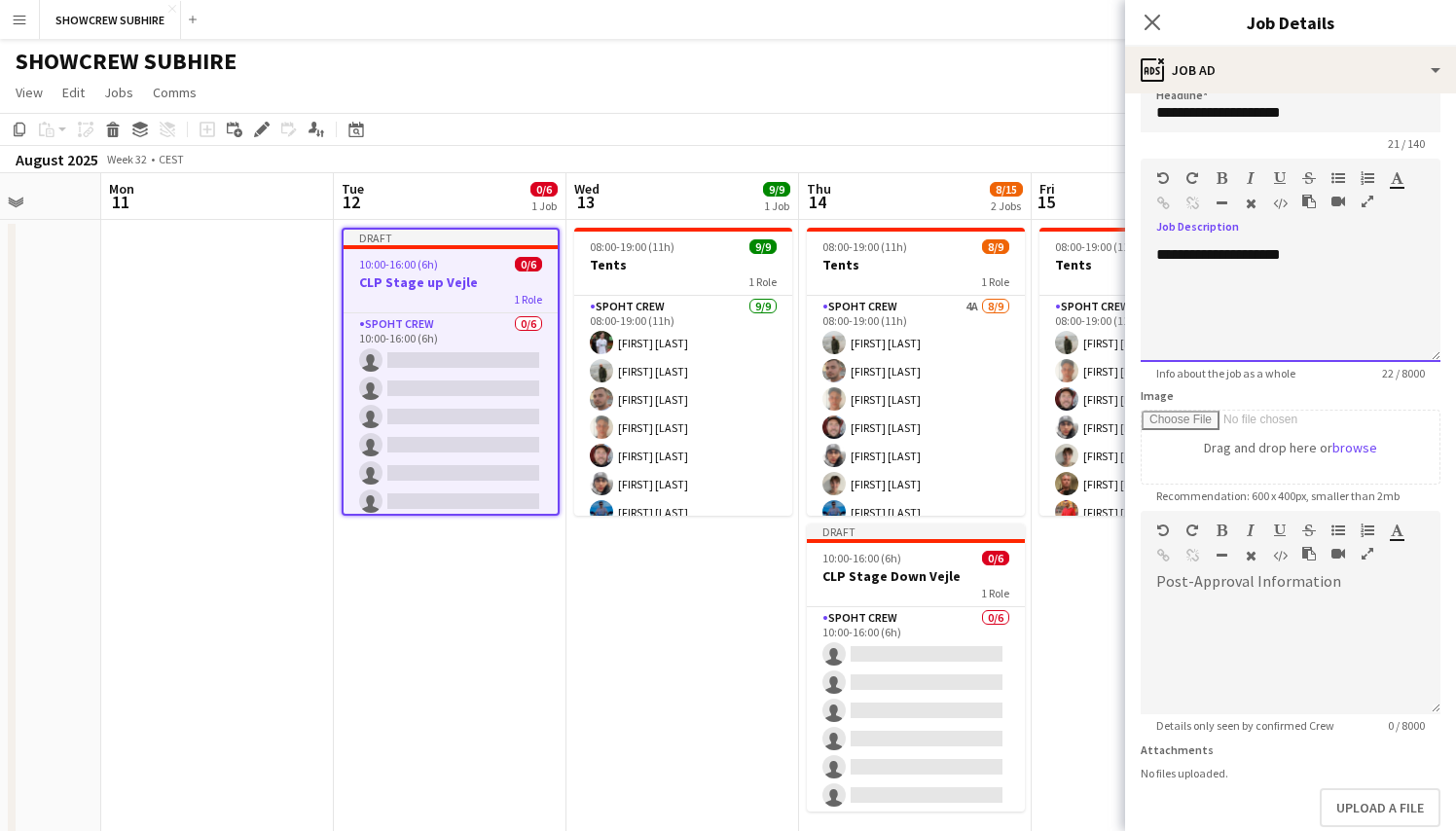 click on "**********" at bounding box center [1291, 304] 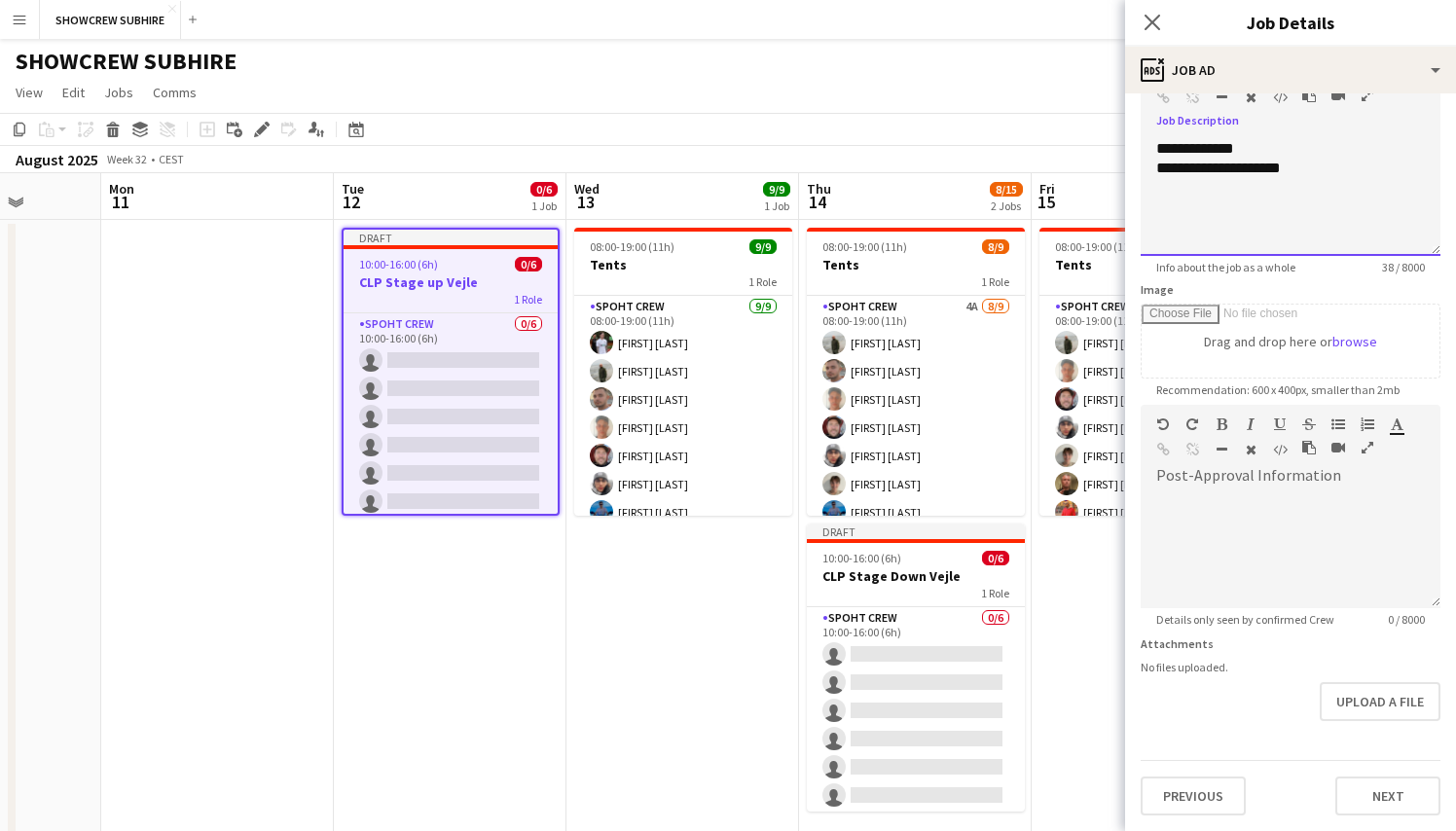 scroll, scrollTop: 131, scrollLeft: 0, axis: vertical 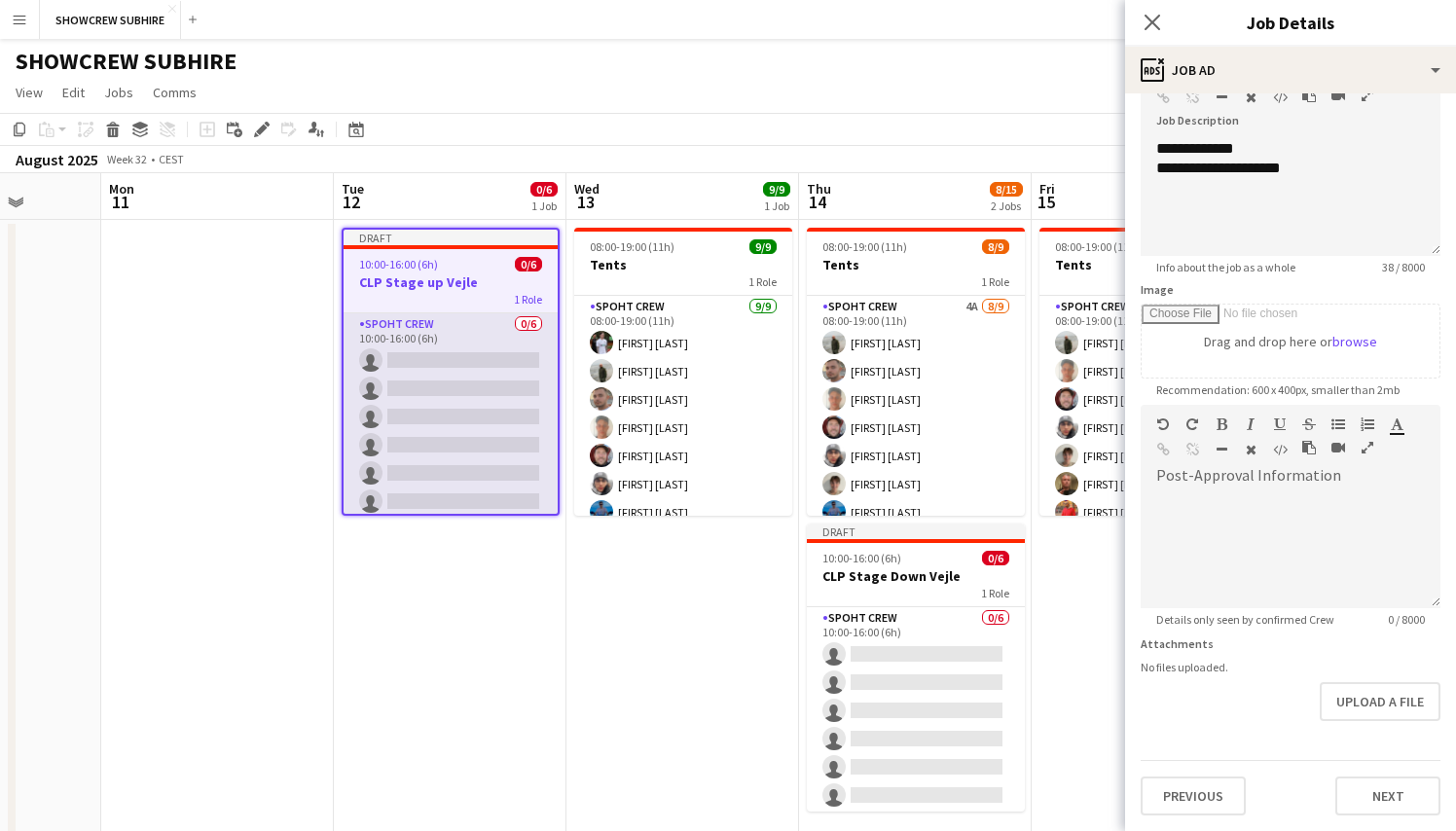 click on "Spoht  Crew    0/6   10:00-16:00 (6h)
single-neutral-actions
single-neutral-actions
single-neutral-actions
single-neutral-actions
single-neutral-actions
single-neutral-actions" at bounding box center [451, 416] 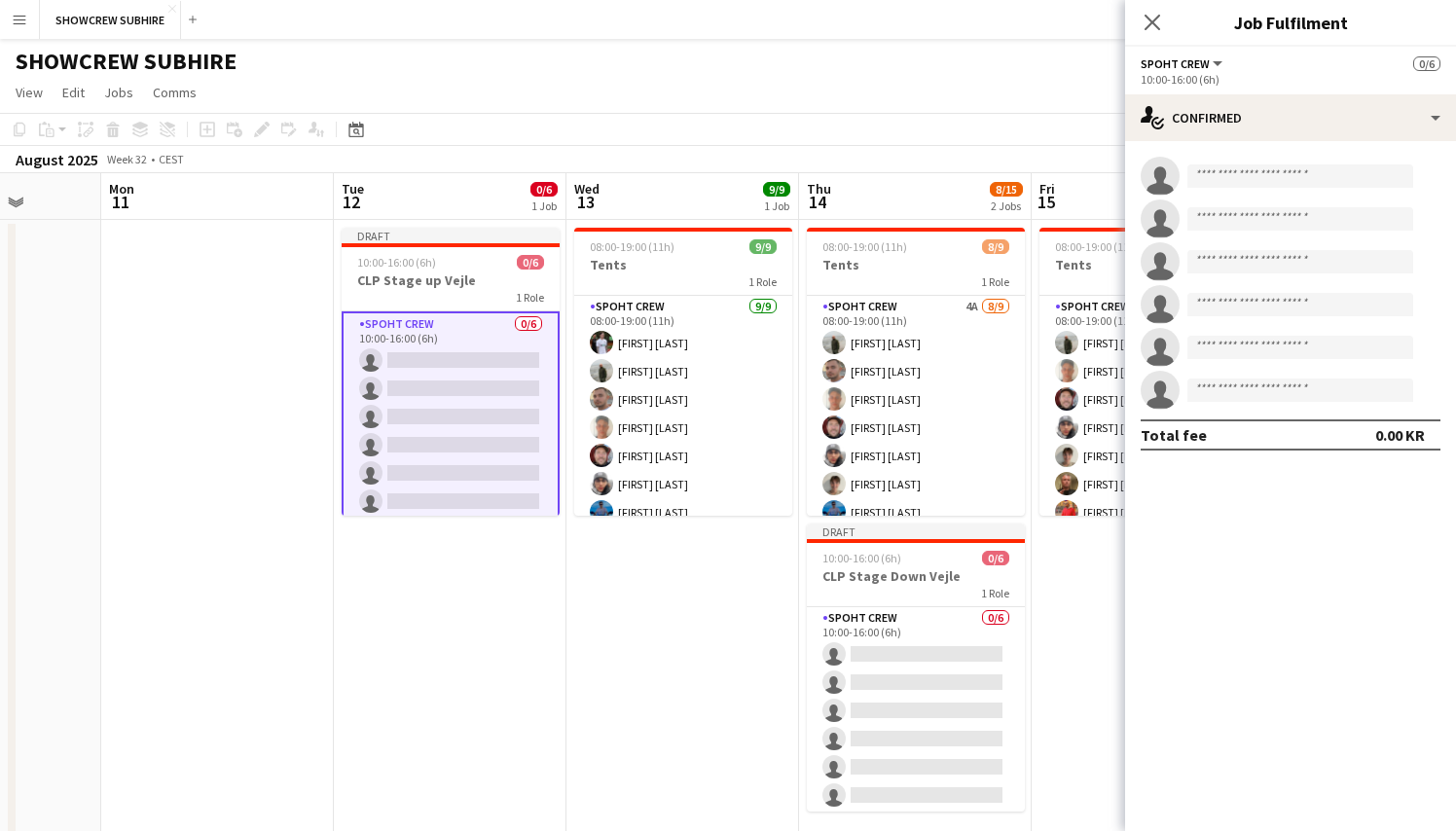 click on "Spoht  Crew    0/6   10:00-16:00 (6h)
single-neutral-actions
single-neutral-actions
single-neutral-actions
single-neutral-actions
single-neutral-actions
single-neutral-actions" at bounding box center (451, 416) 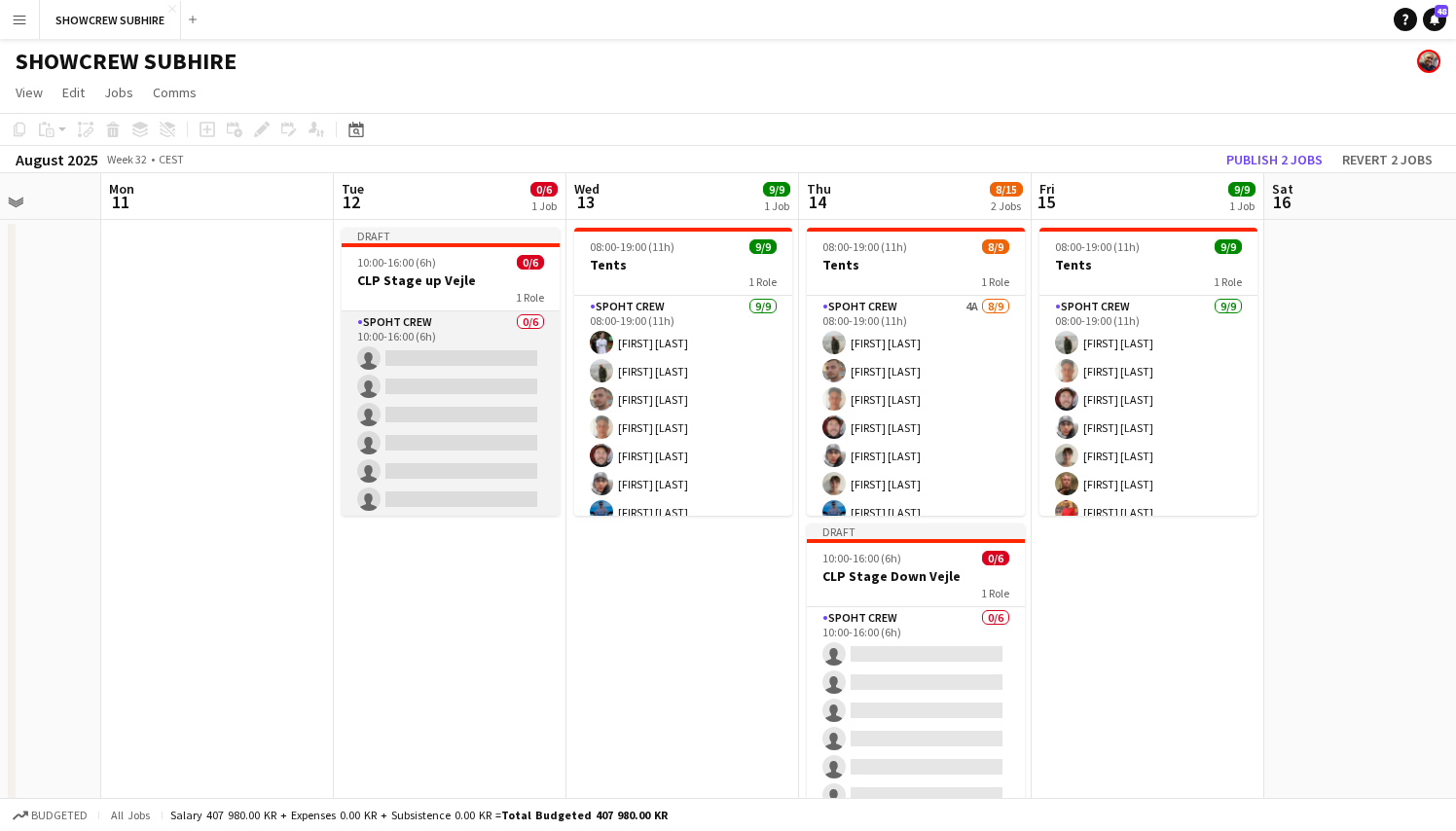 click on "Spoht  Crew    0/6   10:00-16:00 (6h)
single-neutral-actions
single-neutral-actions
single-neutral-actions
single-neutral-actions
single-neutral-actions
single-neutral-actions" at bounding box center [451, 415] 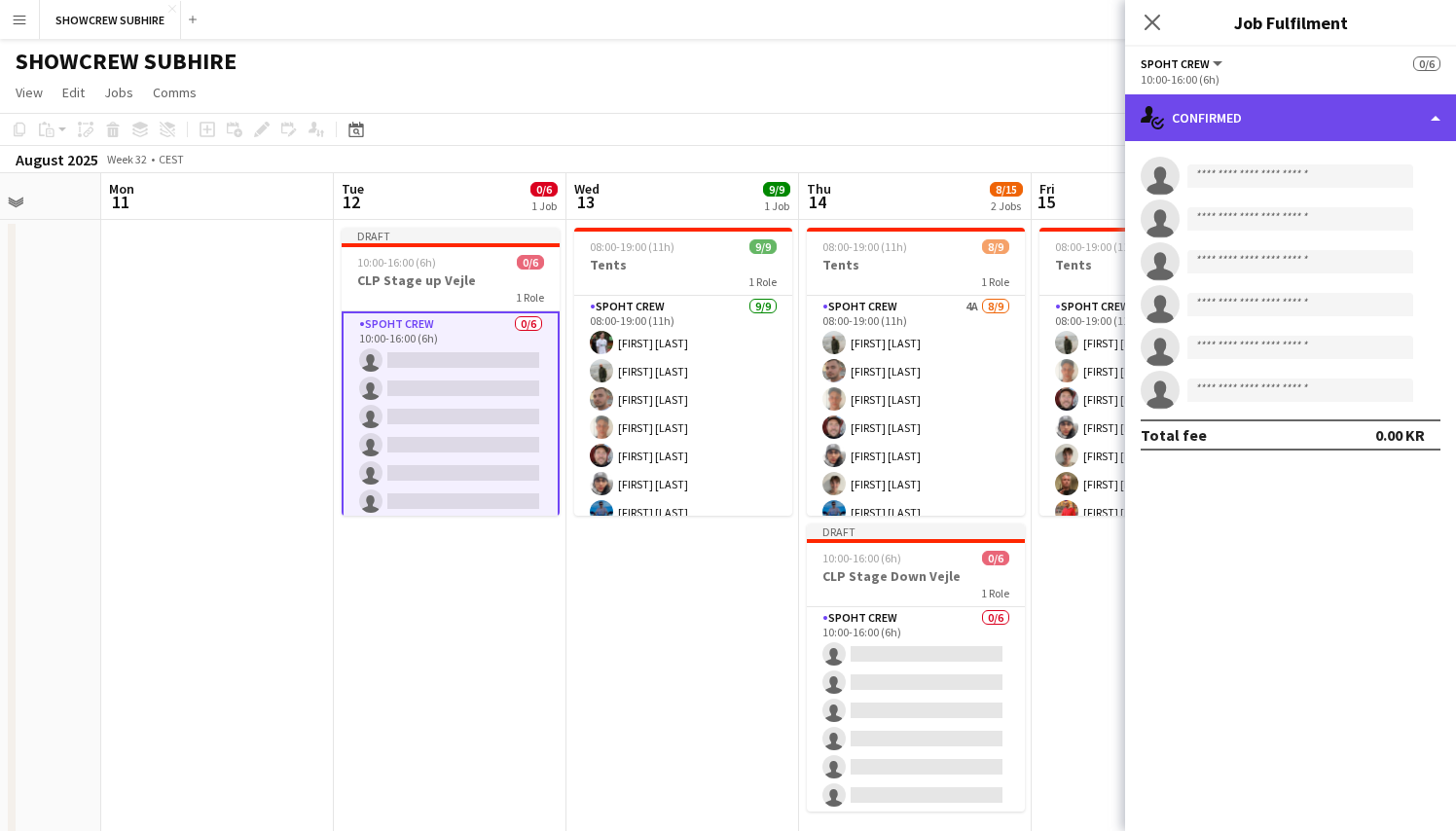 click on "single-neutral-actions-check-2
Confirmed" 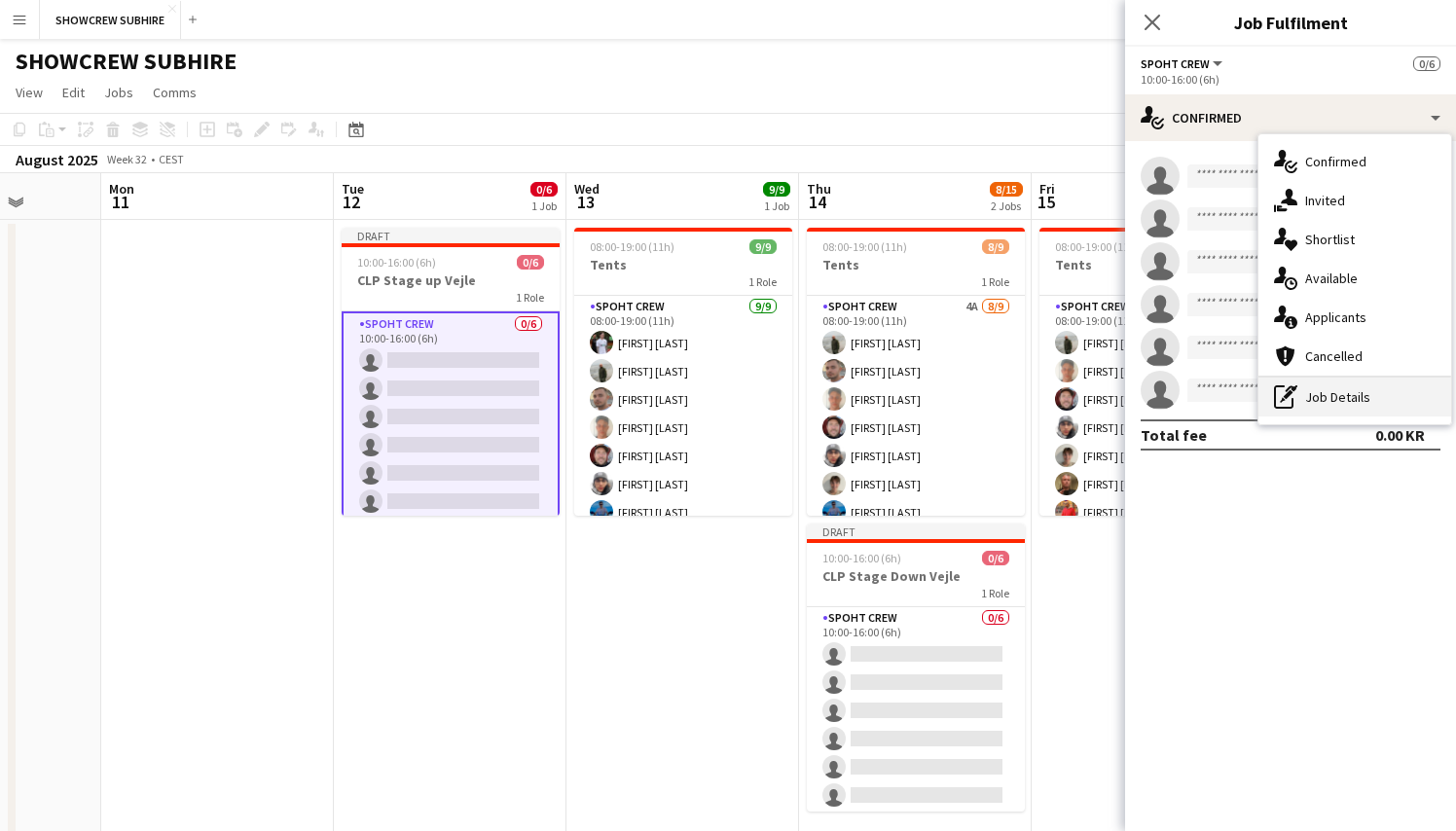 click on "pen-write
Job Details" at bounding box center (1355, 397) 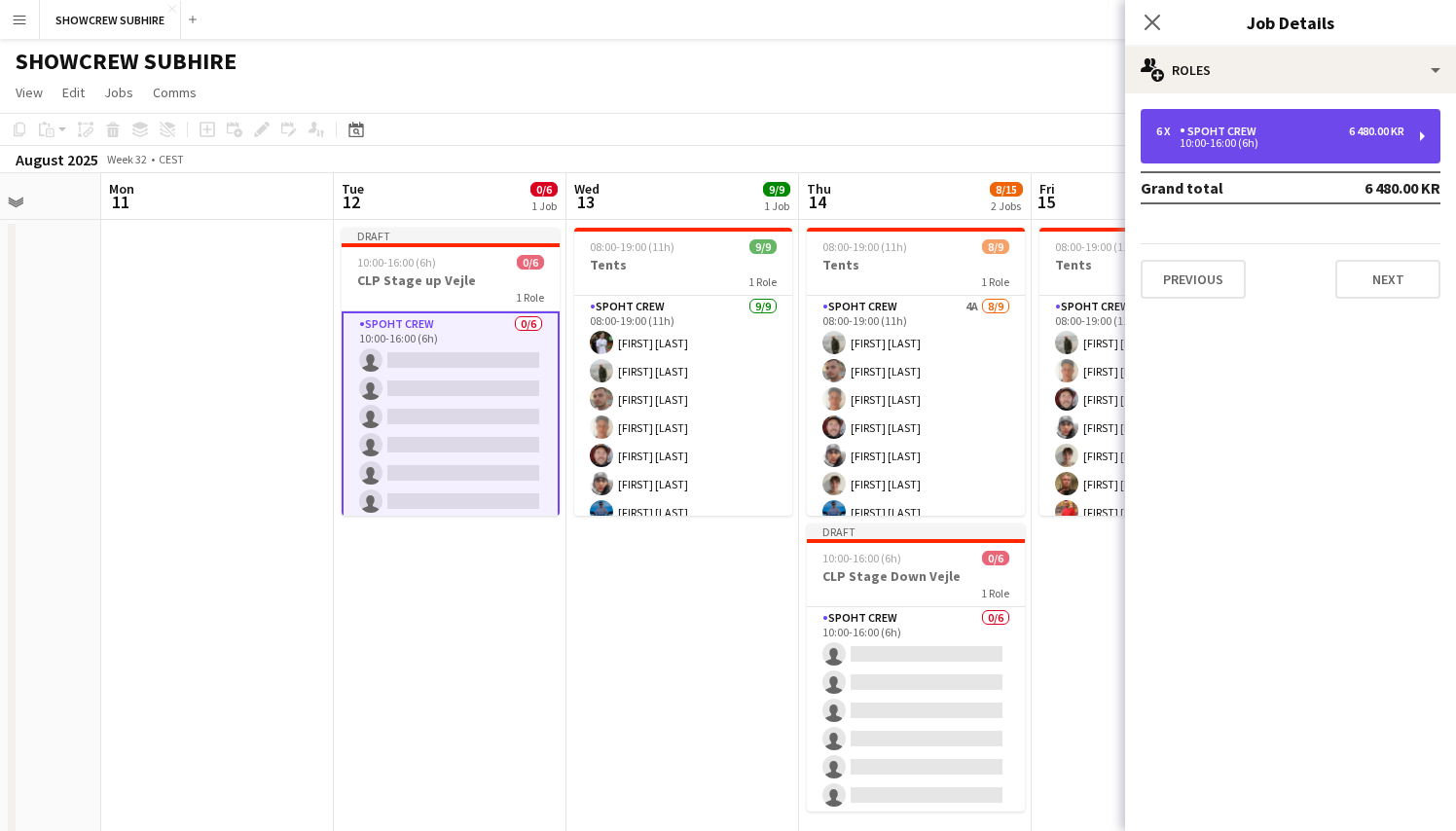 click on "10:00-16:00 (6h)" at bounding box center (1280, 143) 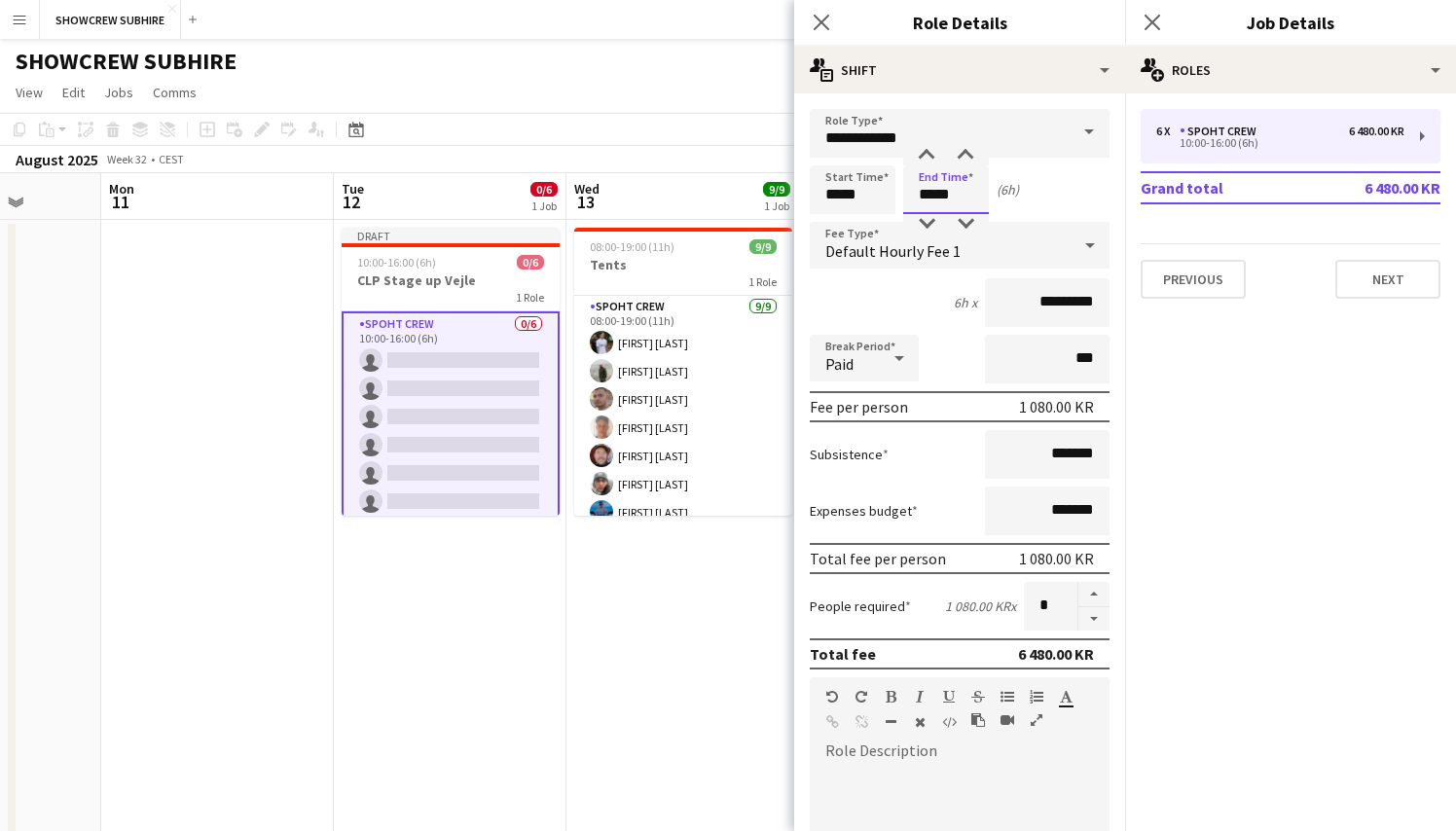 click on "*****" at bounding box center (946, 190) 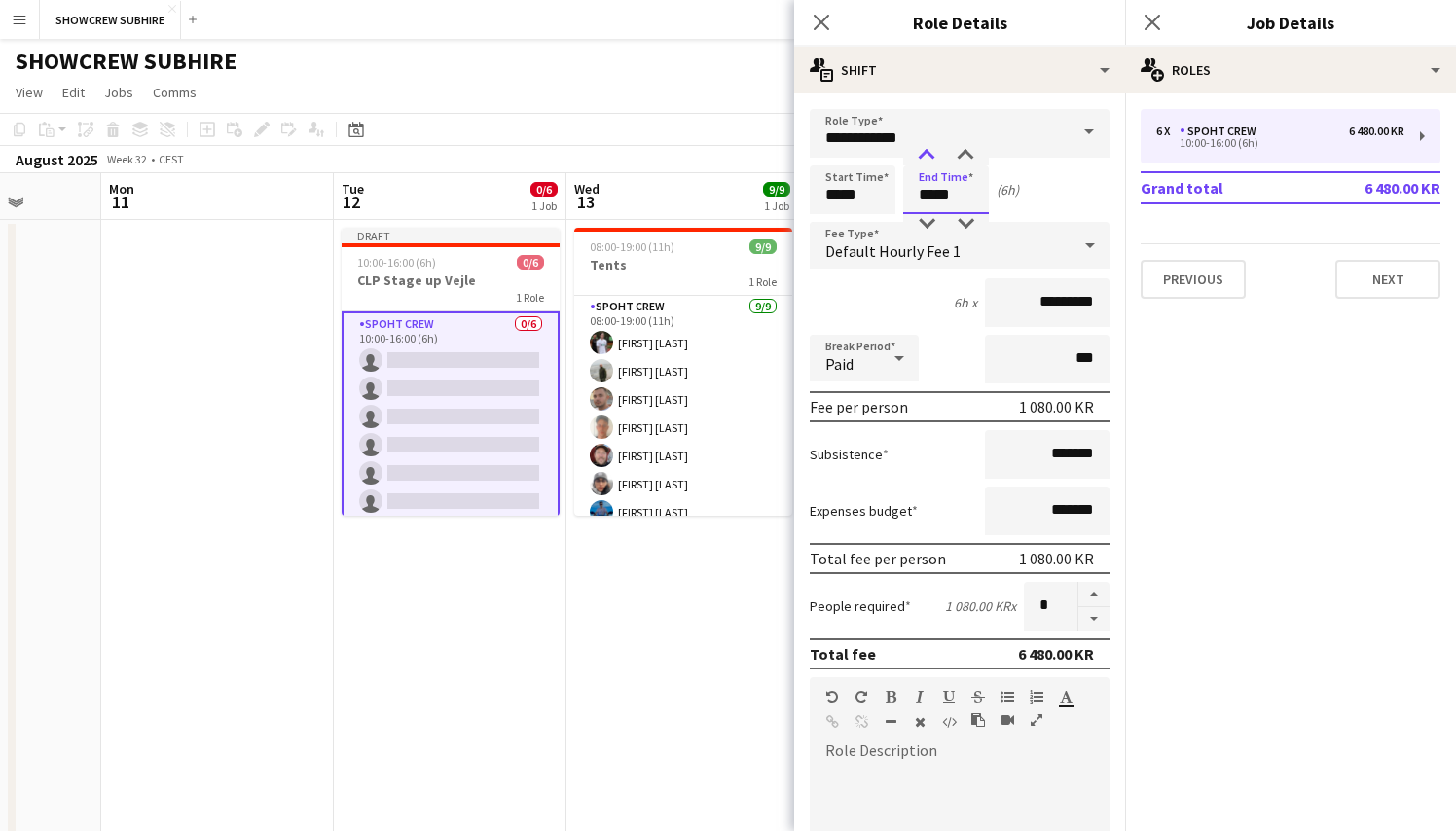click at bounding box center (927, 156) 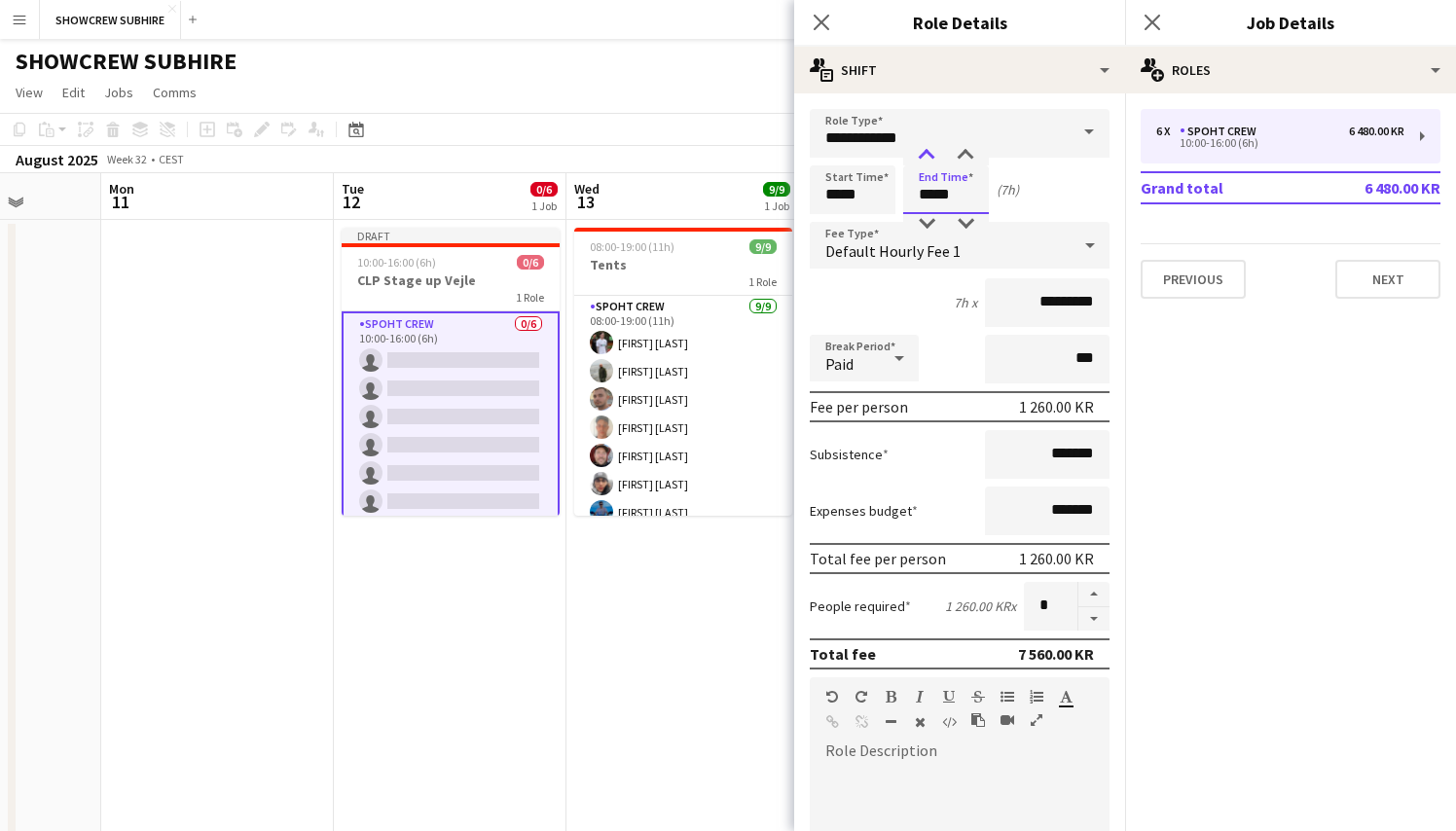 type on "*****" 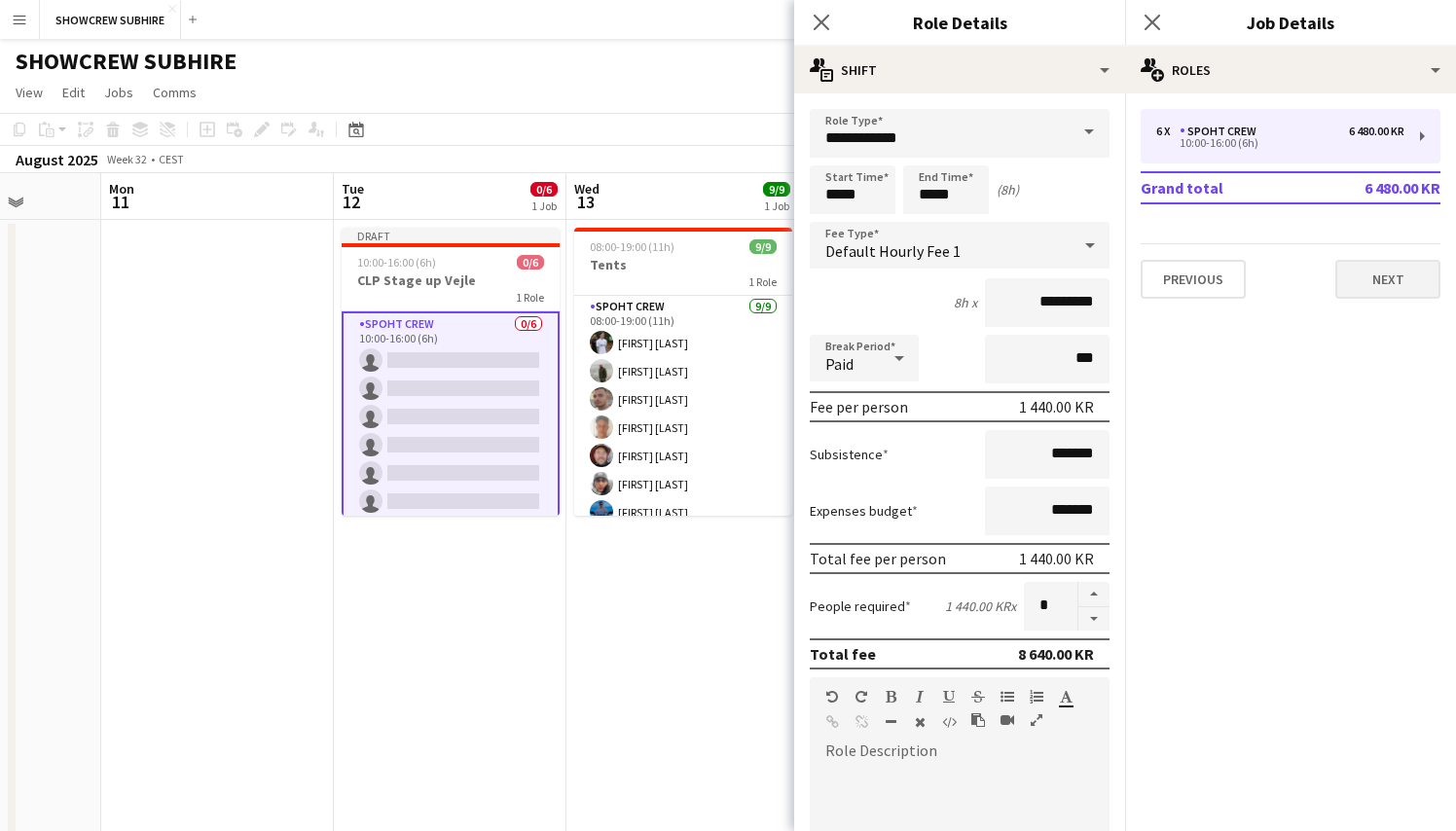 click on "Next" at bounding box center (1388, 279) 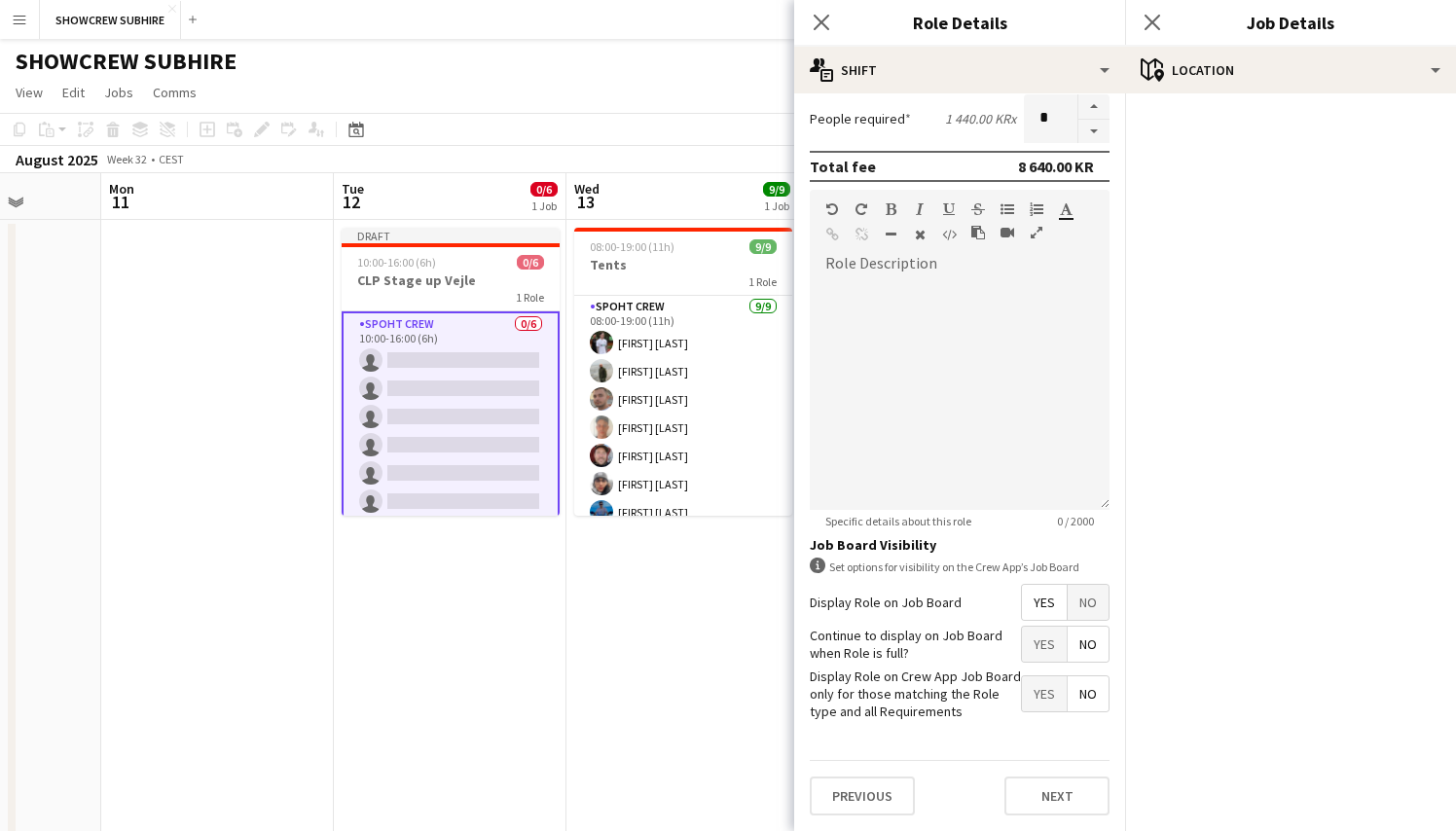 scroll, scrollTop: 487, scrollLeft: 0, axis: vertical 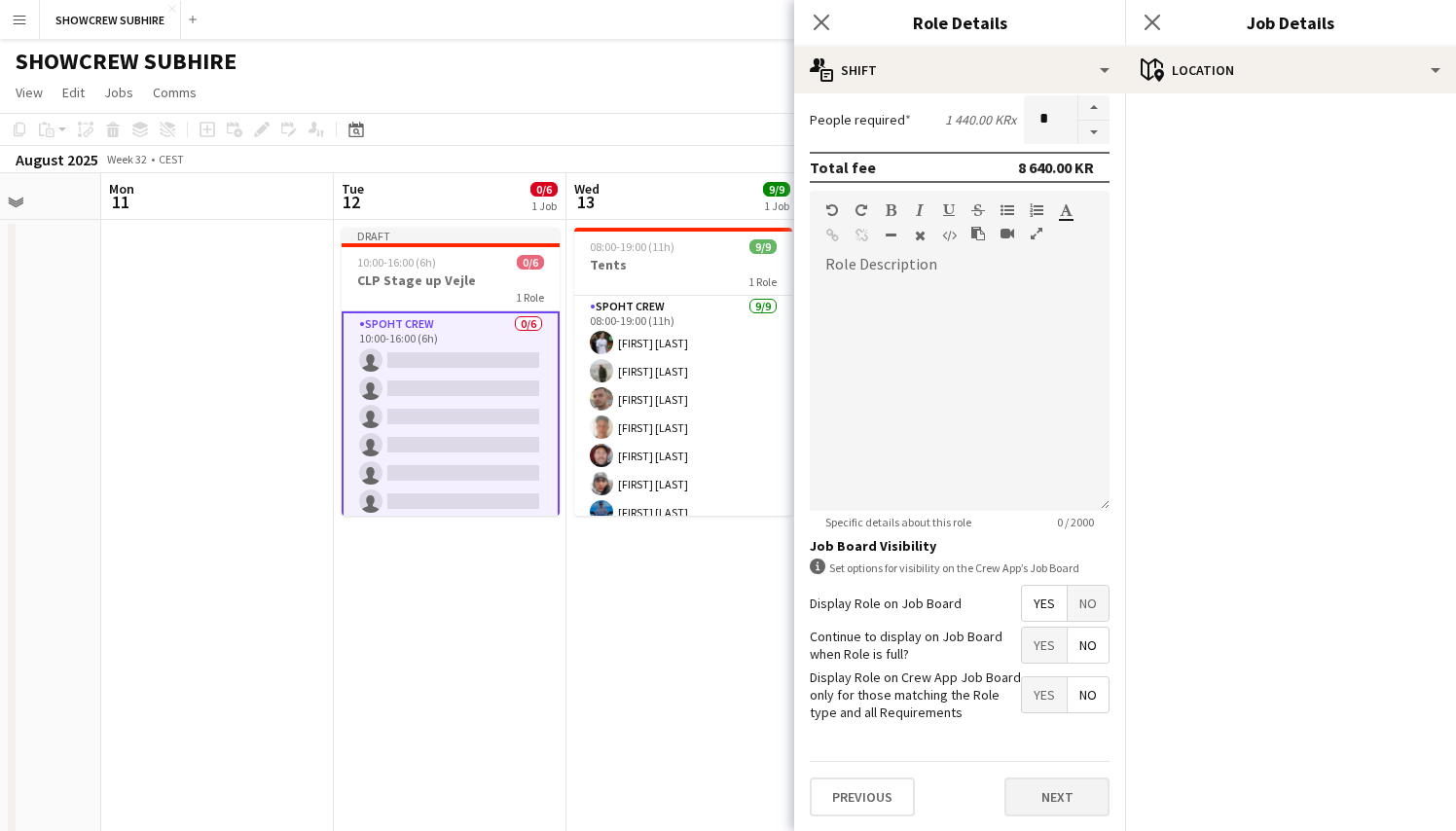 click on "Next" at bounding box center [1057, 797] 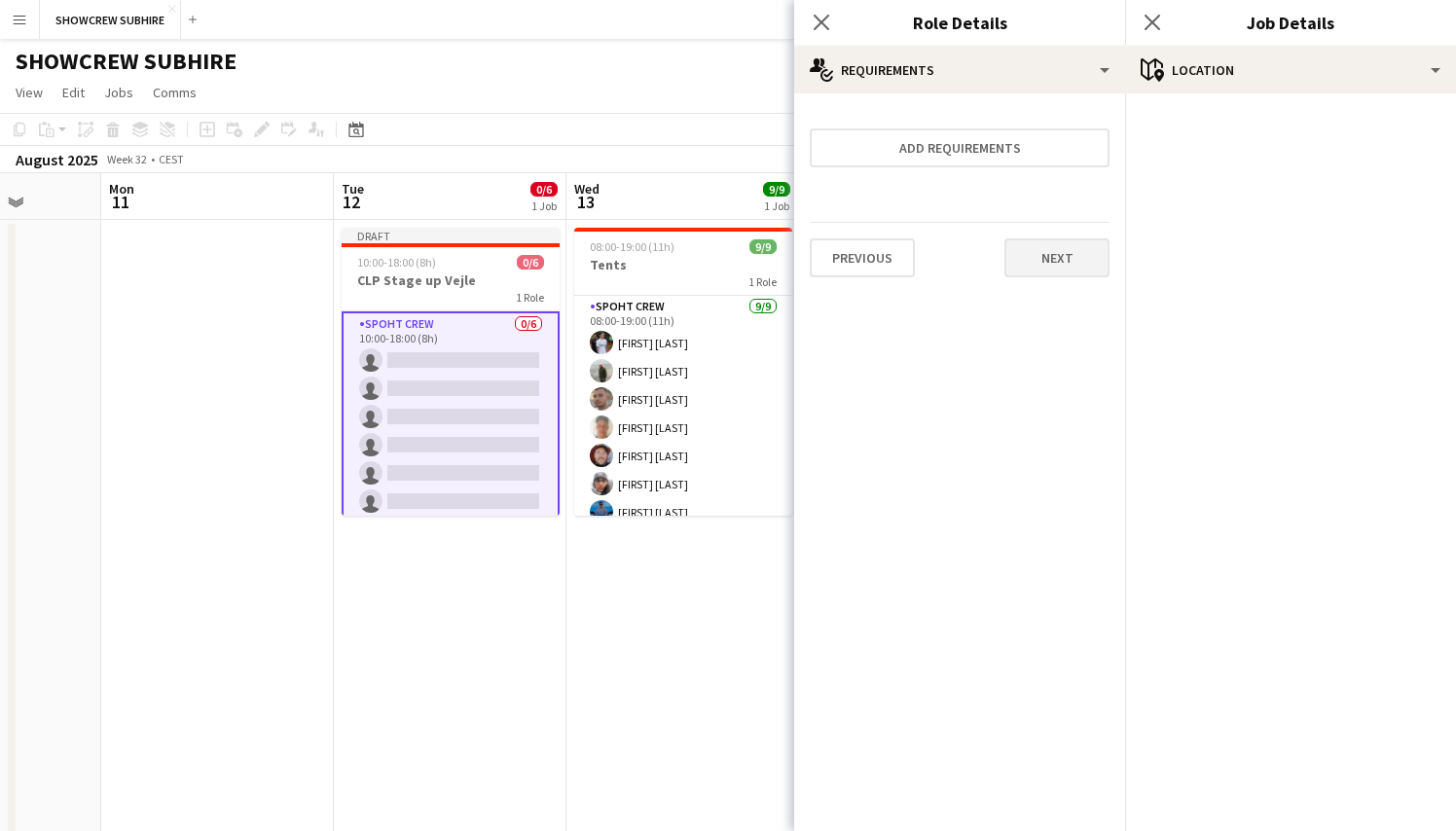 click on "Next" at bounding box center [1057, 258] 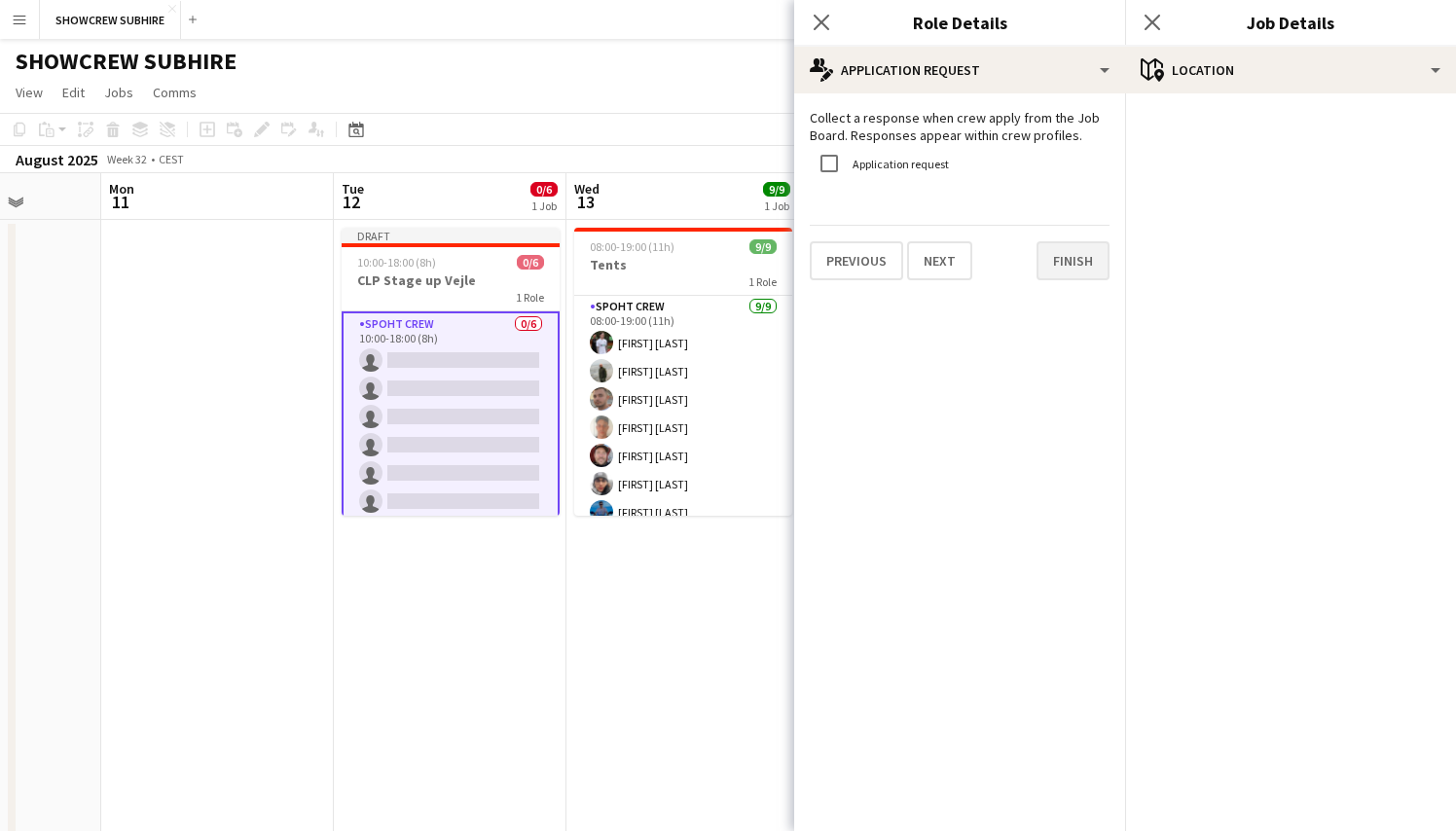 click on "Finish" at bounding box center [1073, 261] 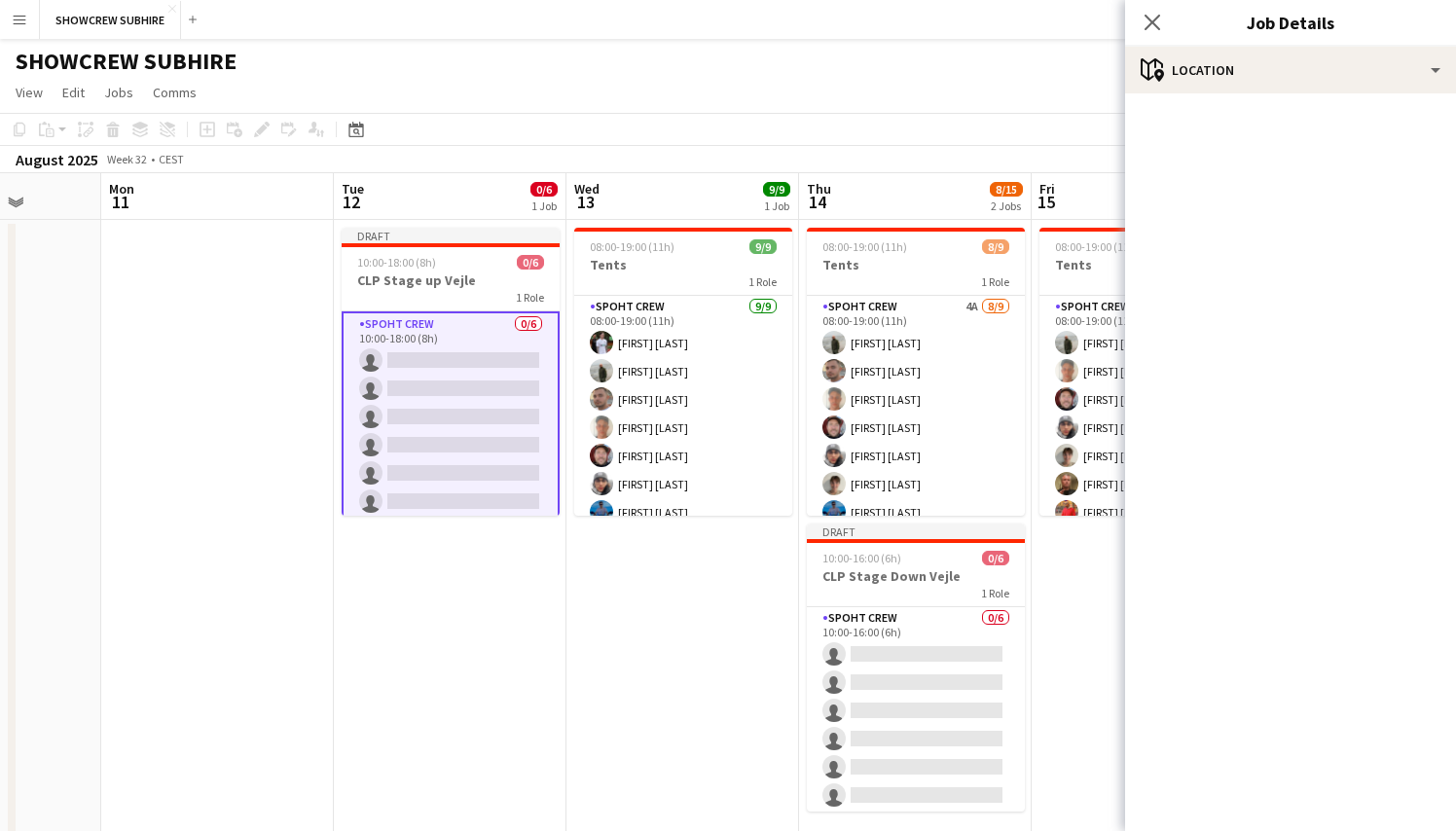 scroll, scrollTop: 0, scrollLeft: 0, axis: both 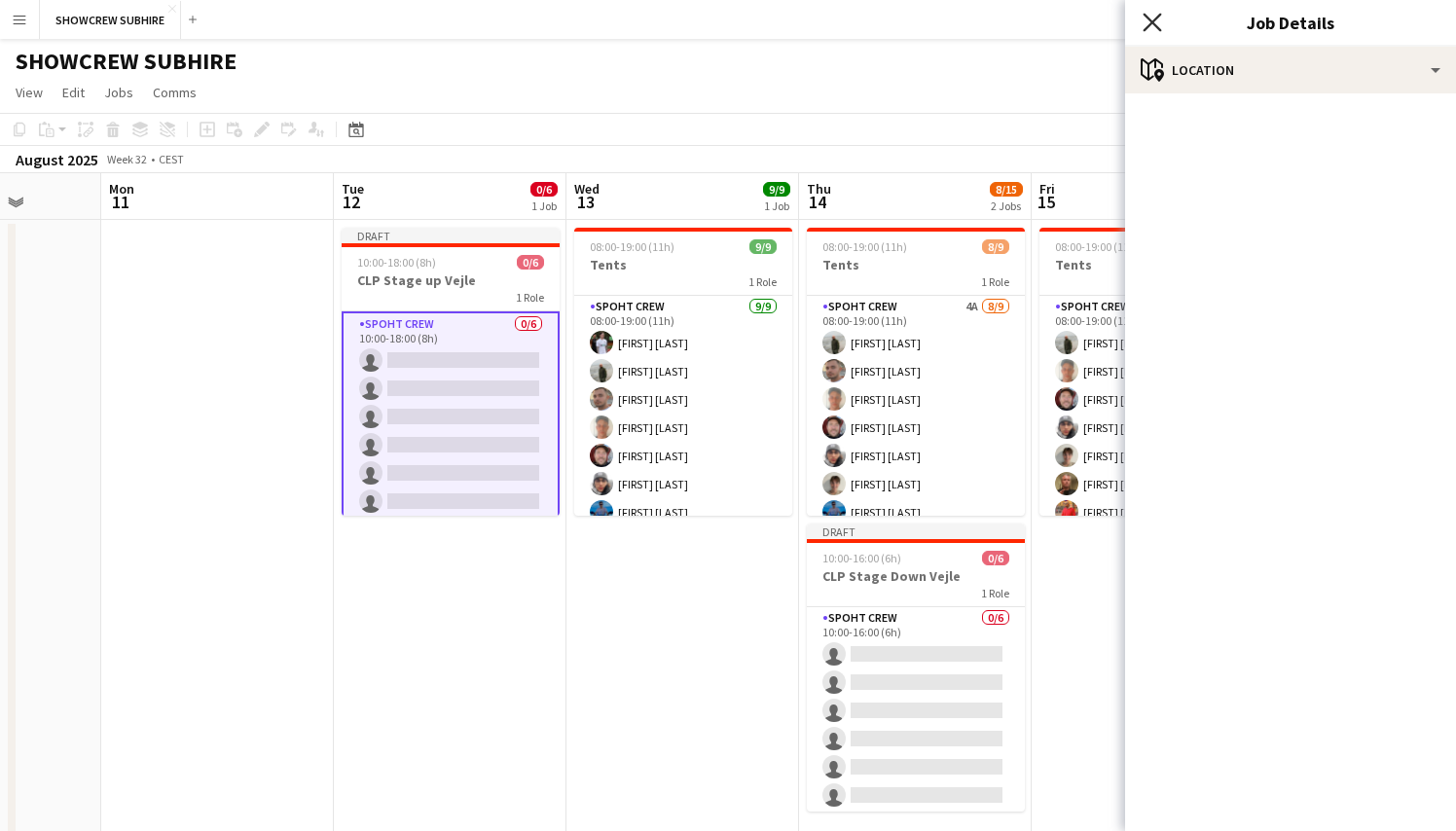 click on "Close pop-in" 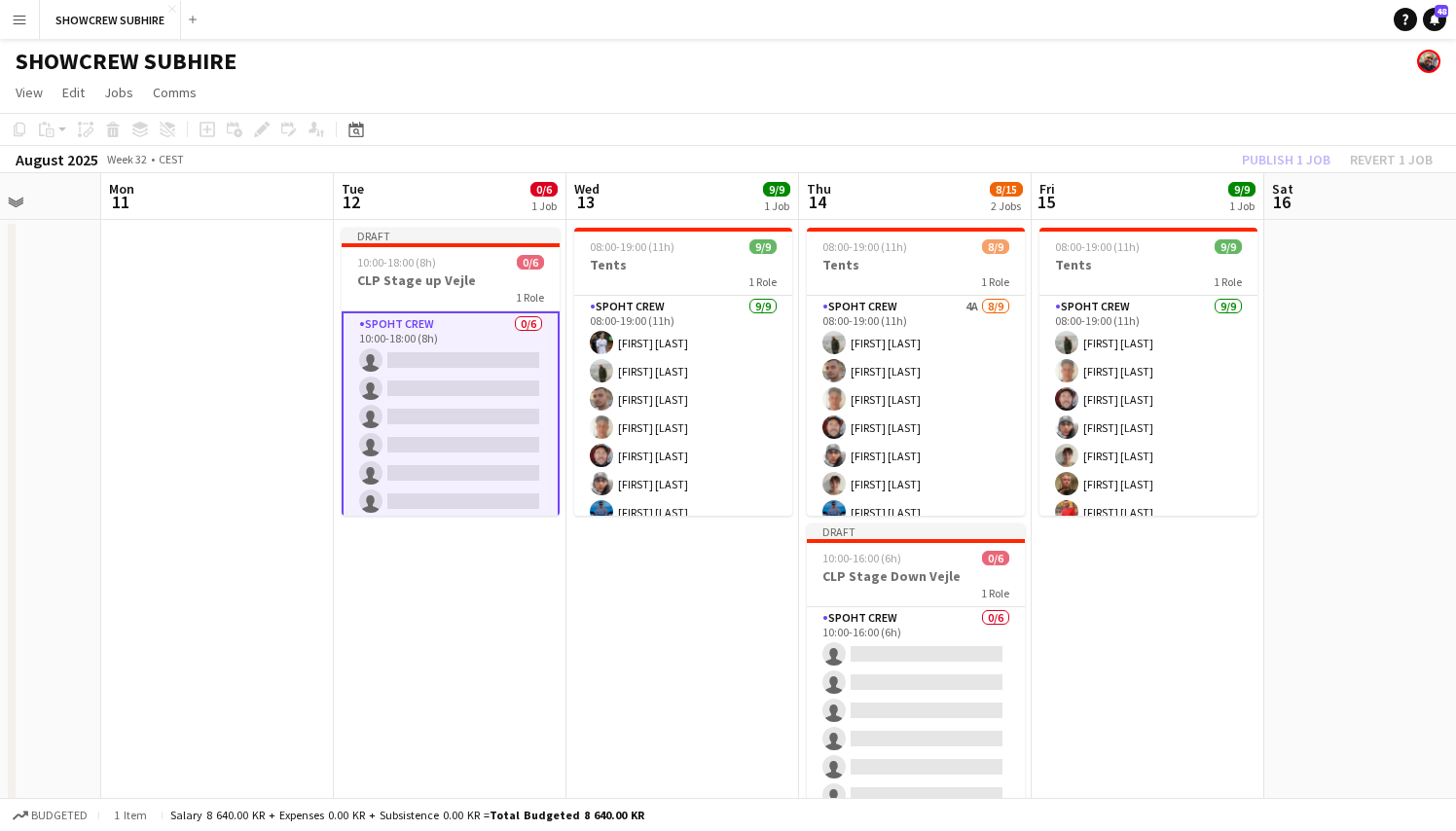 click on "08:00-19:00 (11h)    9/9   Tents    1 Role   Spoht  Crew    9/9   08:00-19:00 (11h)
Negru Liviu Mihai Samuel Monteiro Jesper Lau-Nielsen Lajos Dárdai Daniel Juby-Rasmussen Karsten Sørensen Reza heidari Annija Uzule Nicolai Schmidt" at bounding box center [1147, 535] 